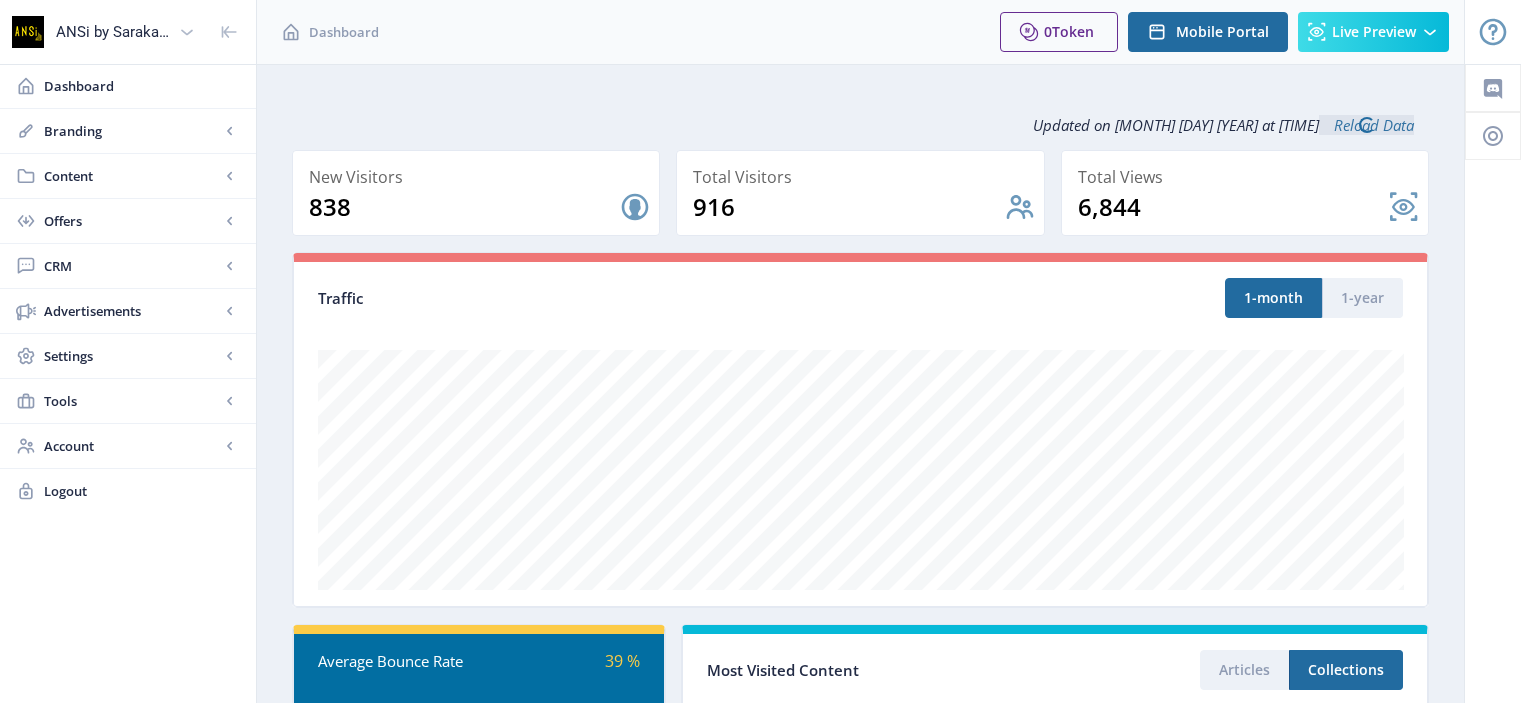 scroll, scrollTop: 260, scrollLeft: 0, axis: vertical 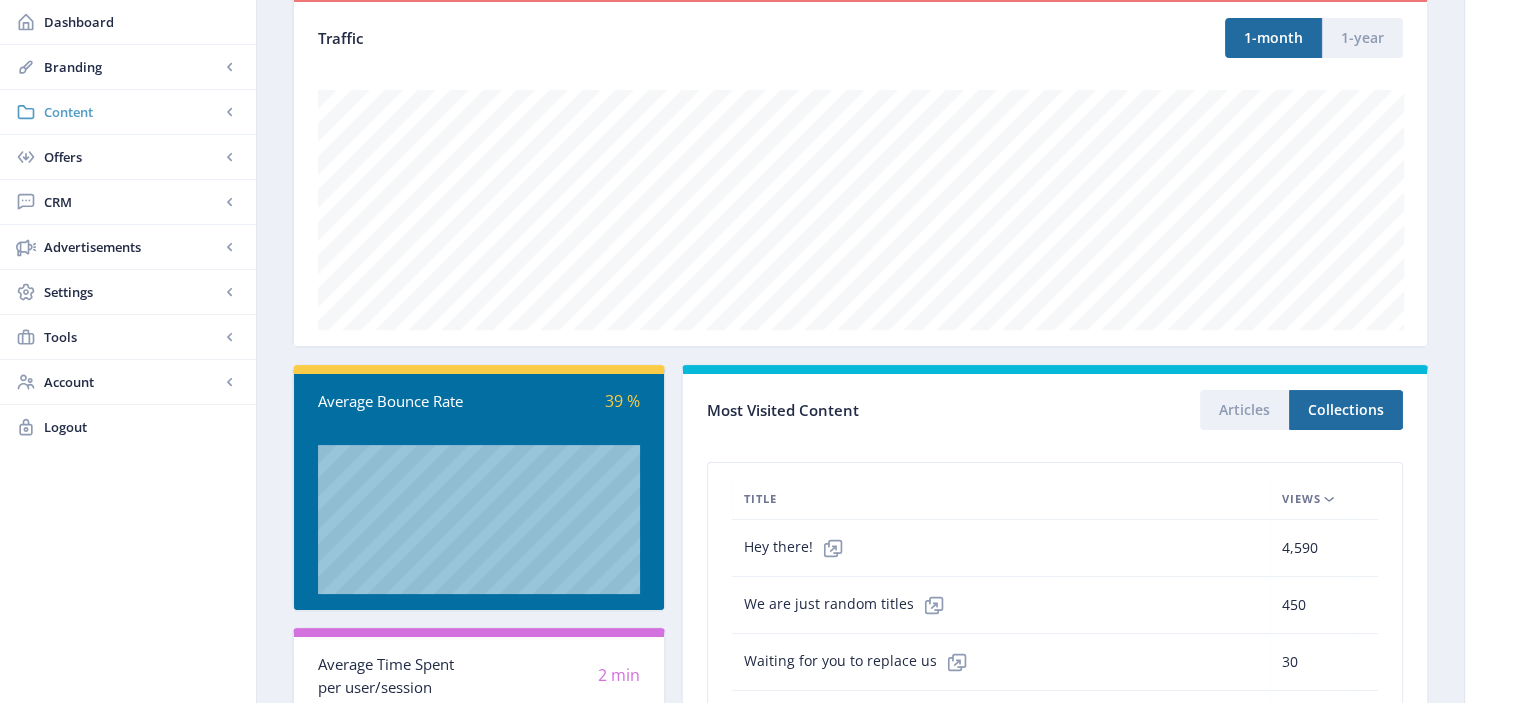 click on "Content" at bounding box center (132, 112) 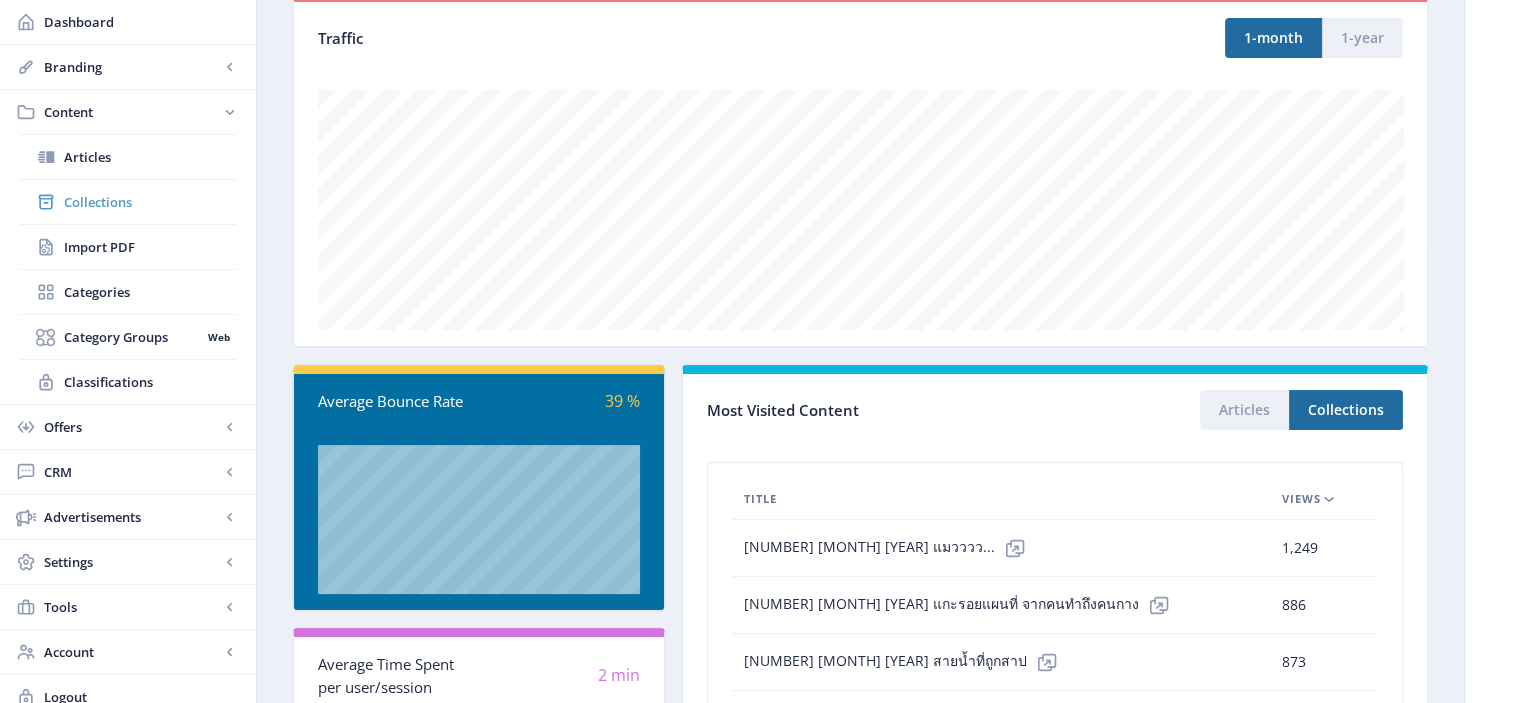 click on "Collections" at bounding box center [150, 202] 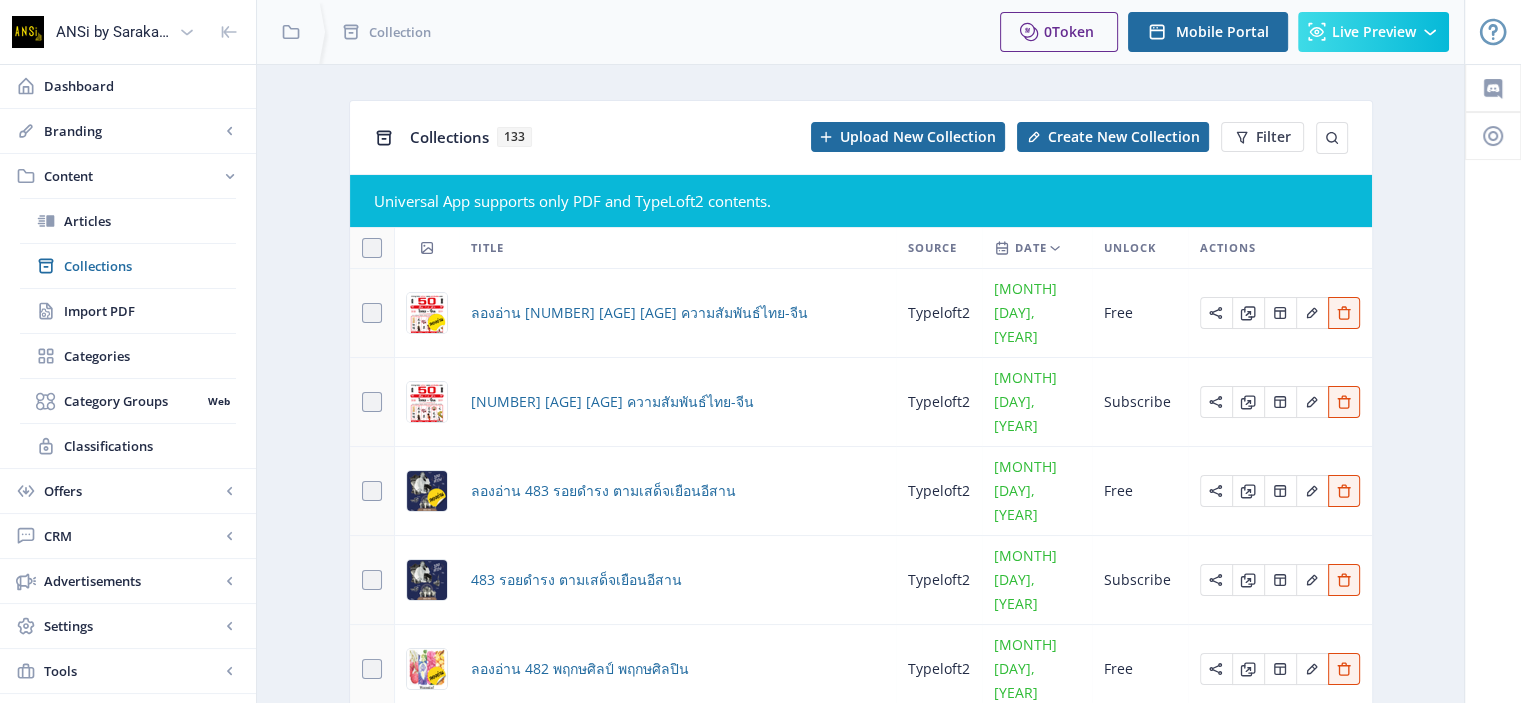 scroll, scrollTop: 268, scrollLeft: 0, axis: vertical 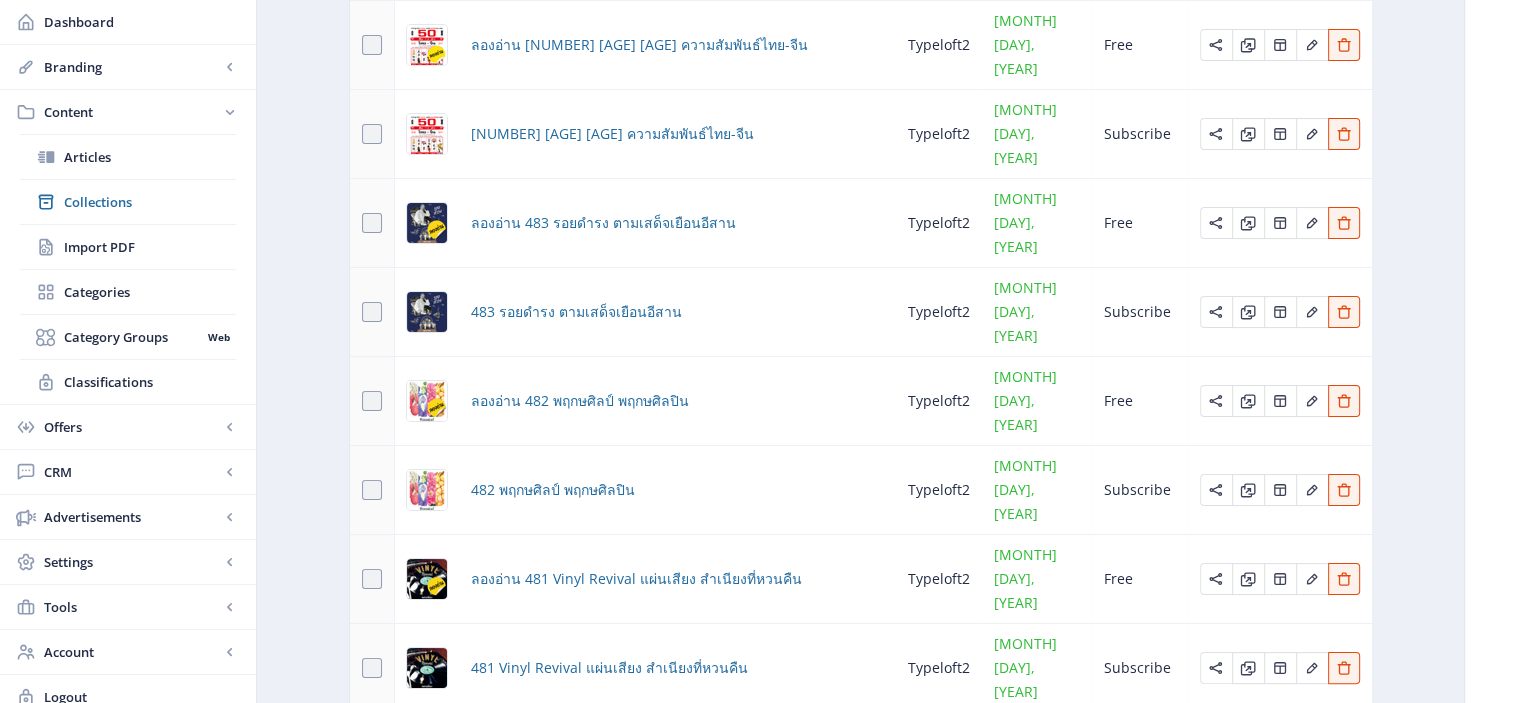 click 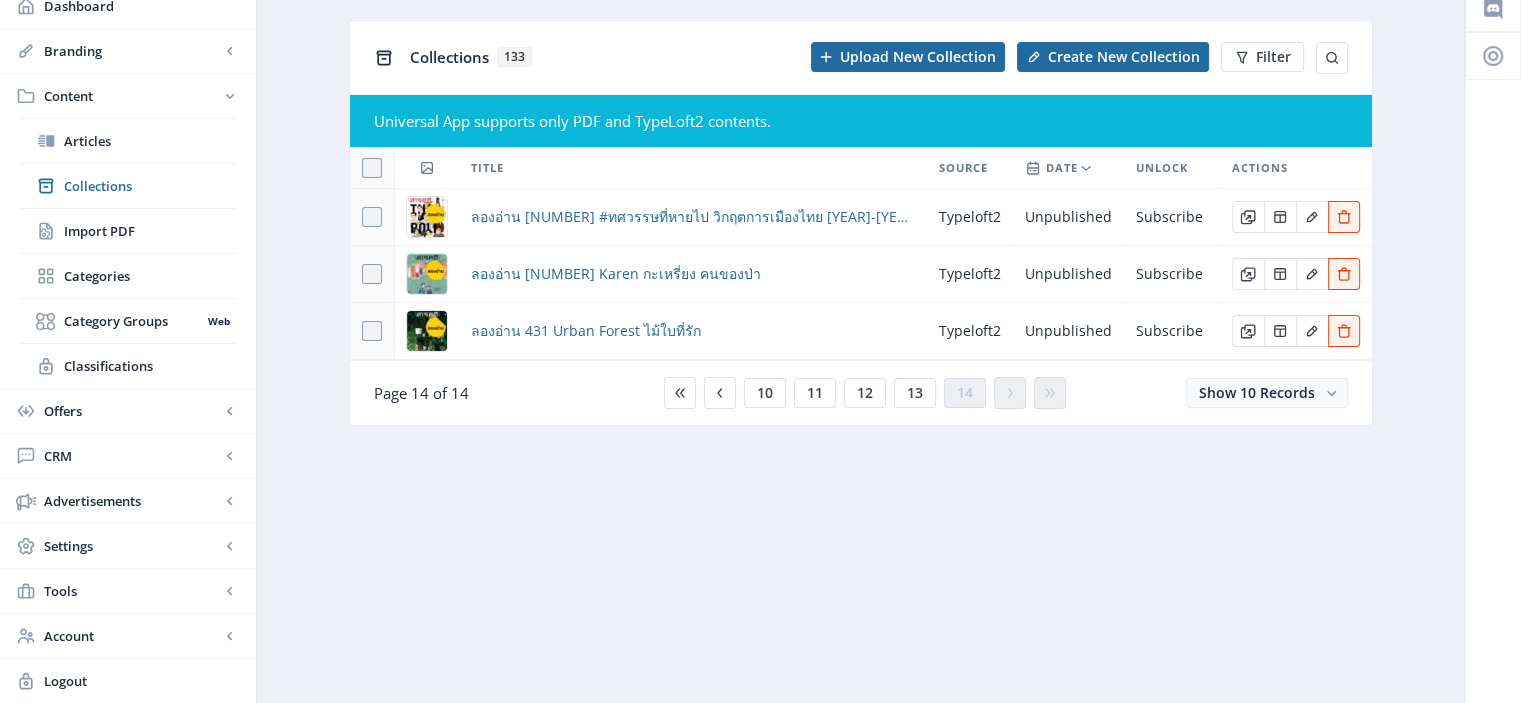 scroll, scrollTop: 76, scrollLeft: 0, axis: vertical 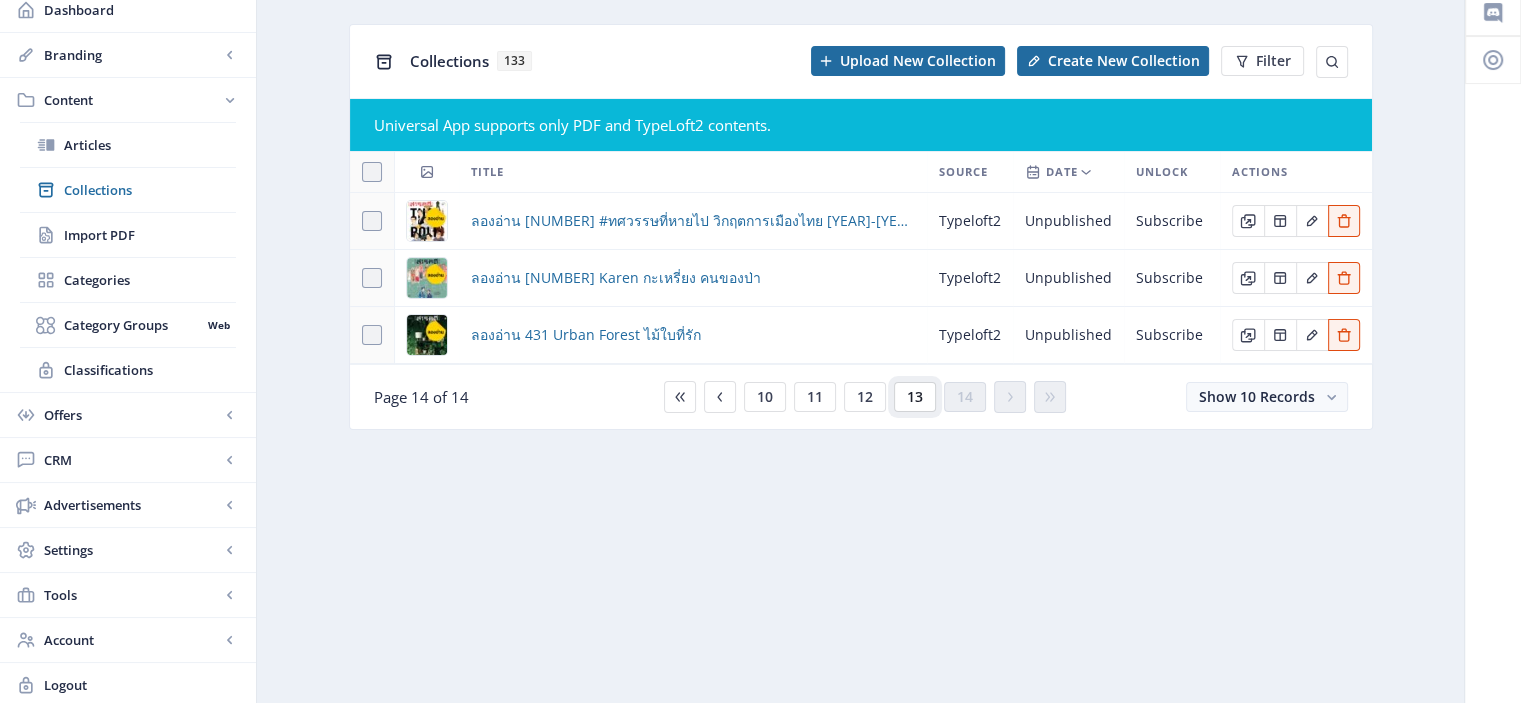 click on "13" 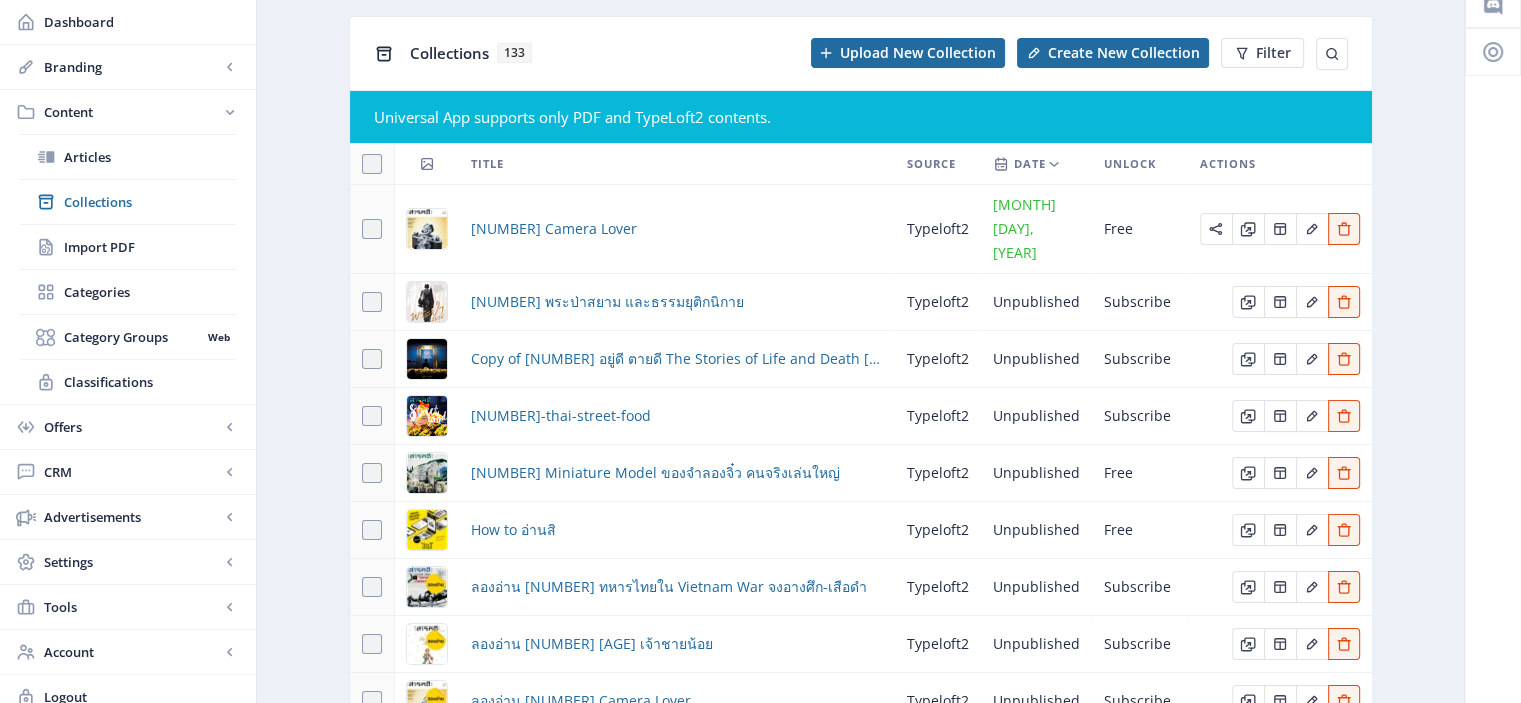 scroll, scrollTop: 84, scrollLeft: 0, axis: vertical 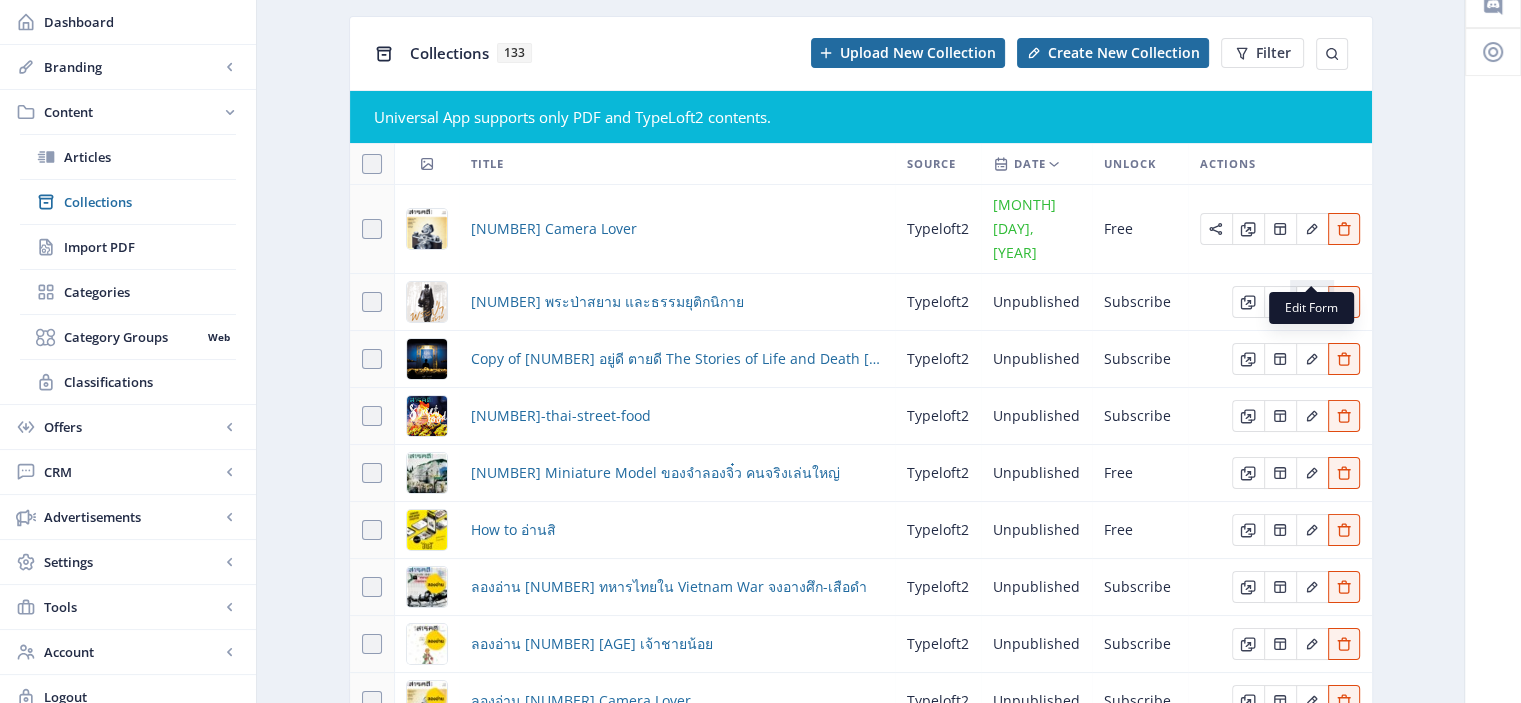 click at bounding box center [1312, 302] 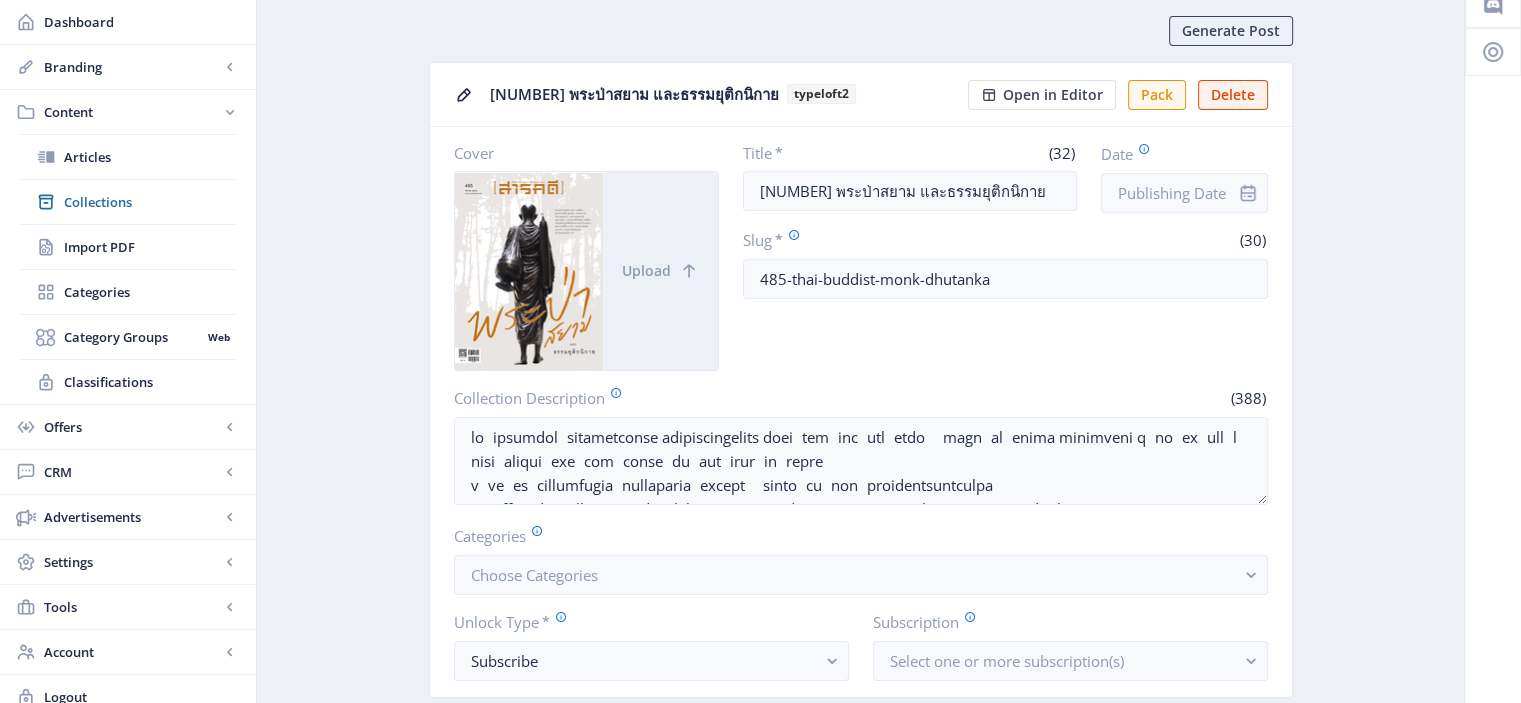 scroll, scrollTop: 0, scrollLeft: 0, axis: both 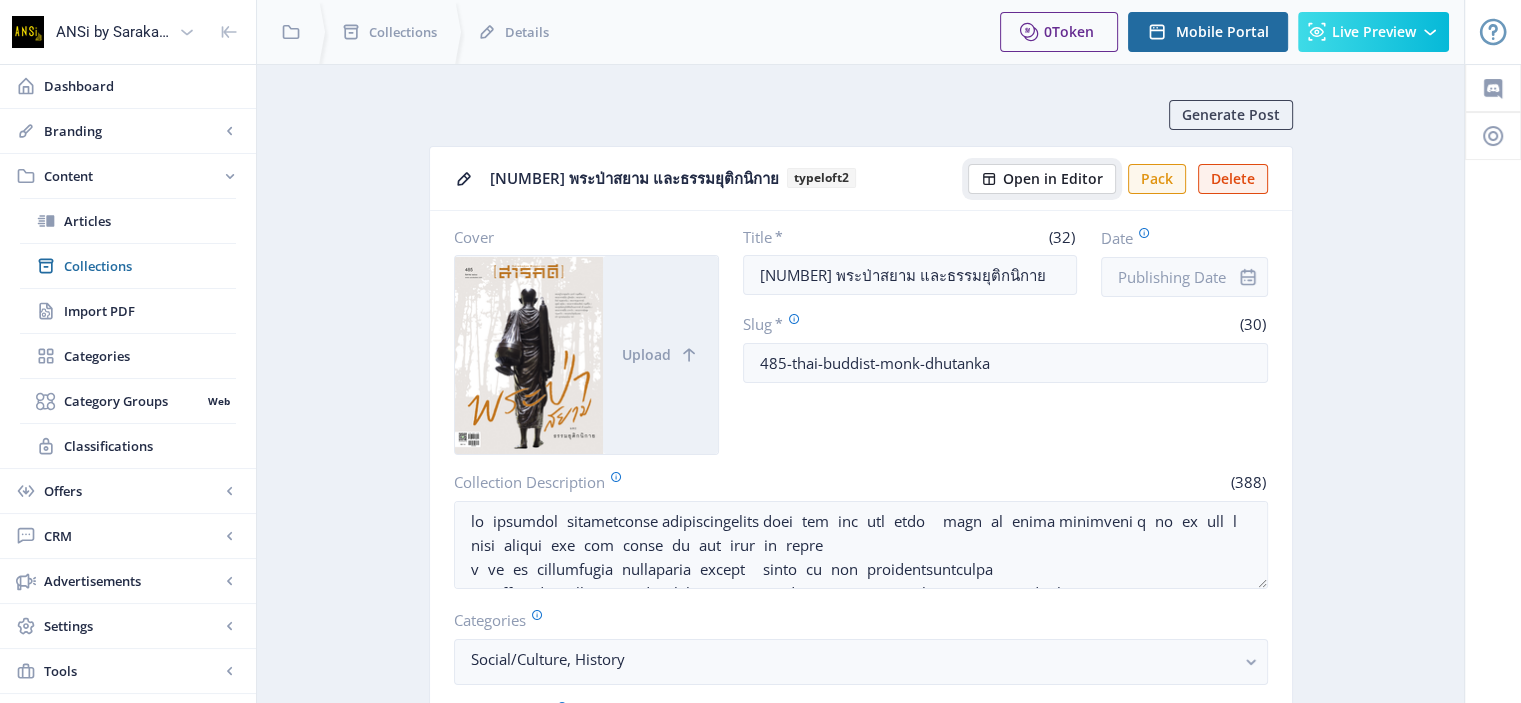 click on "Open in Editor" 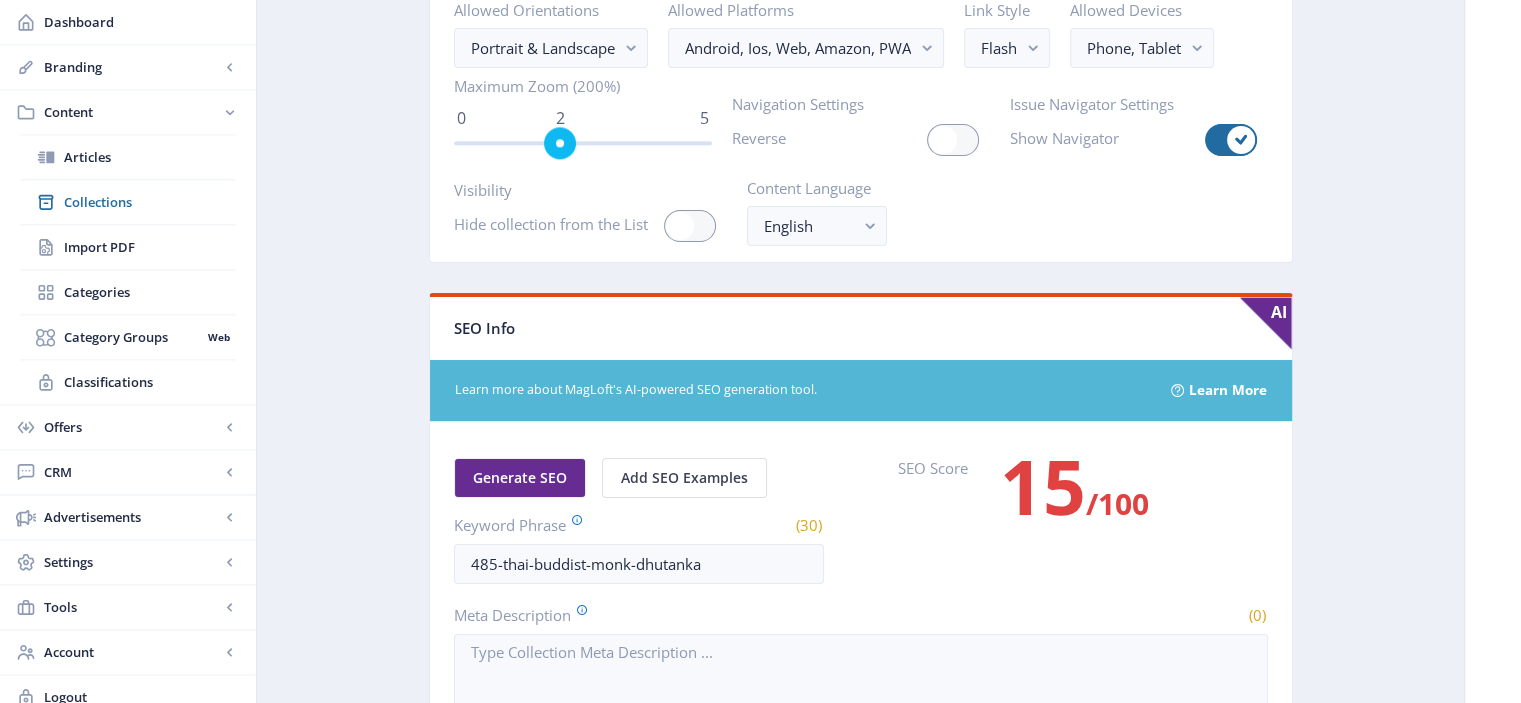 scroll, scrollTop: 2654, scrollLeft: 0, axis: vertical 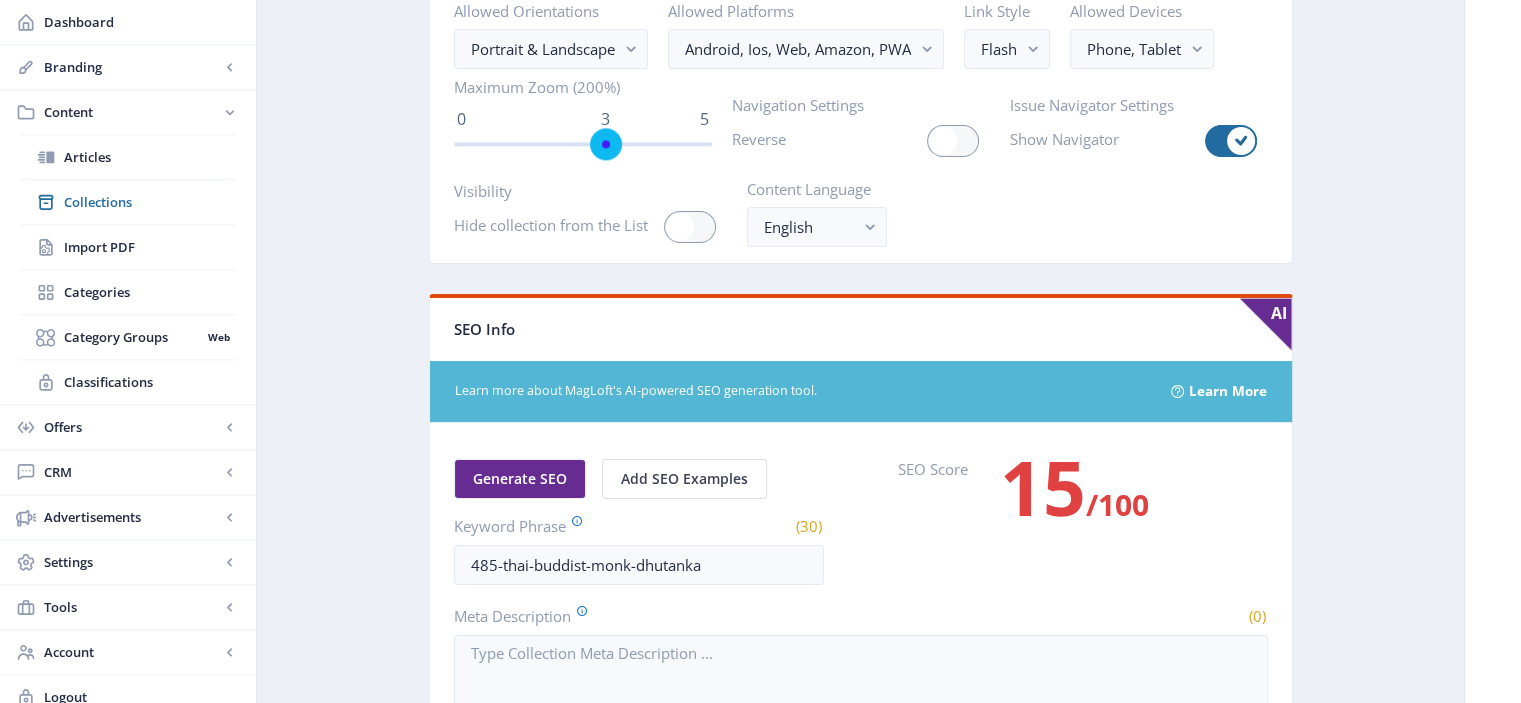 drag, startPoint x: 554, startPoint y: 136, endPoint x: 604, endPoint y: 135, distance: 50.01 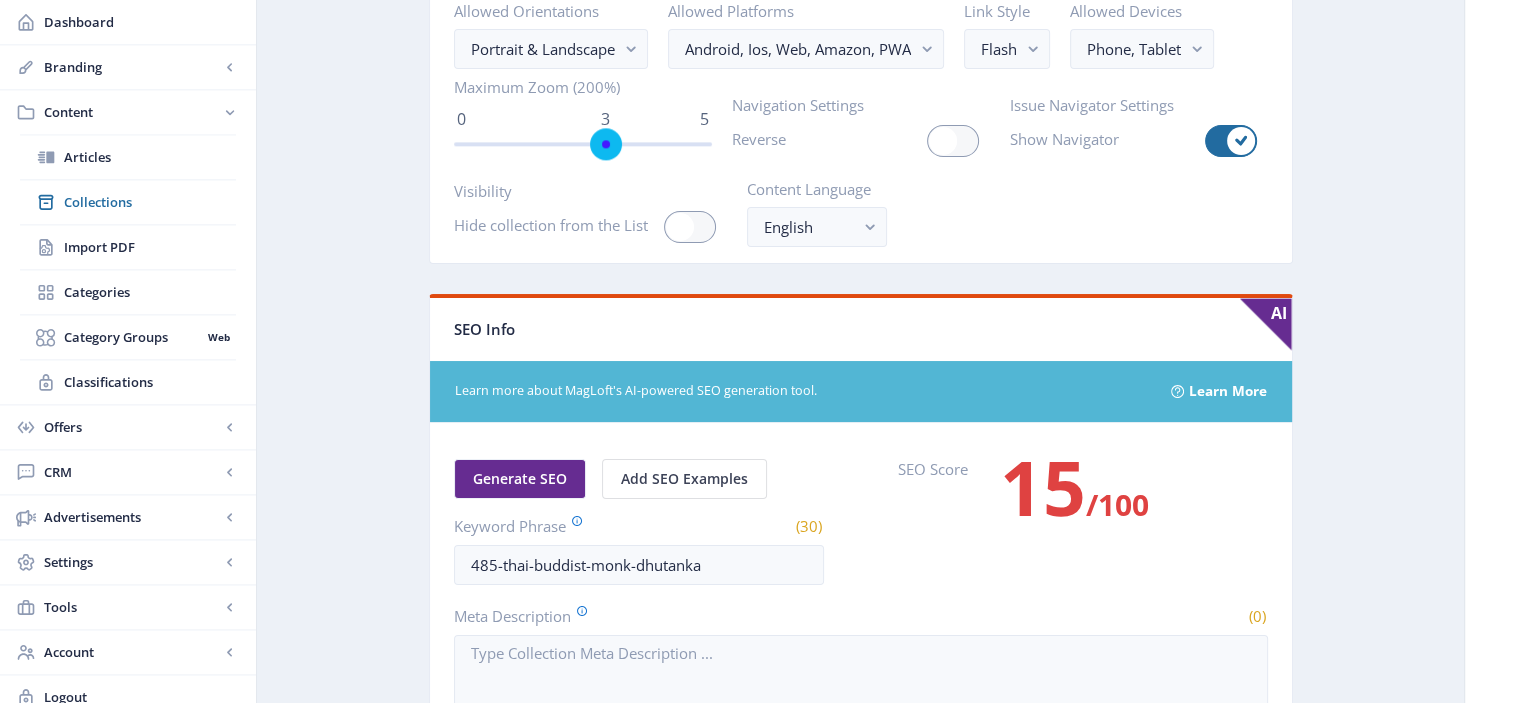 click 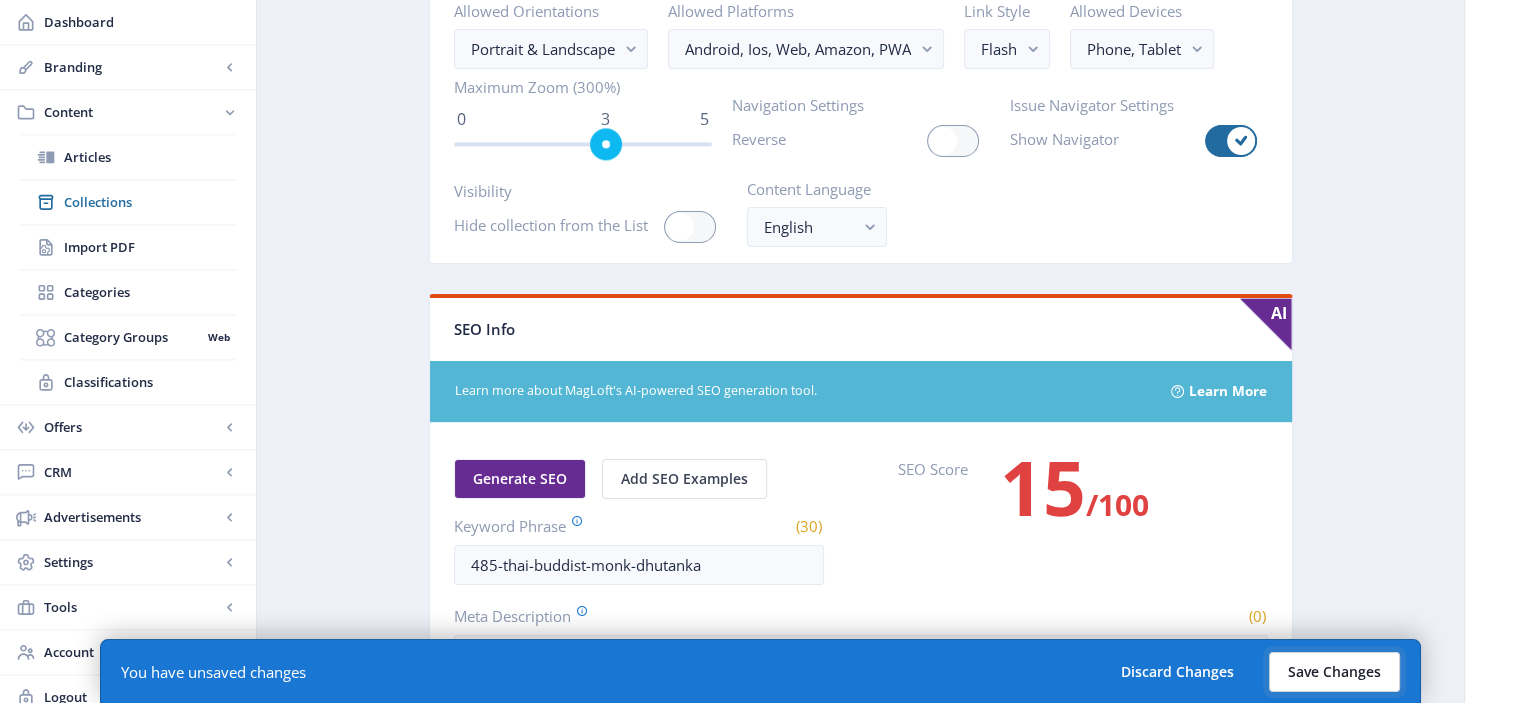click on "Save Changes" 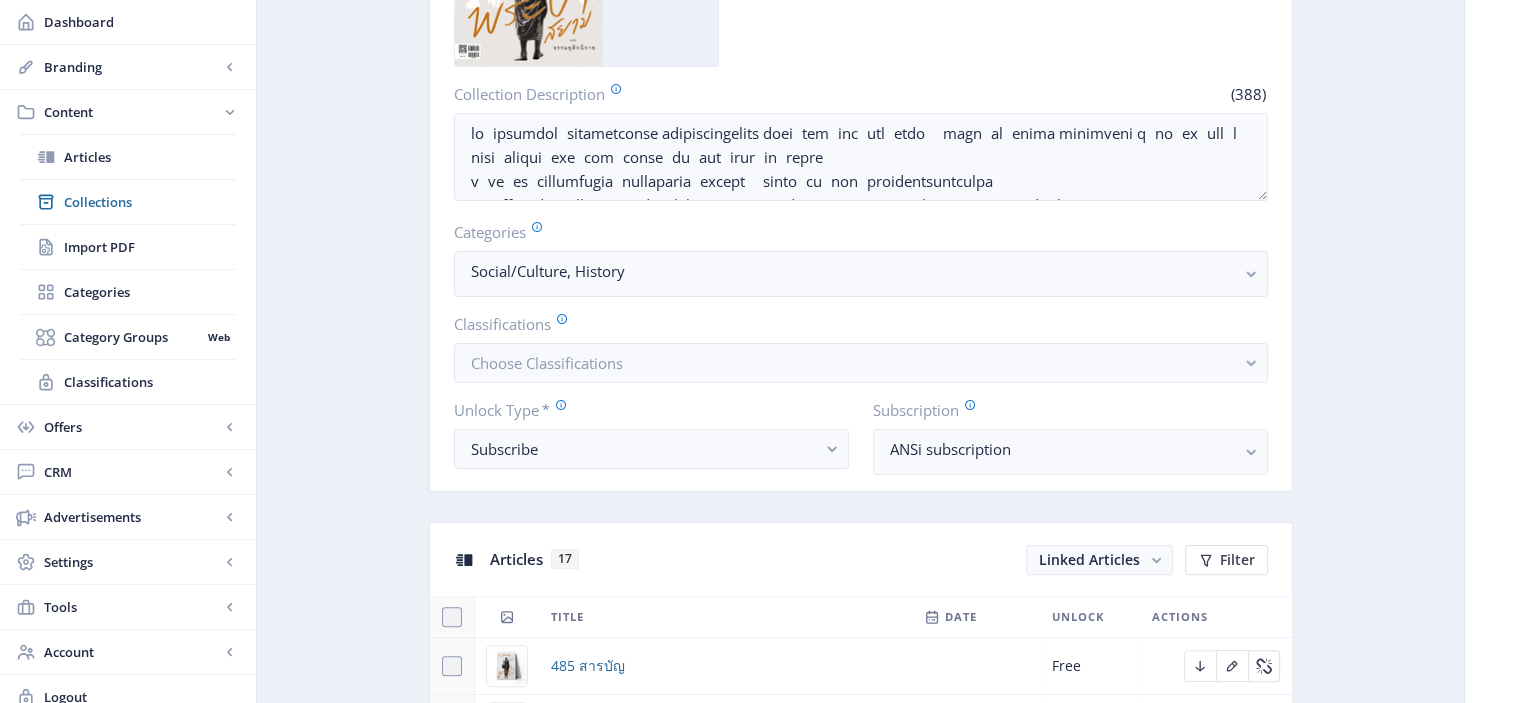 scroll, scrollTop: 0, scrollLeft: 0, axis: both 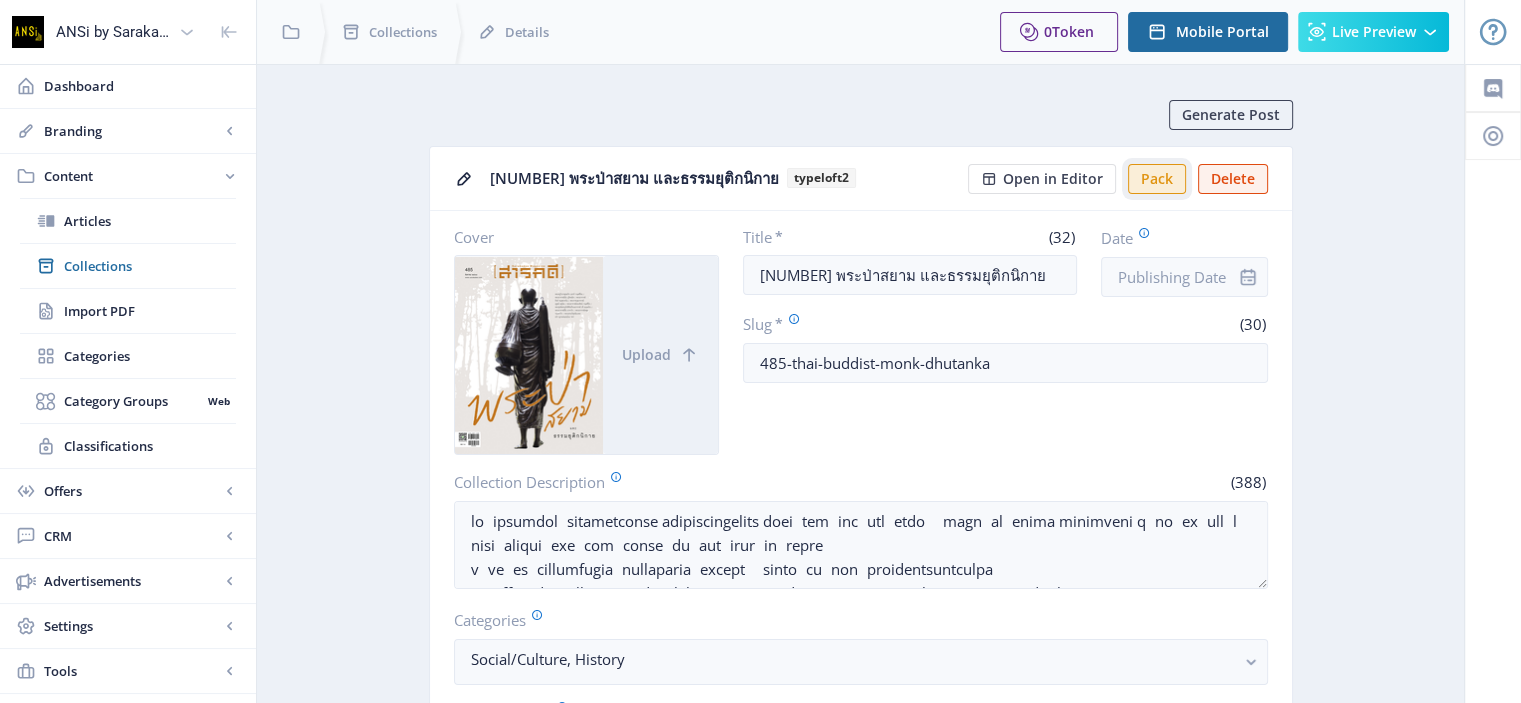 click on "Pack" 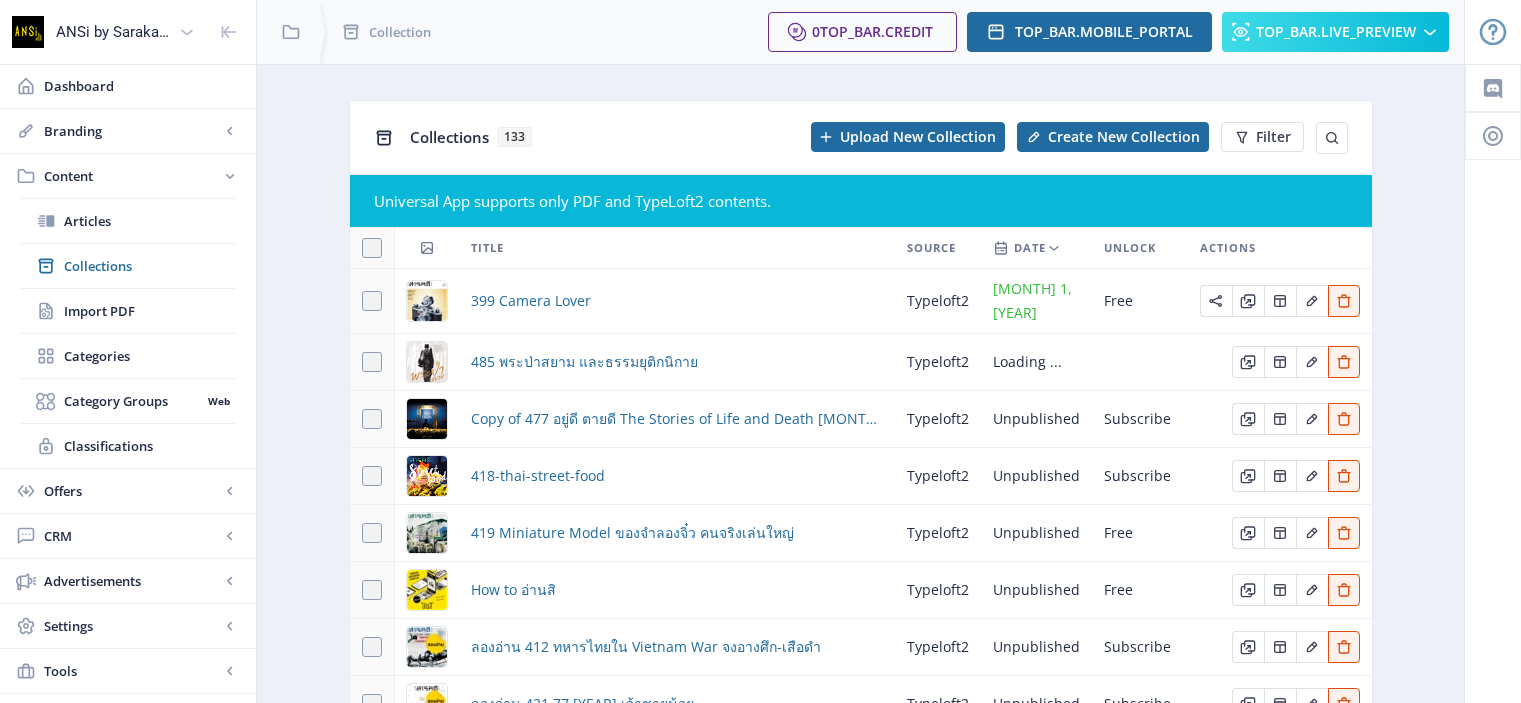 scroll, scrollTop: 0, scrollLeft: 0, axis: both 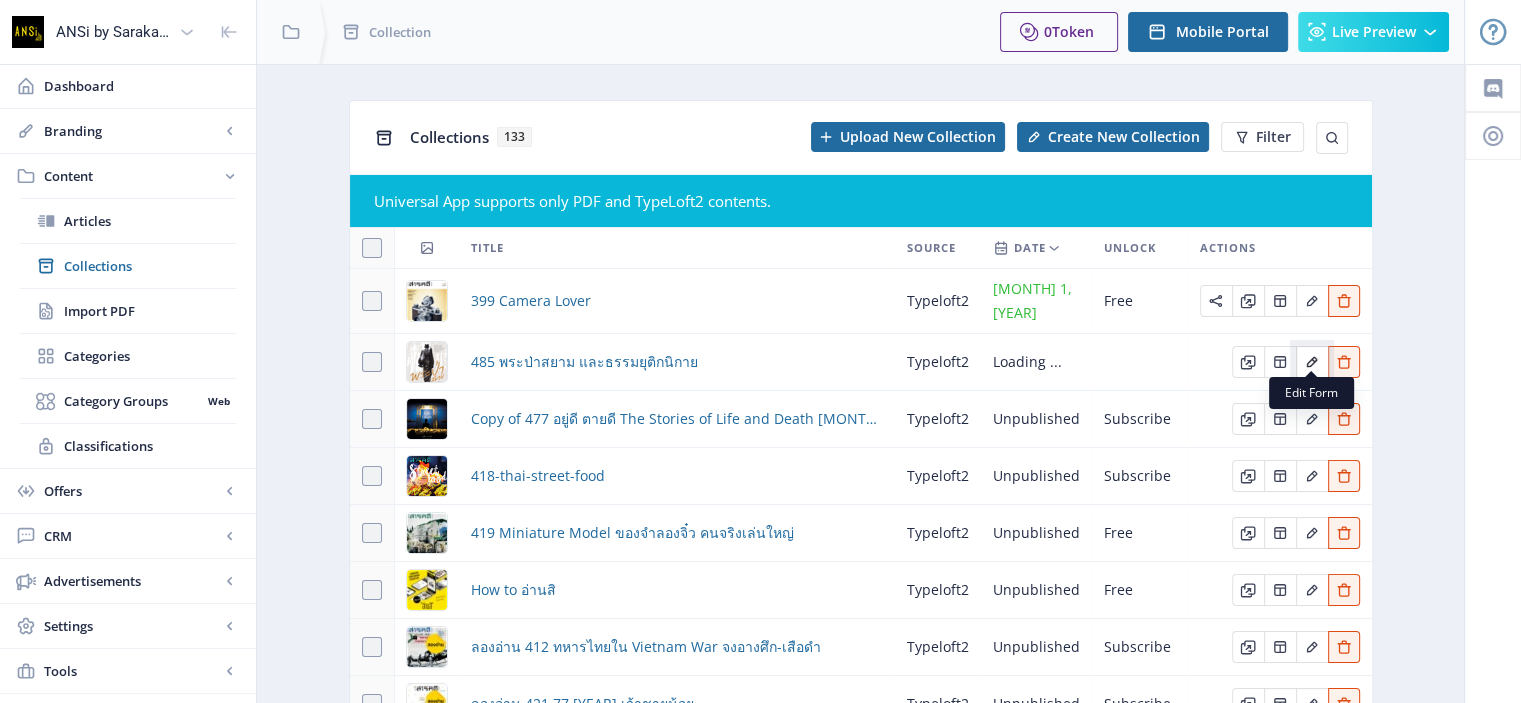 click 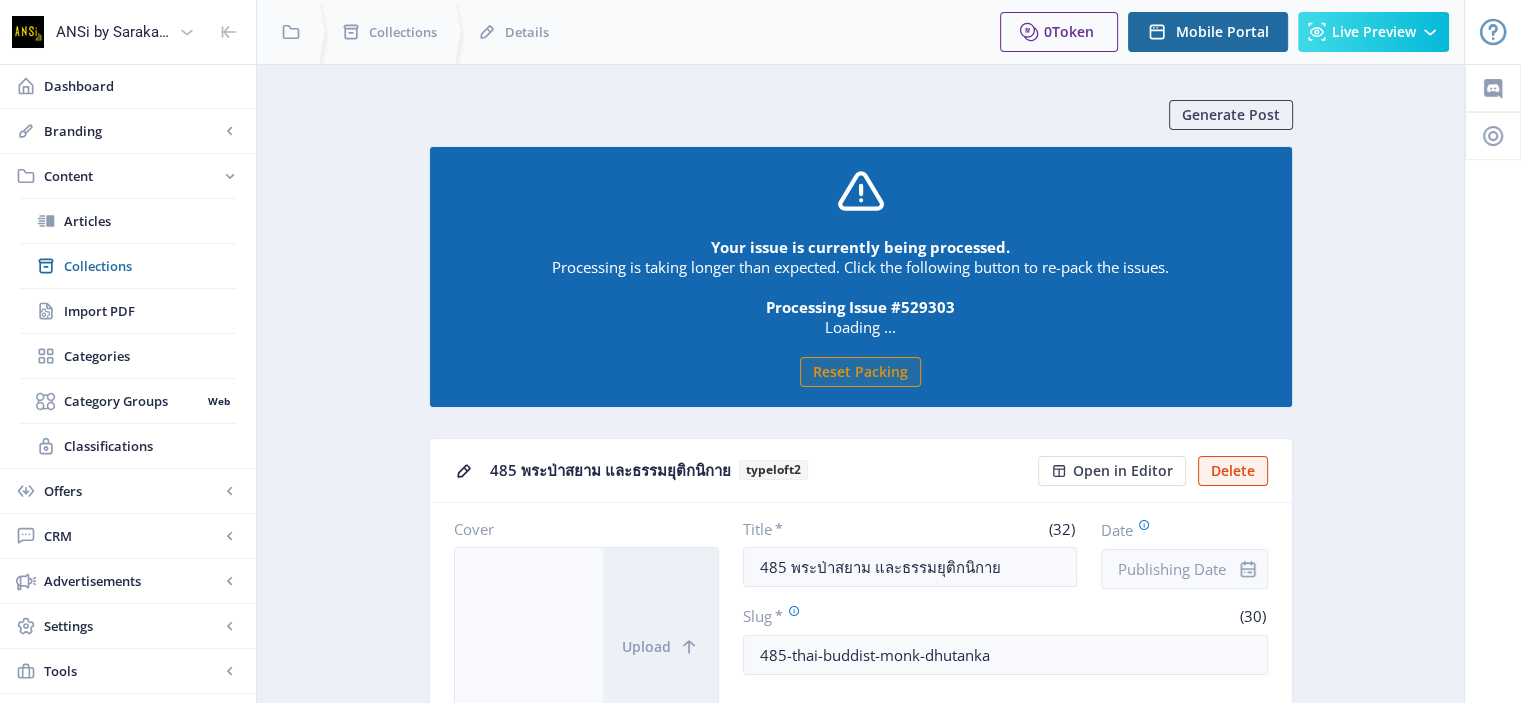 scroll, scrollTop: 94, scrollLeft: 0, axis: vertical 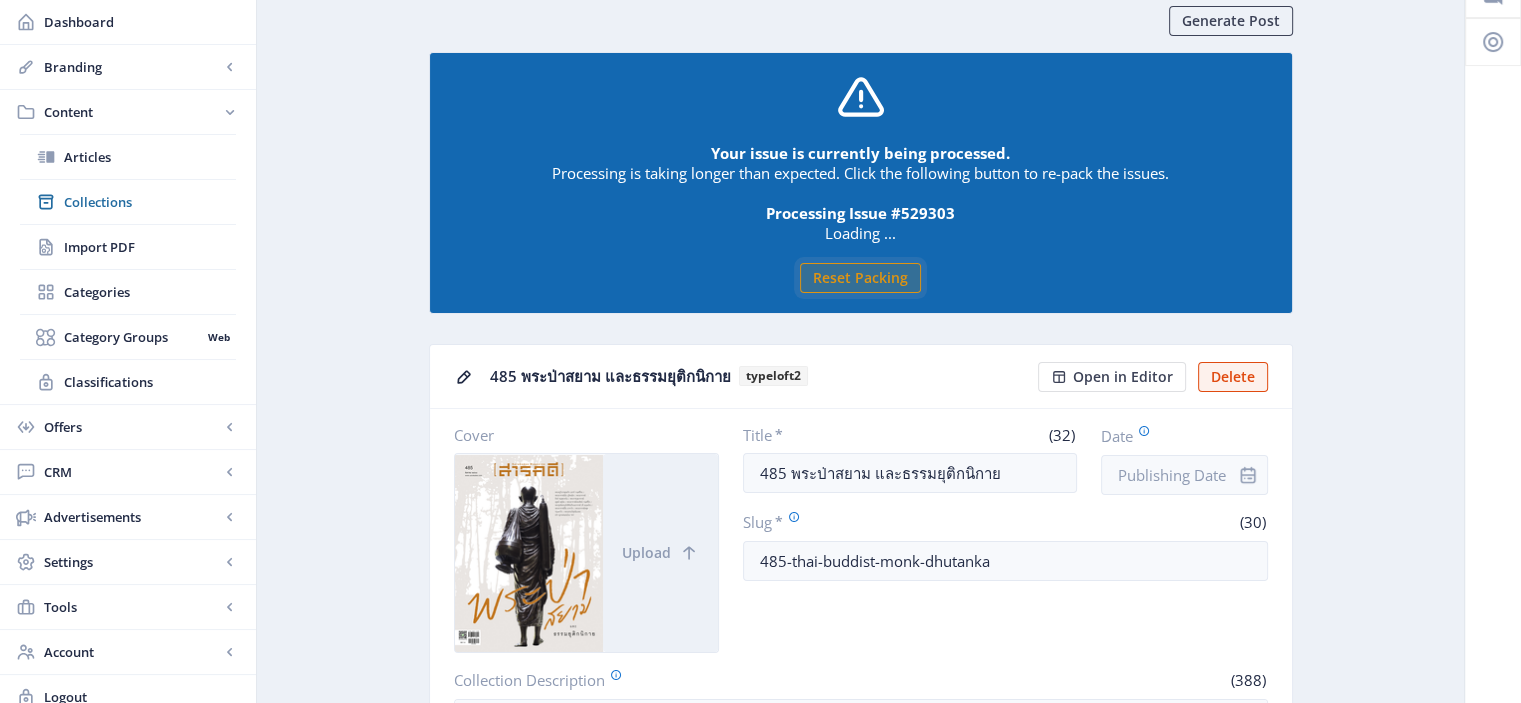 click on "Reset Packing" 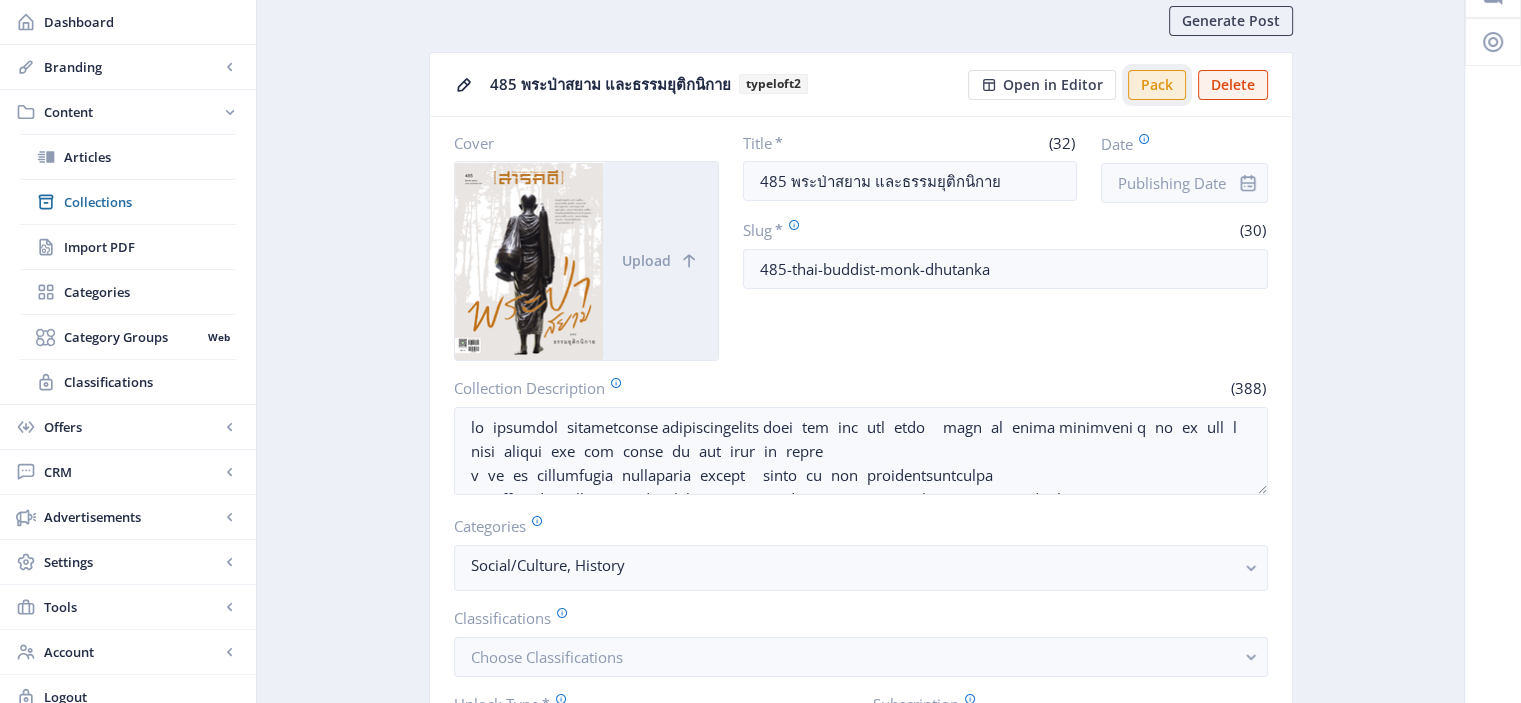 click on "Pack" 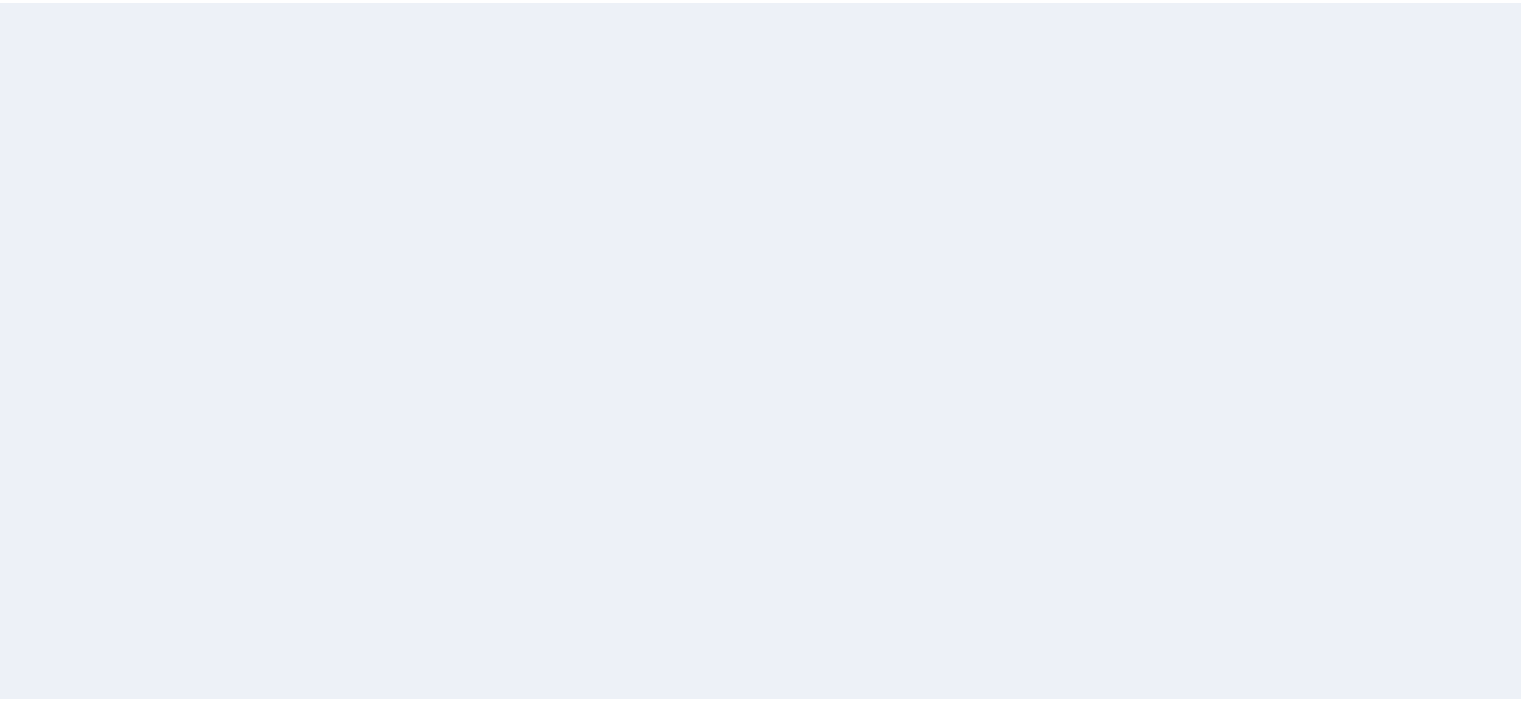 scroll, scrollTop: 0, scrollLeft: 0, axis: both 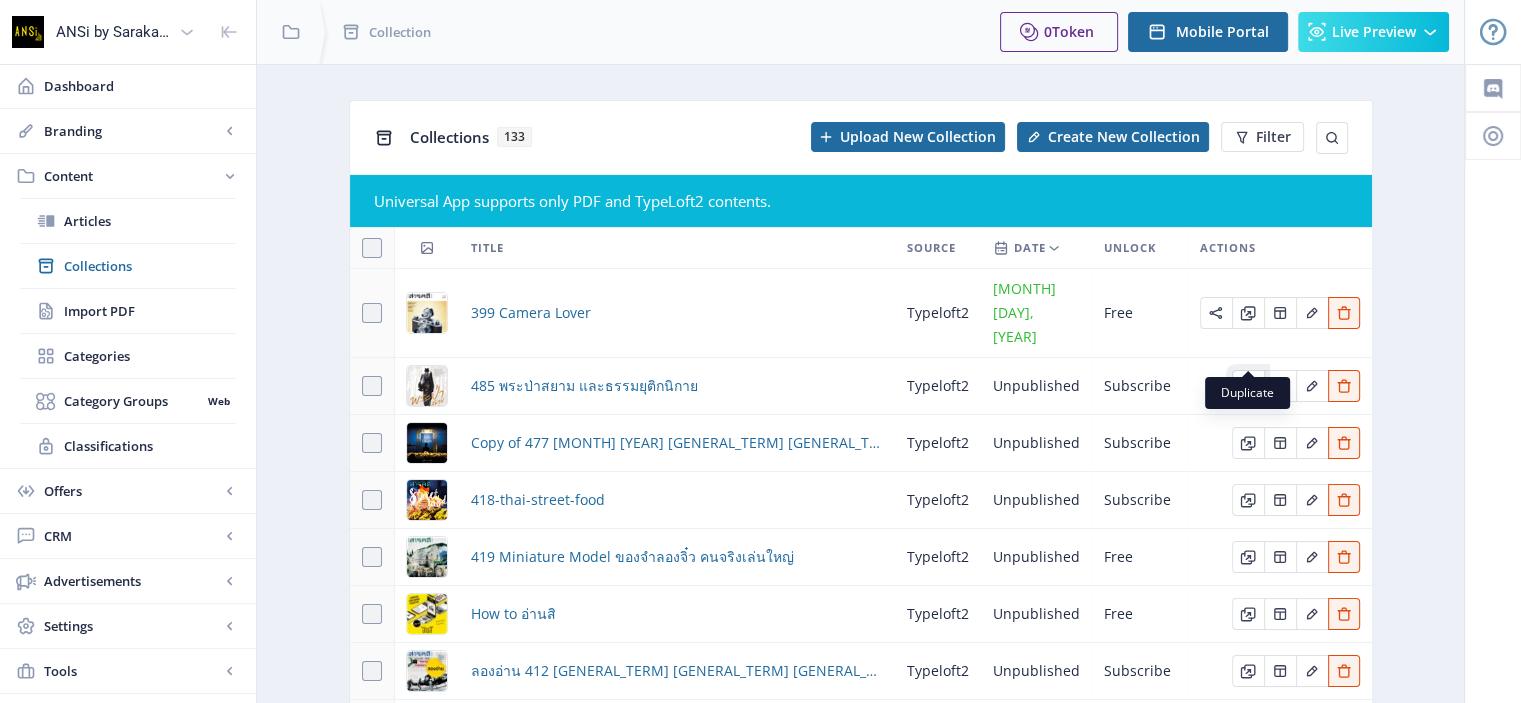 click 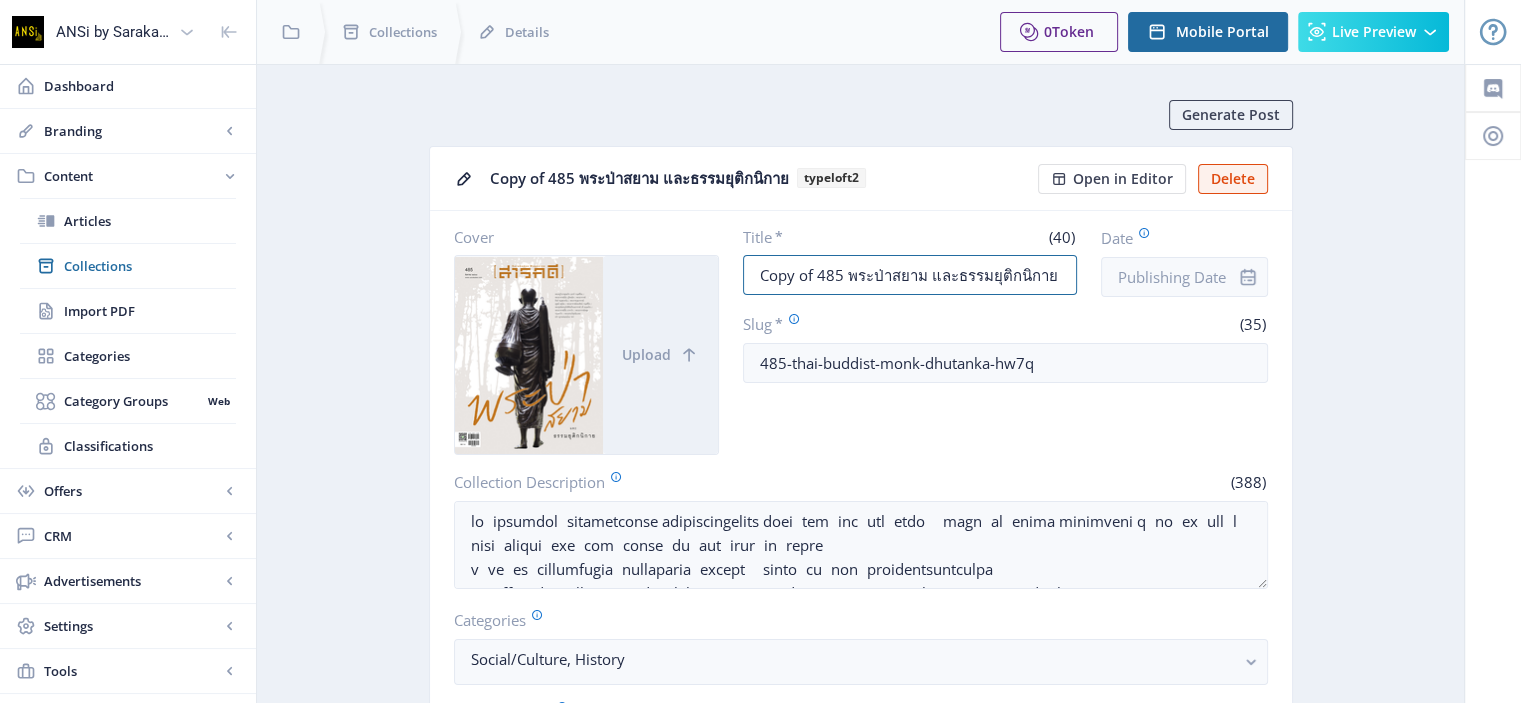 drag, startPoint x: 812, startPoint y: 283, endPoint x: 735, endPoint y: 292, distance: 77.52419 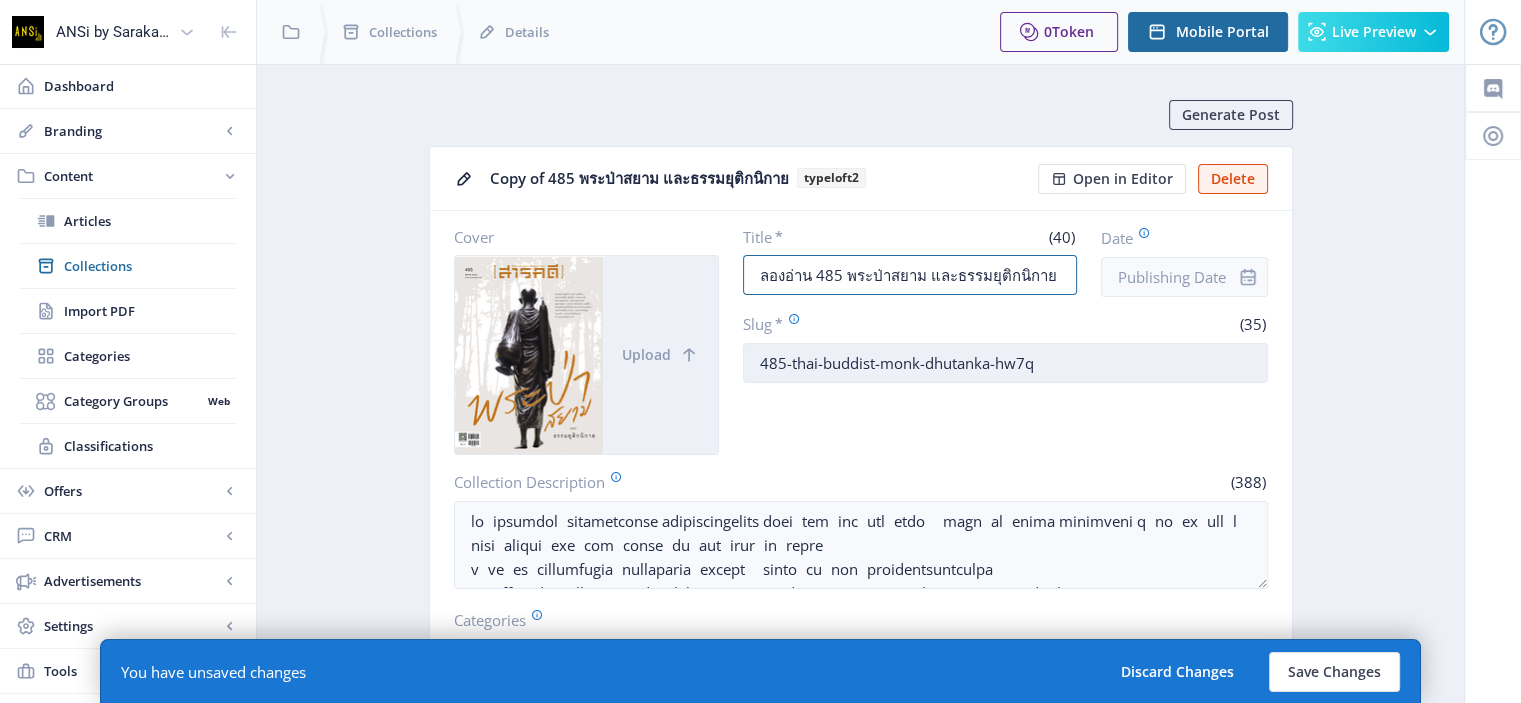 type on "ลองอ่าน 485 พระป่าสยาม และธรรมยุติกนิกาย" 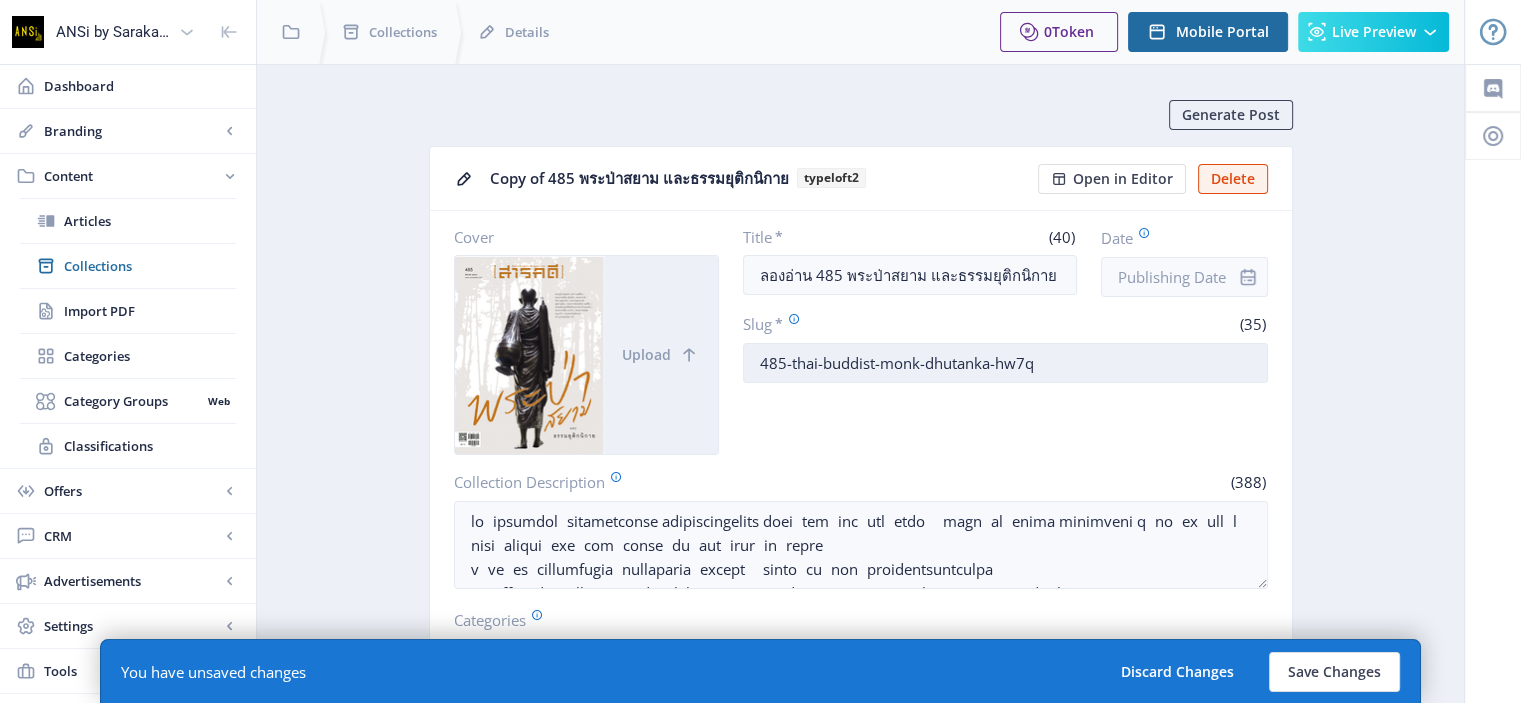 click on "485-thai-buddist-monk-dhutanka-hw7q" at bounding box center (1005, 363) 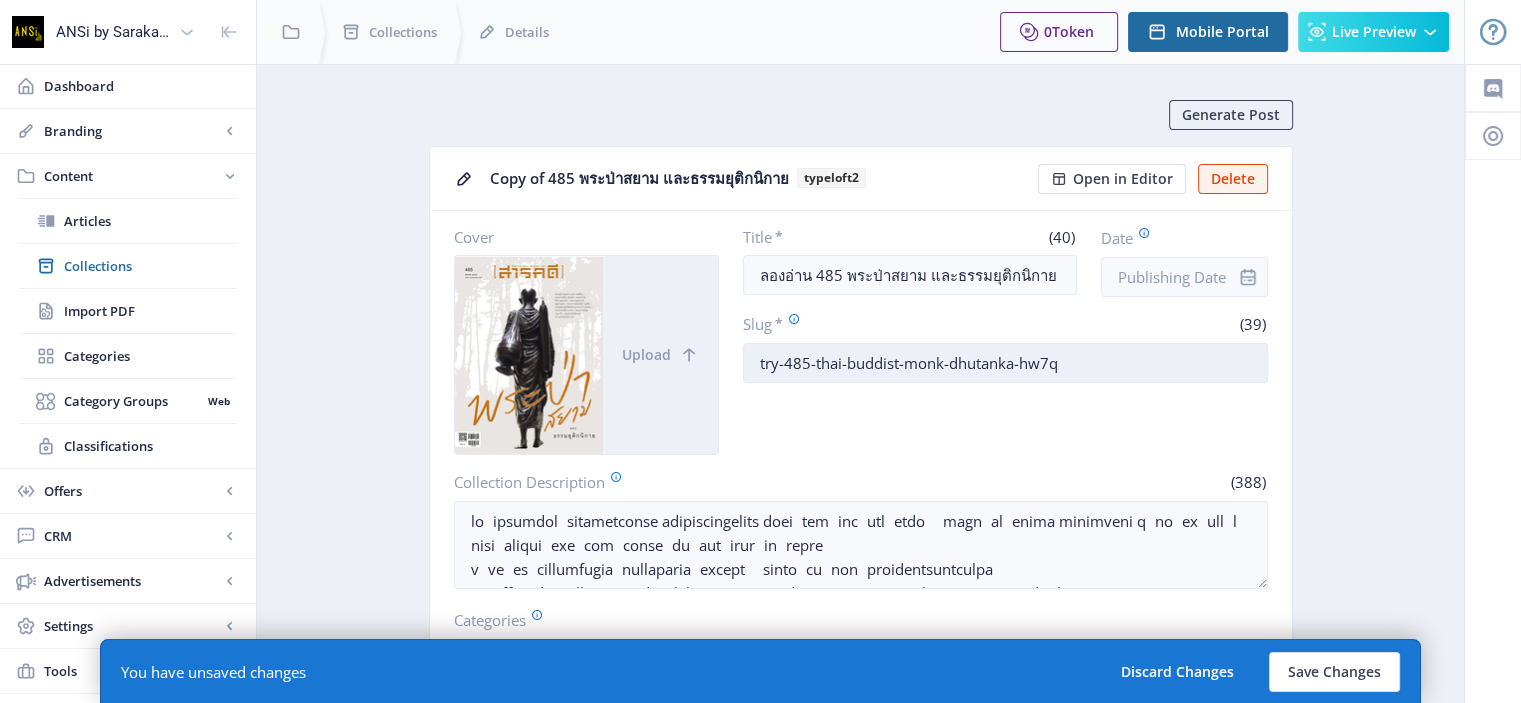 click on "try-485-thai-buddist-monk-dhutanka-hw7q" at bounding box center (1005, 363) 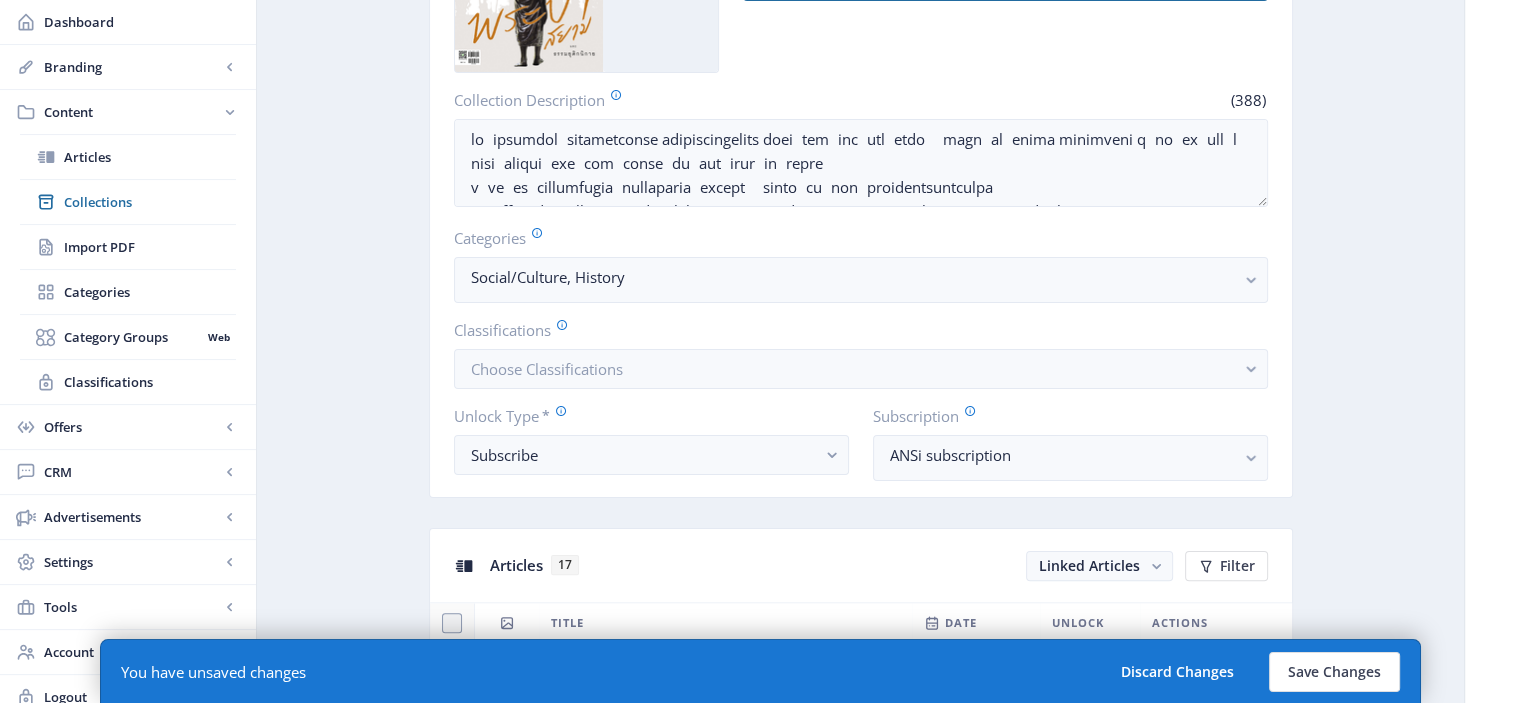 scroll, scrollTop: 398, scrollLeft: 0, axis: vertical 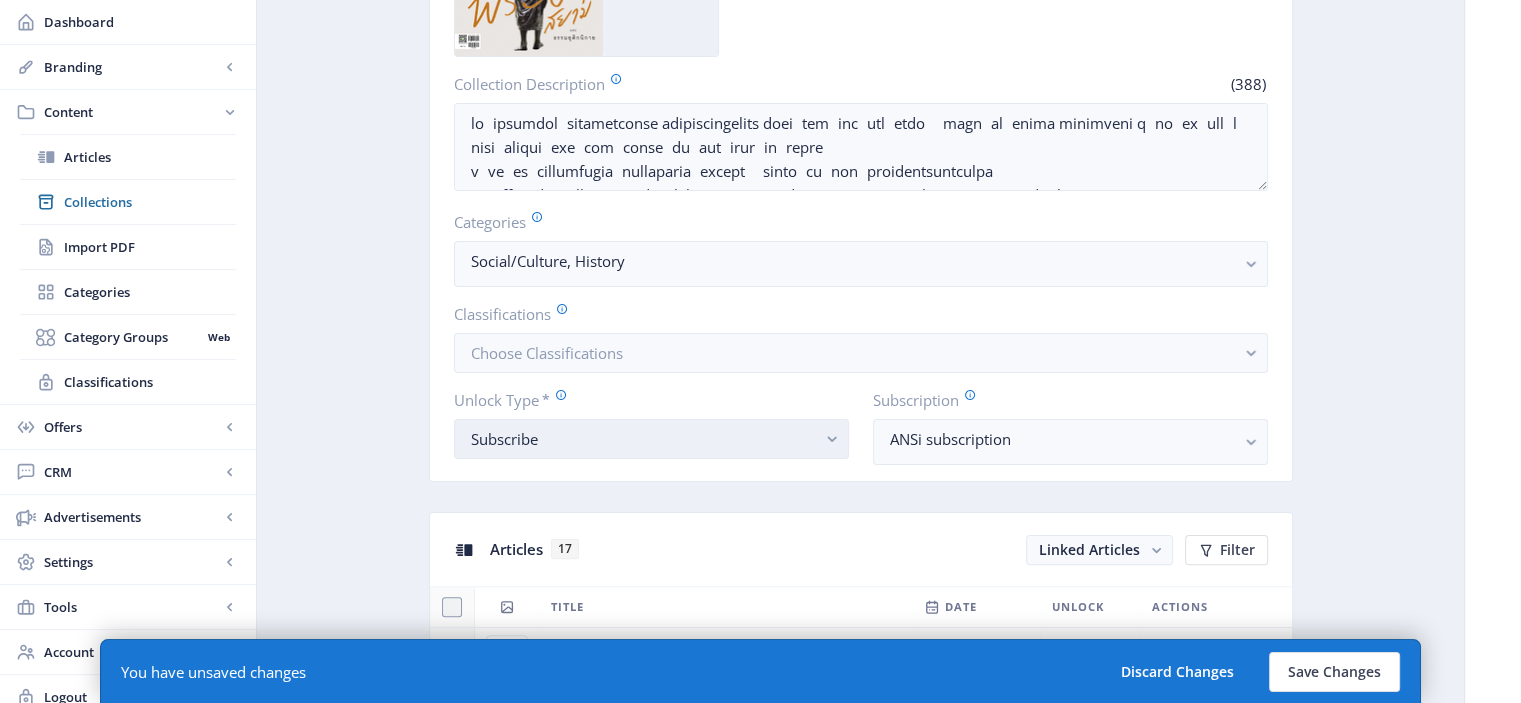 type on "try-485-thai-buddist-monk-dhutanka" 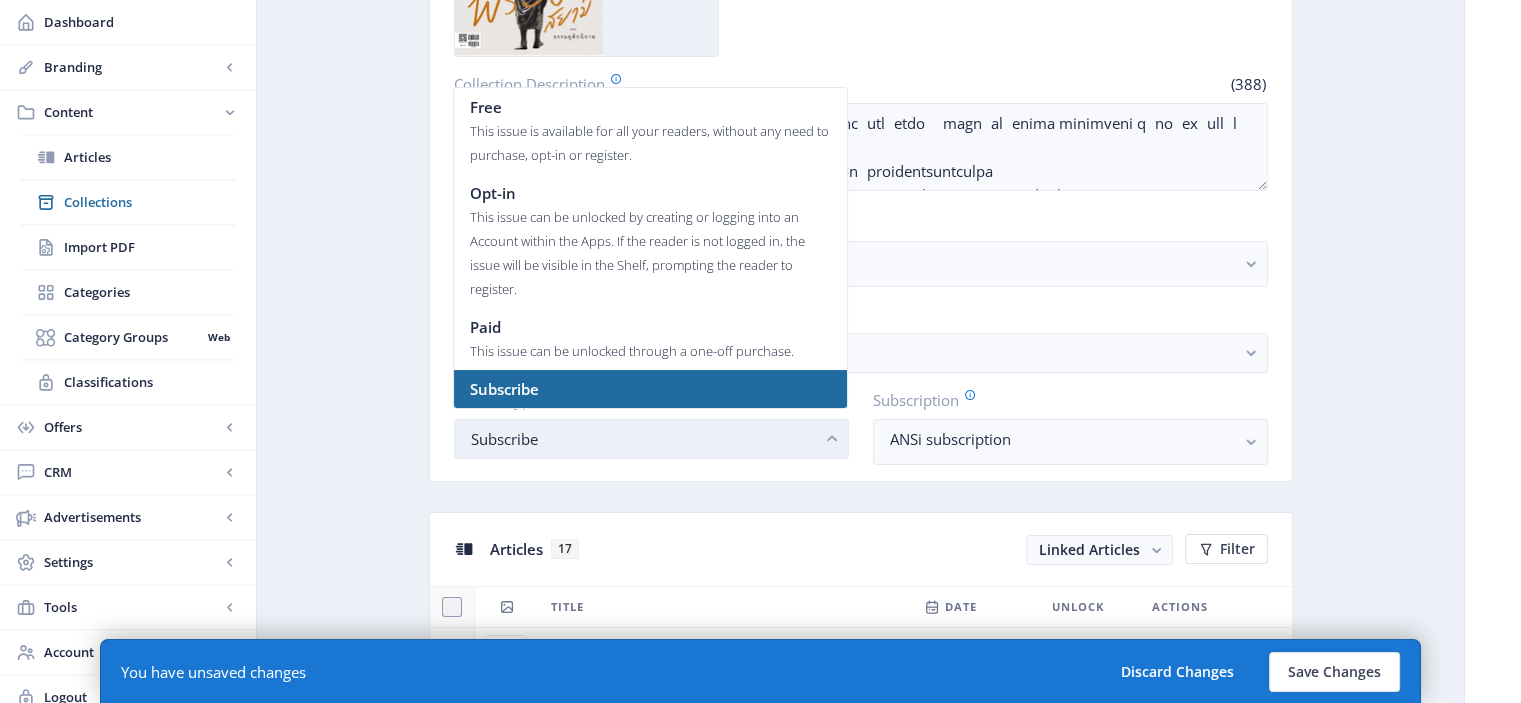 scroll, scrollTop: 0, scrollLeft: 0, axis: both 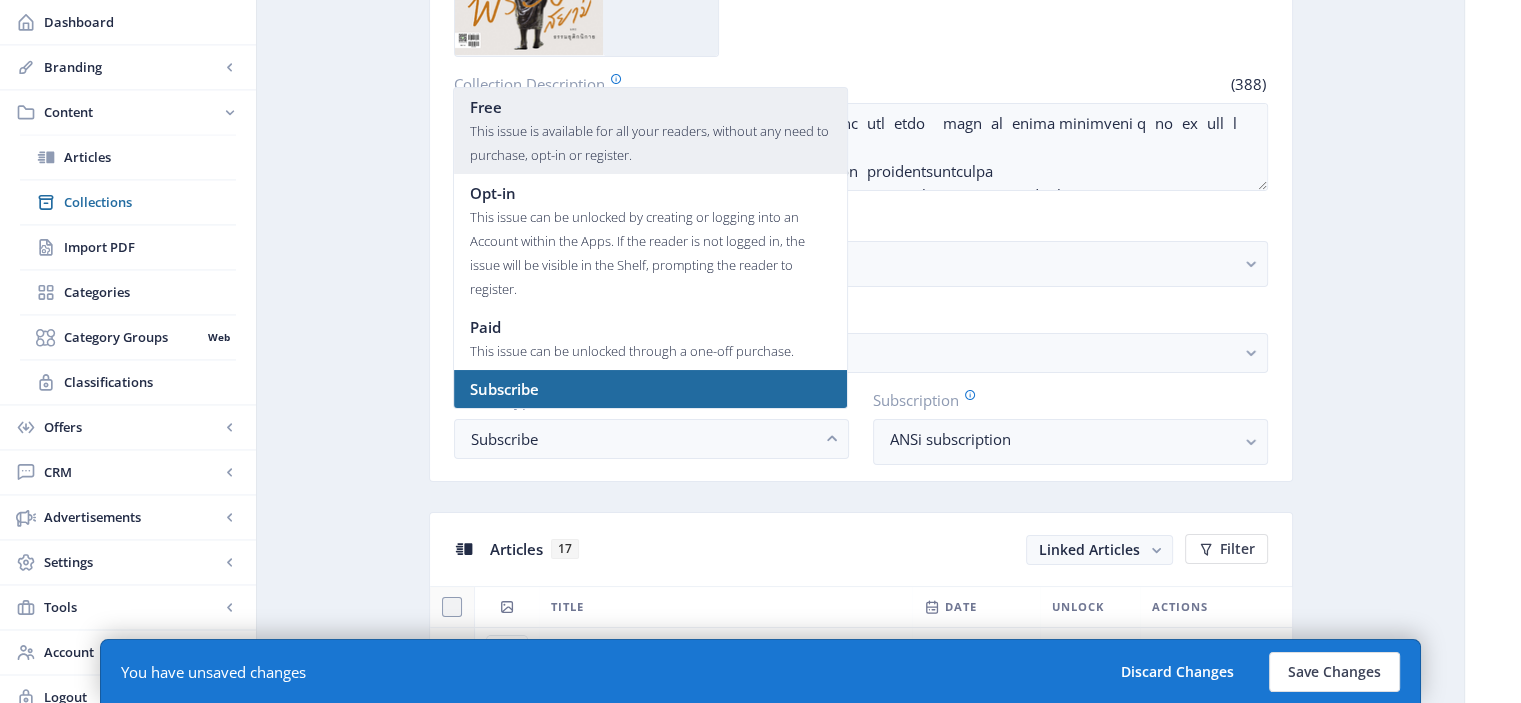 click on "This issue is available for all your readers, without any need to purchase, opt-in or register." at bounding box center [650, 143] 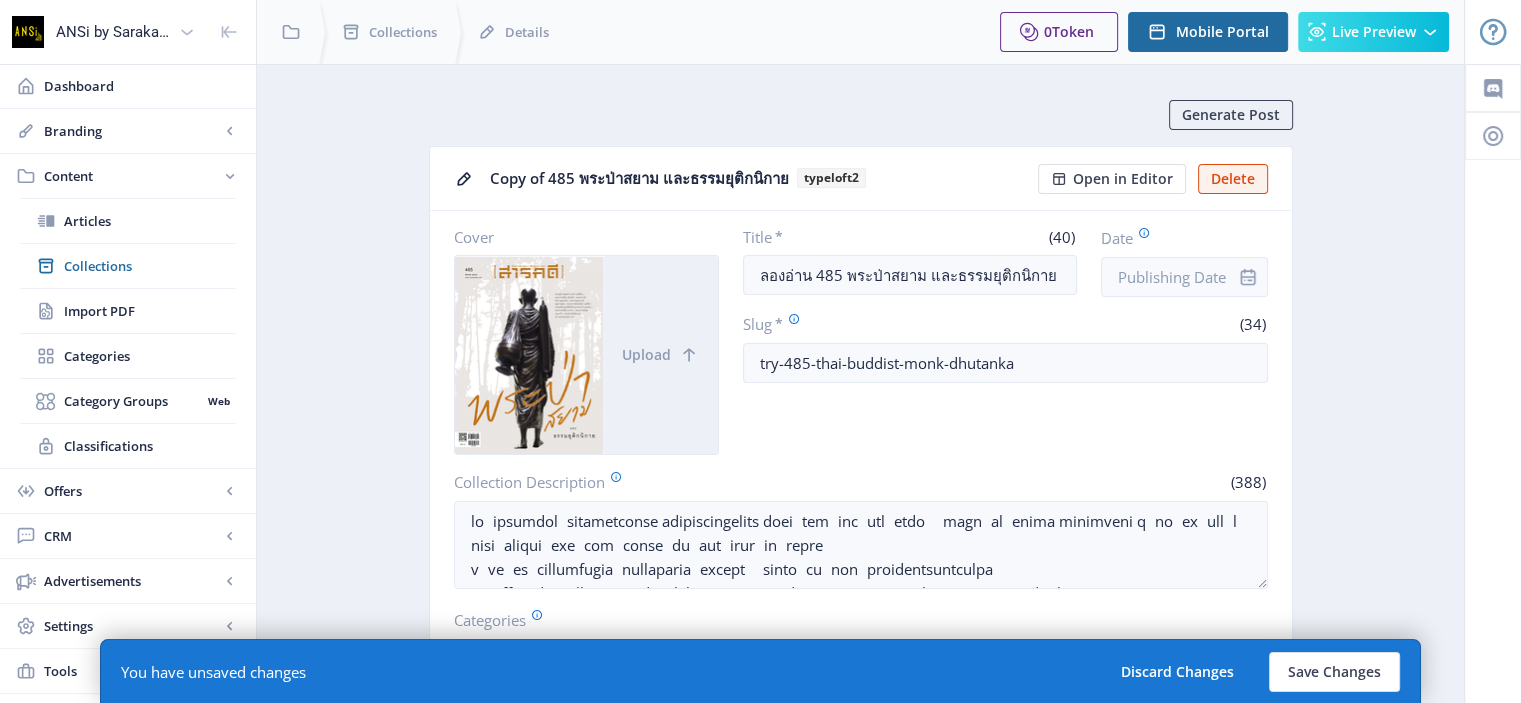 scroll, scrollTop: 398, scrollLeft: 0, axis: vertical 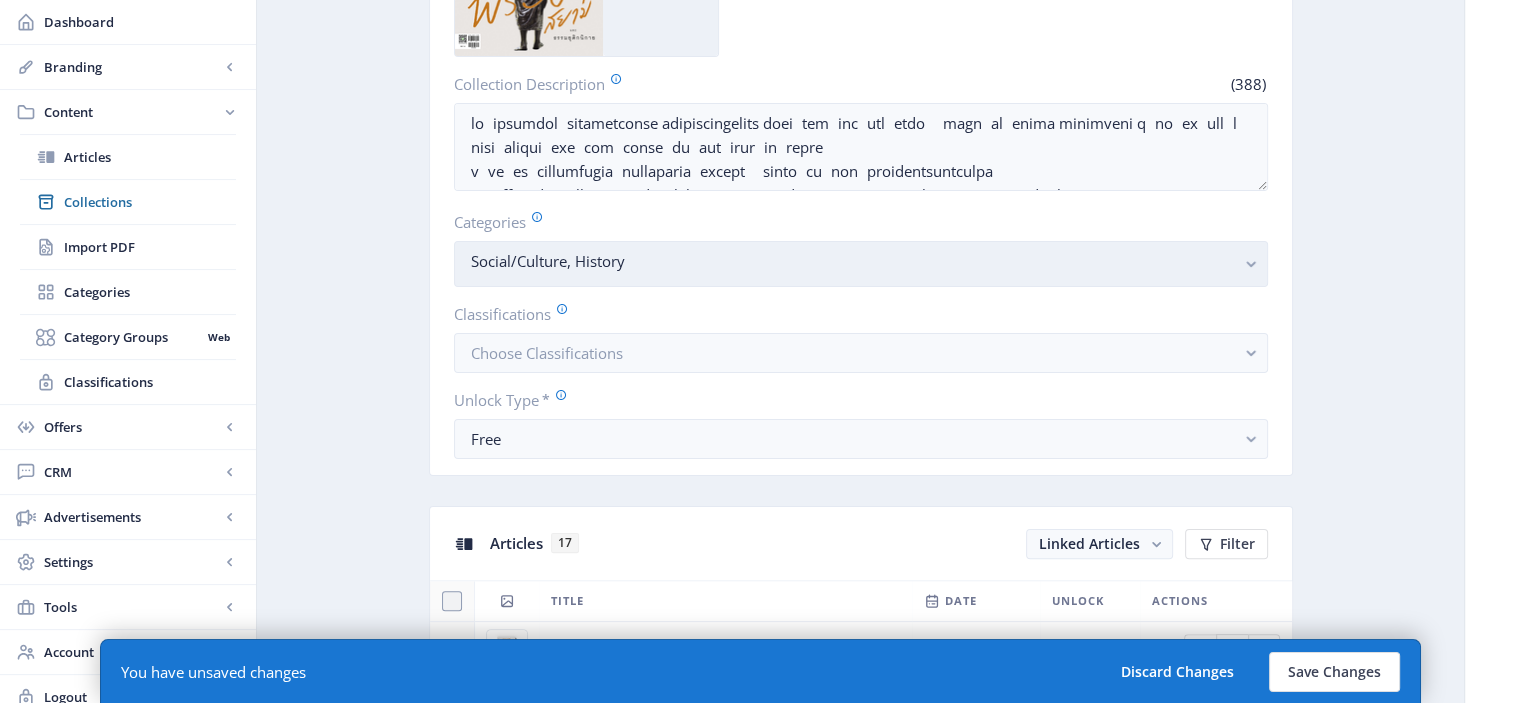 click on "Social/Culture, History" at bounding box center [861, 264] 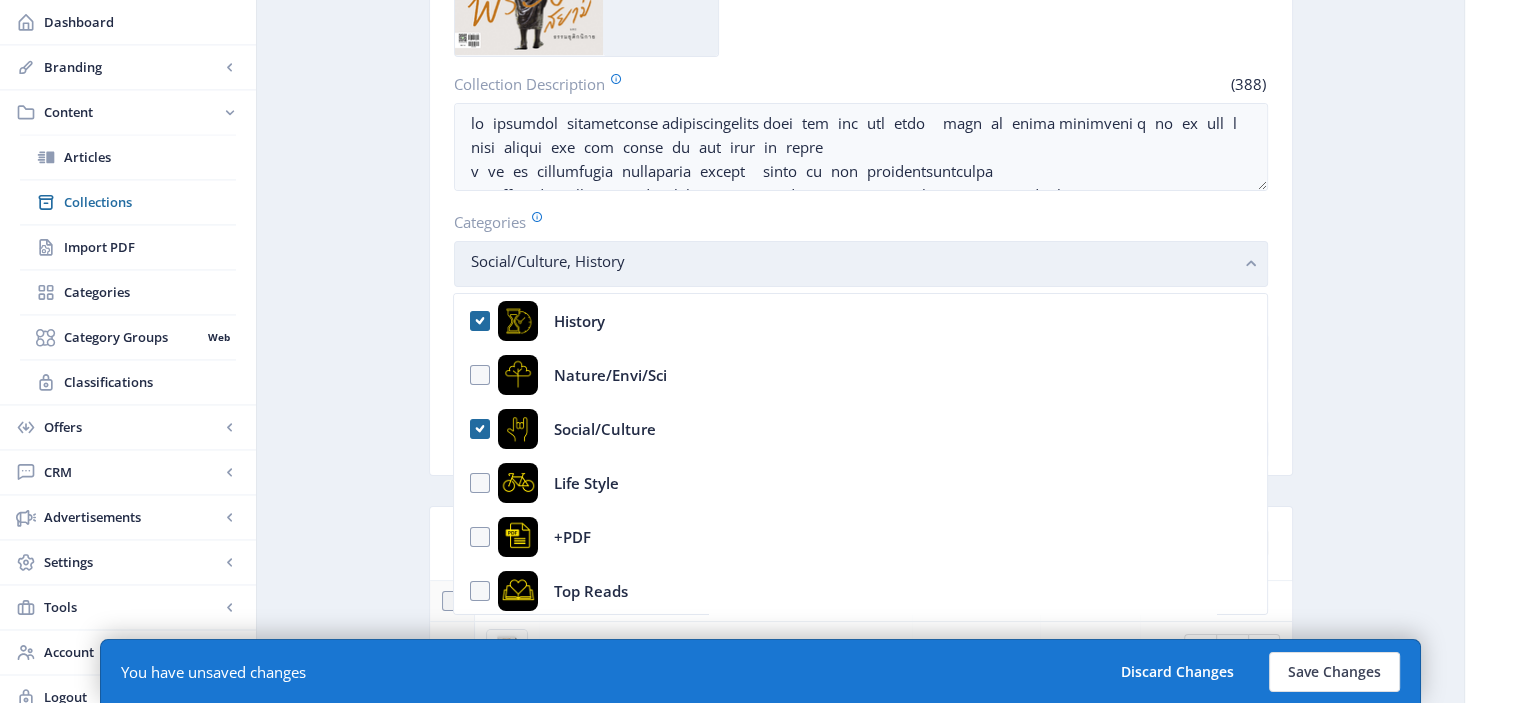scroll, scrollTop: 0, scrollLeft: 0, axis: both 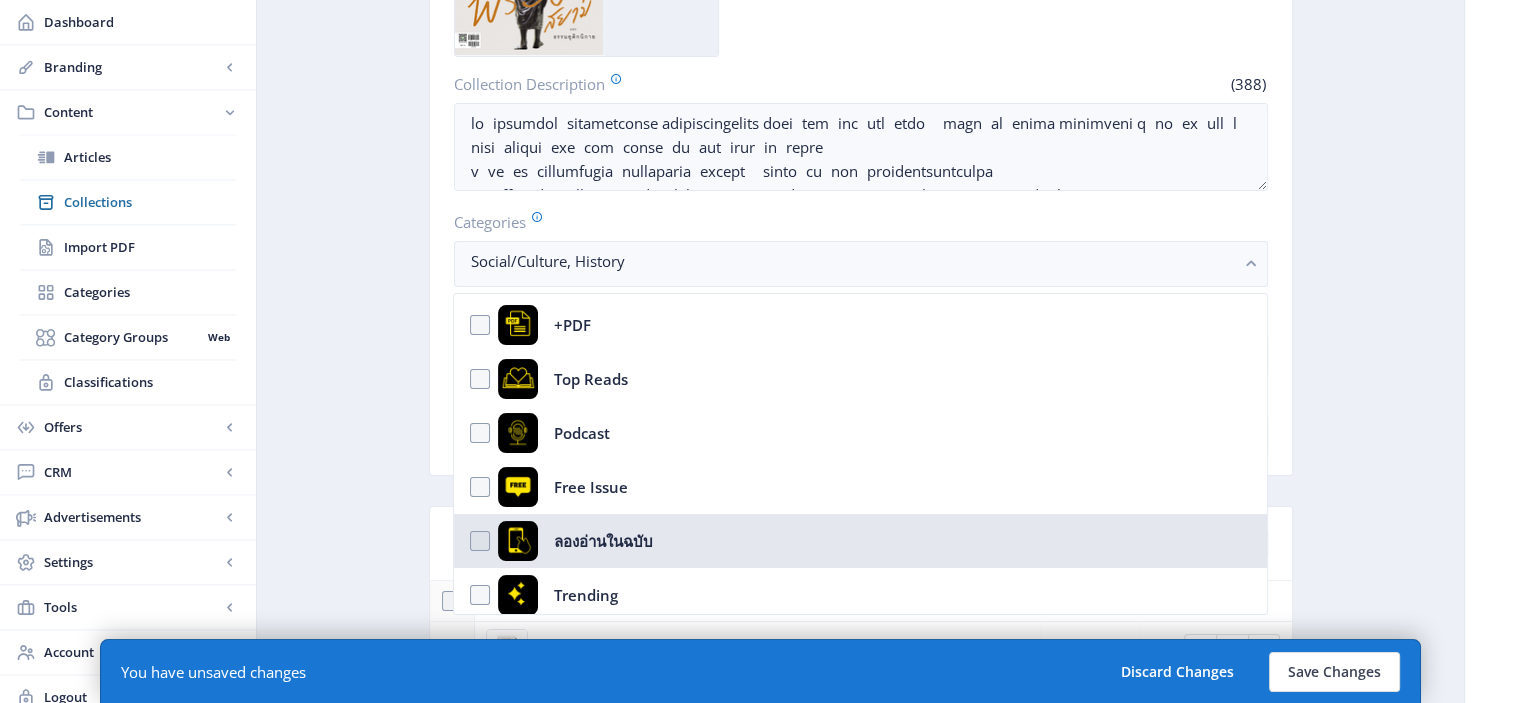 click on "ลองอ่านในฉบับ" at bounding box center (860, 541) 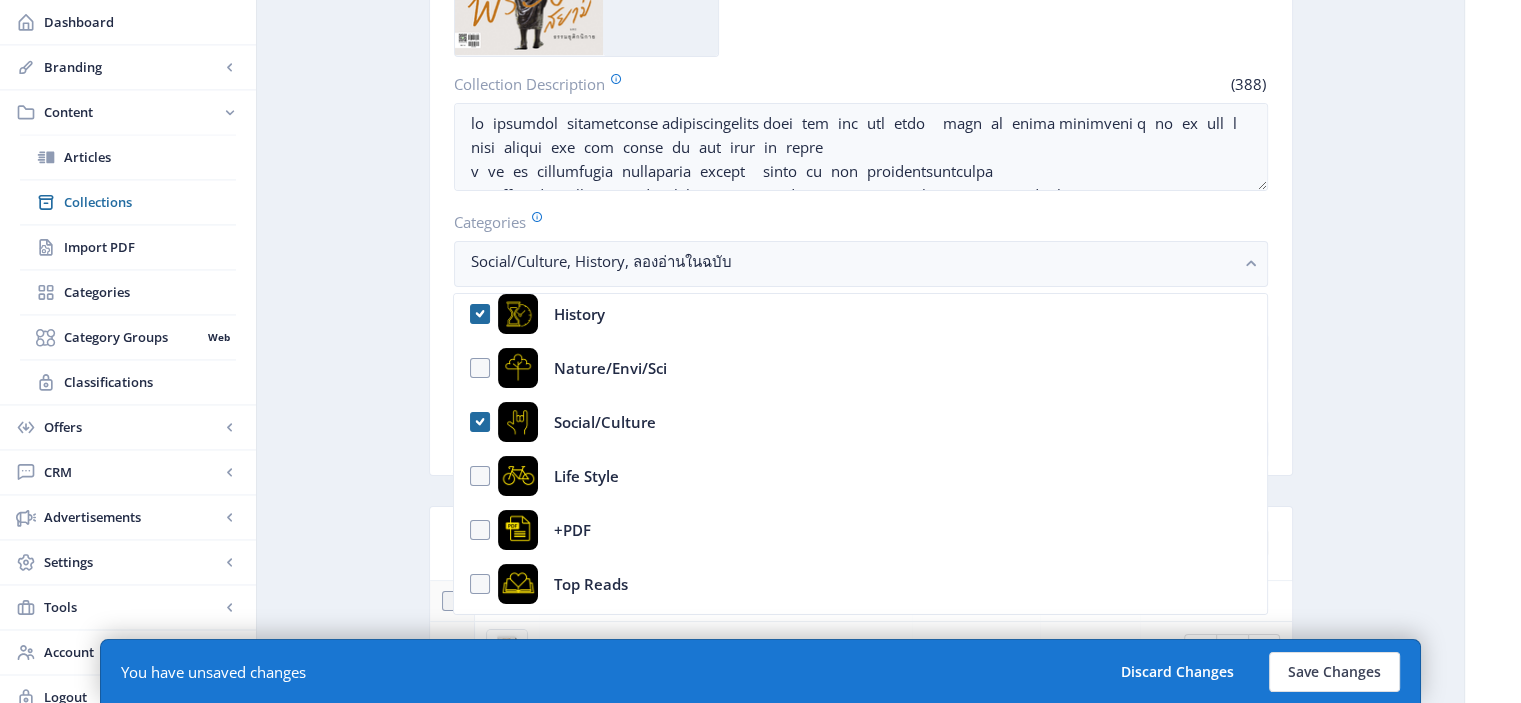 scroll, scrollTop: 3, scrollLeft: 0, axis: vertical 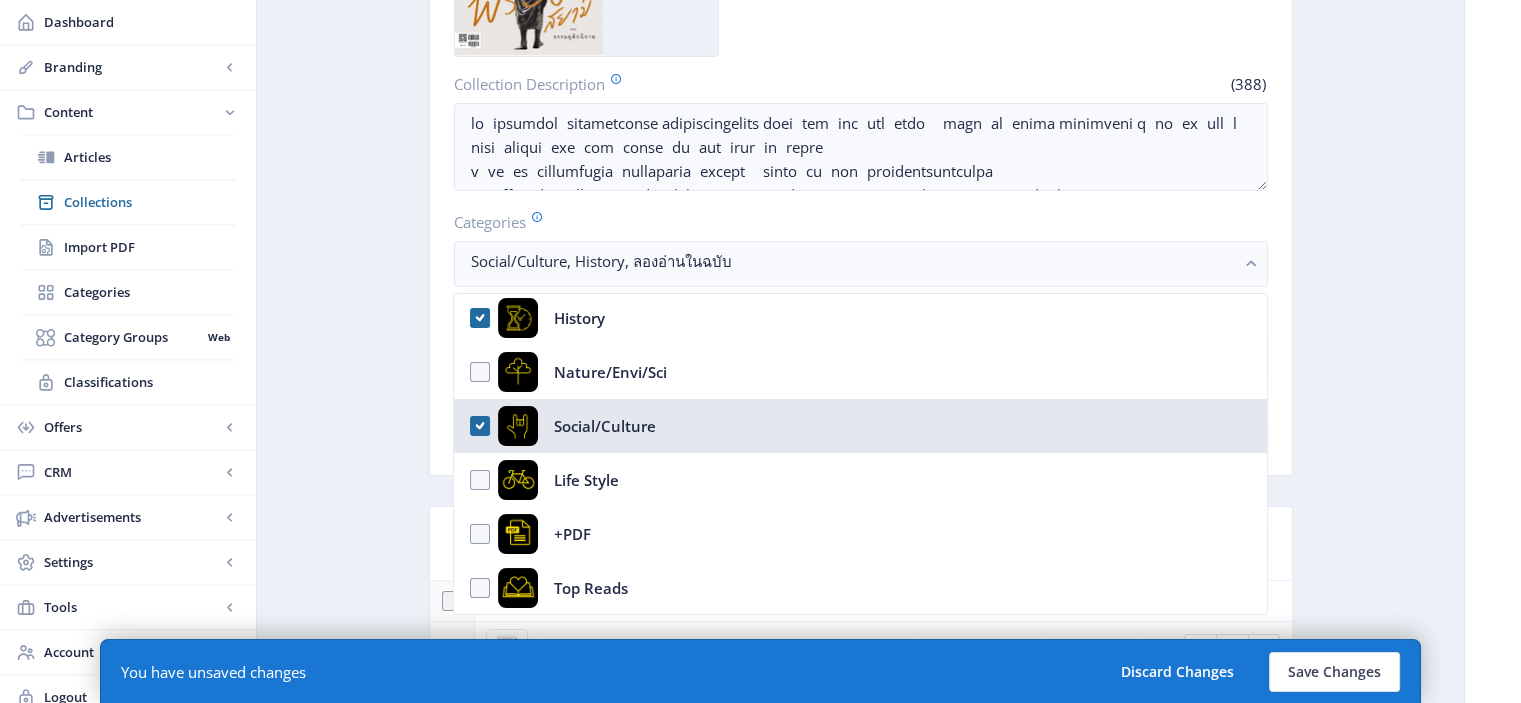 click on "Social/Culture" at bounding box center (860, 426) 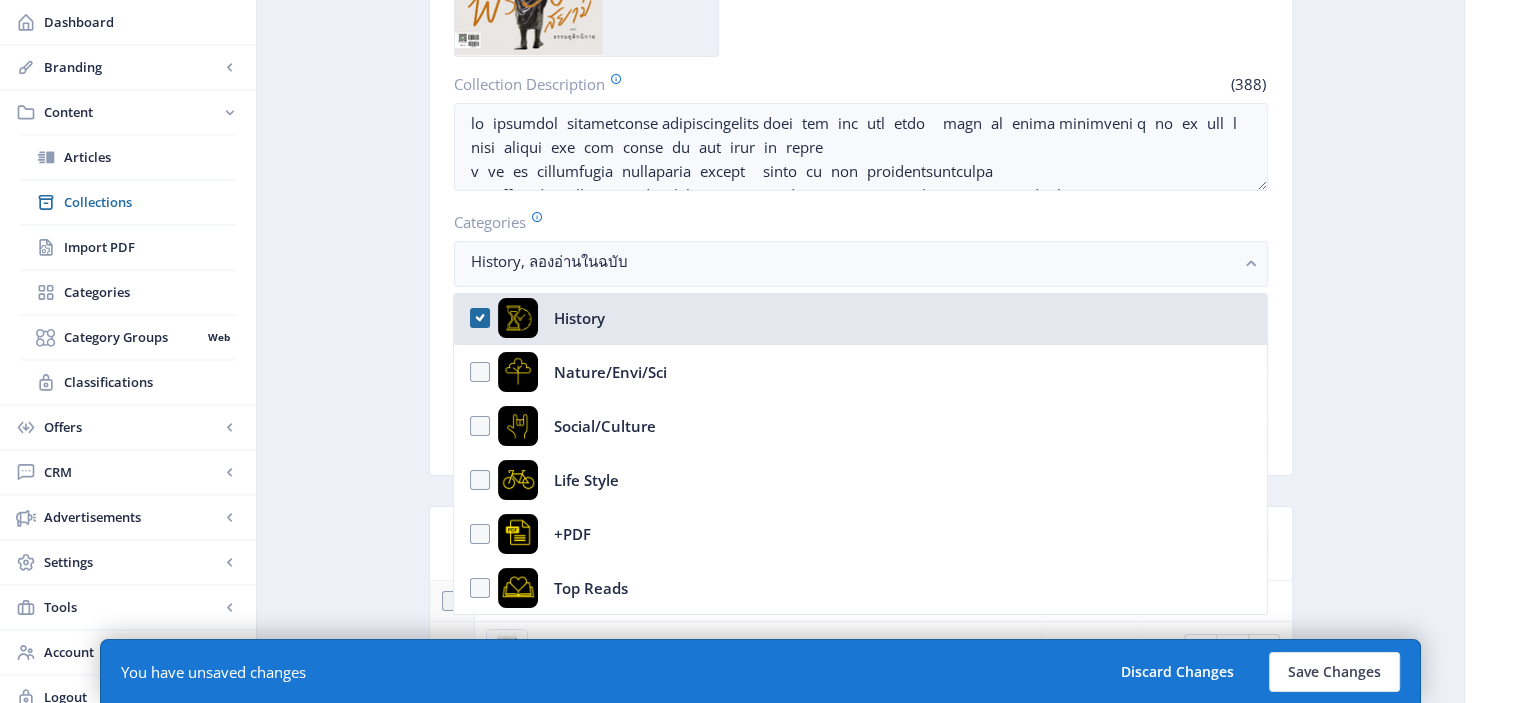 click on "History" at bounding box center (860, 318) 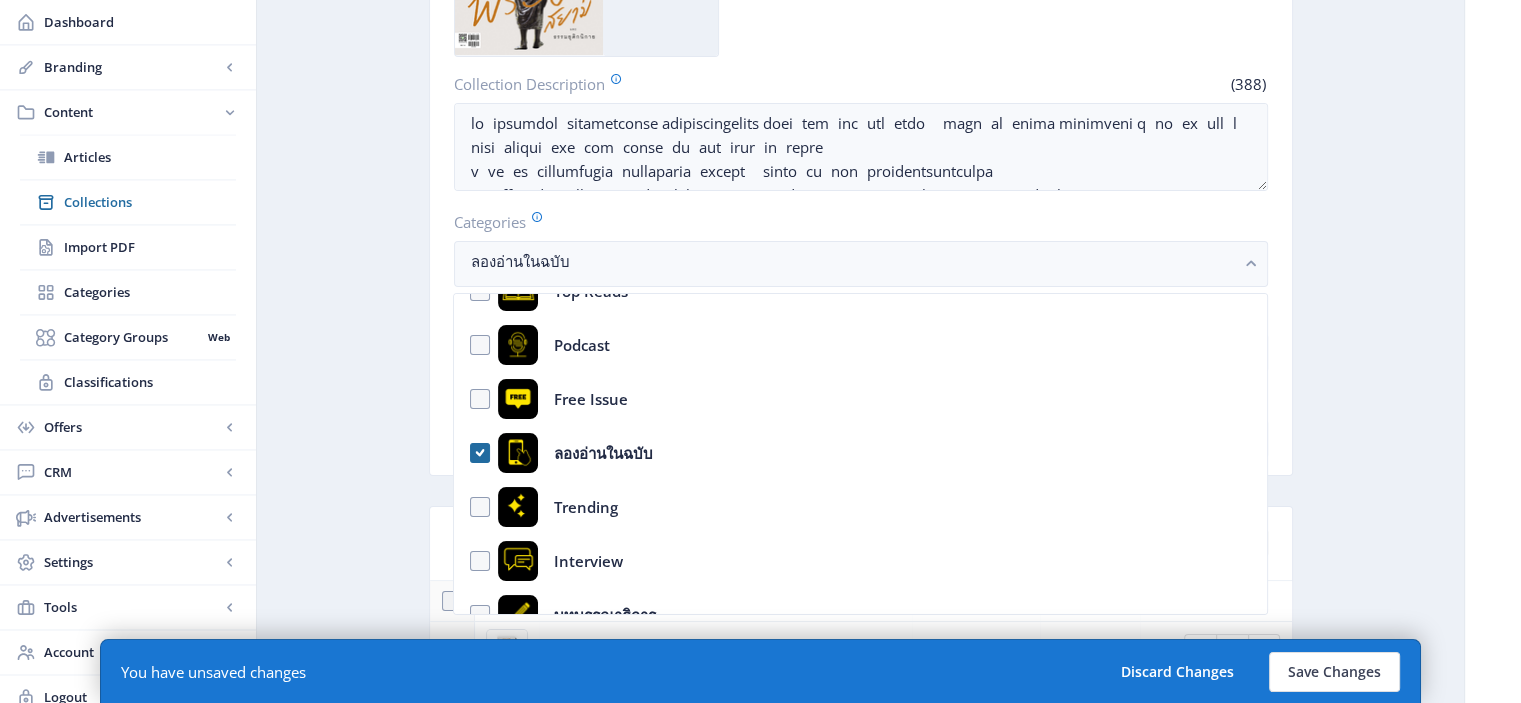 scroll, scrollTop: 436, scrollLeft: 0, axis: vertical 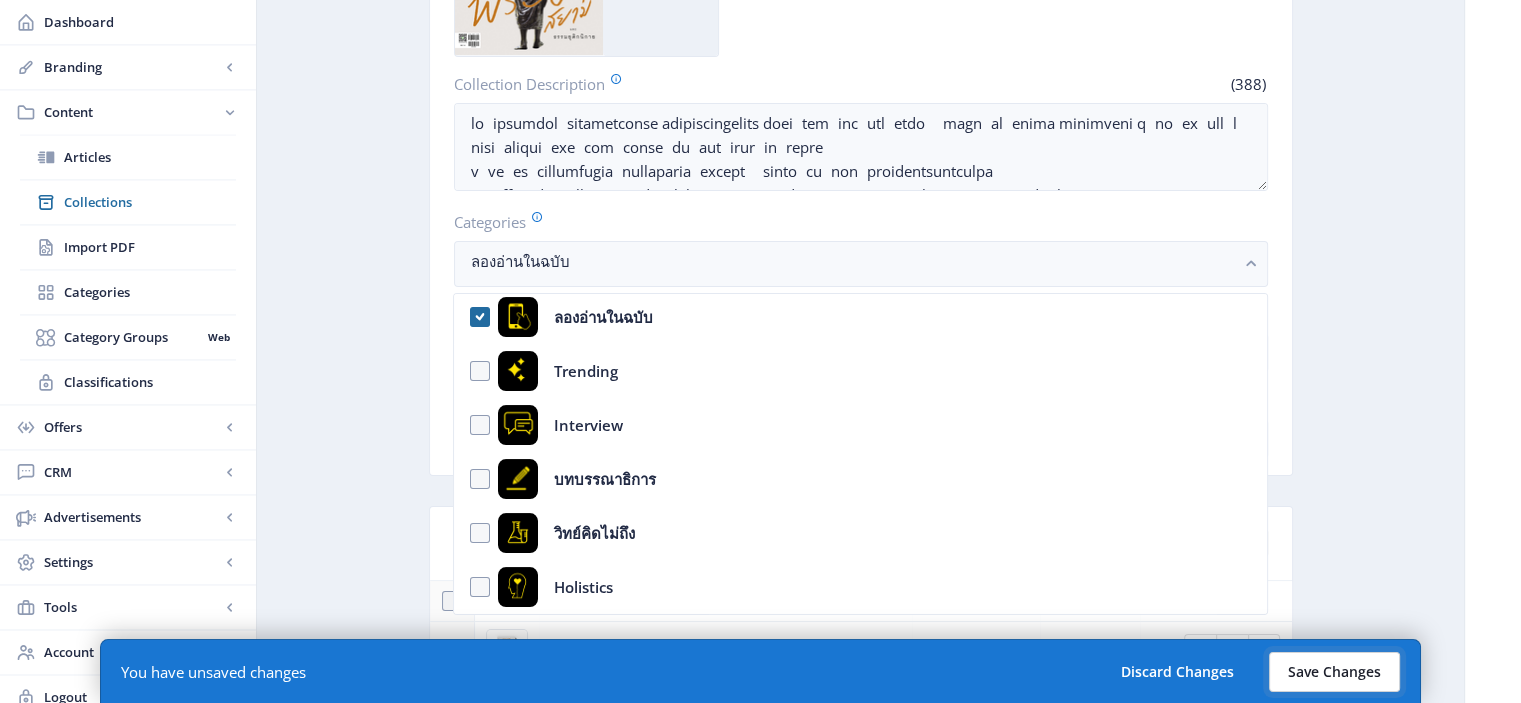 click on "Save Changes" 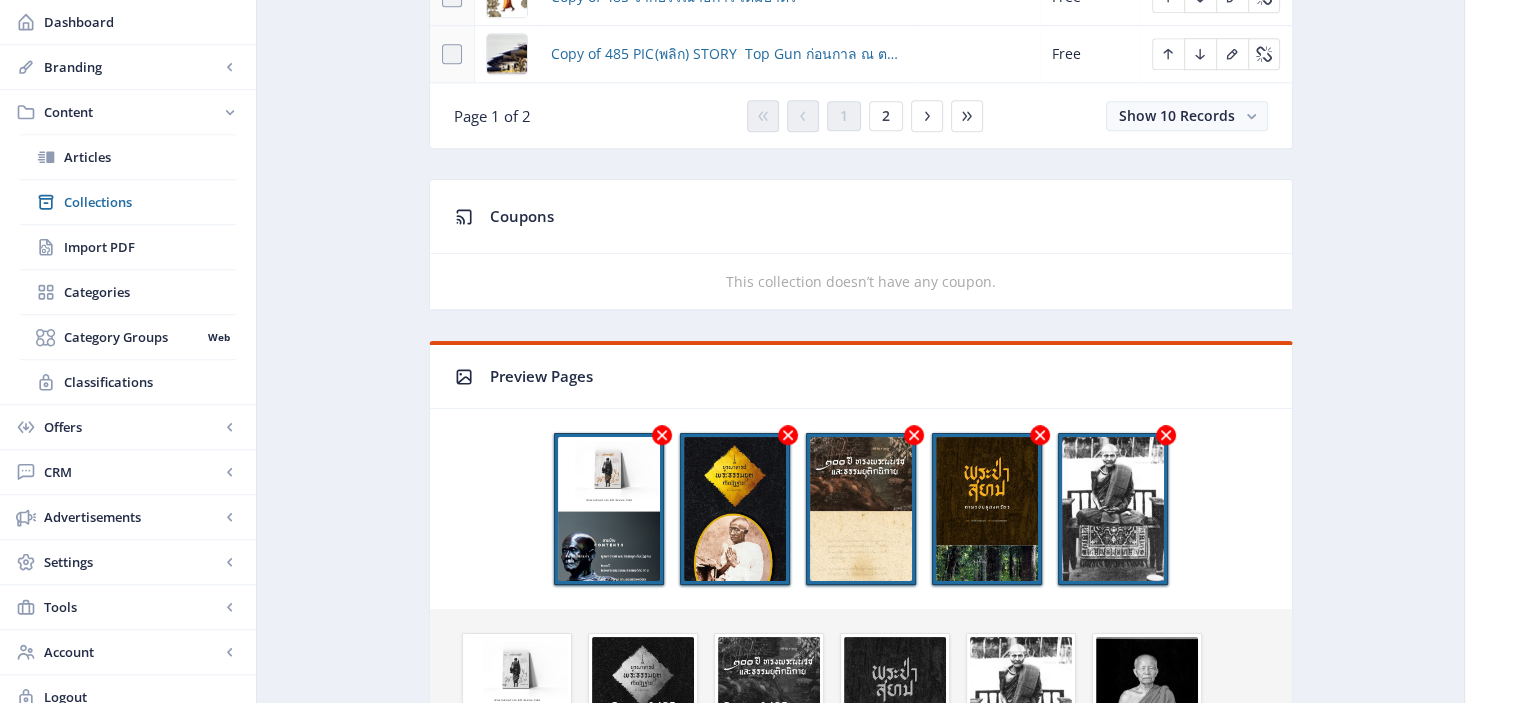 scroll, scrollTop: 1508, scrollLeft: 0, axis: vertical 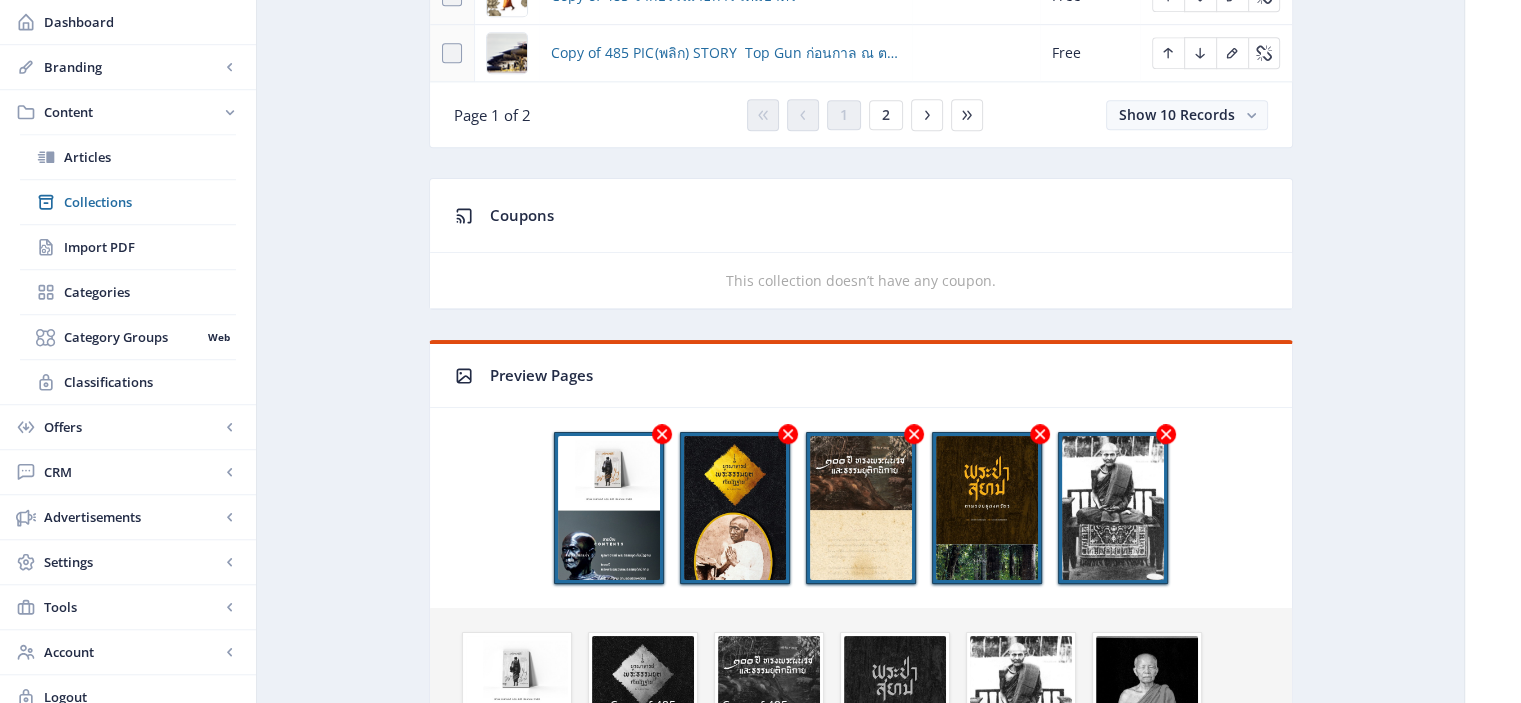 click 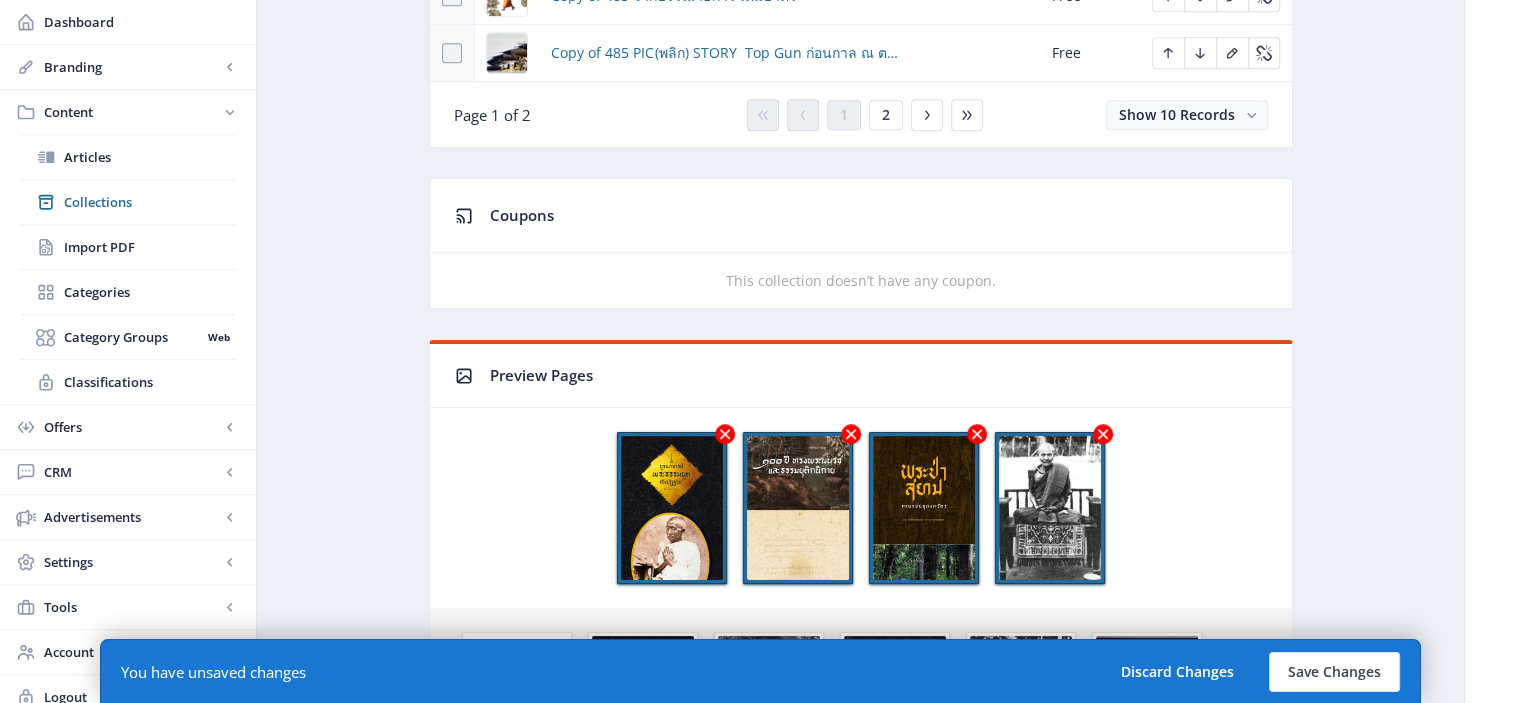 click 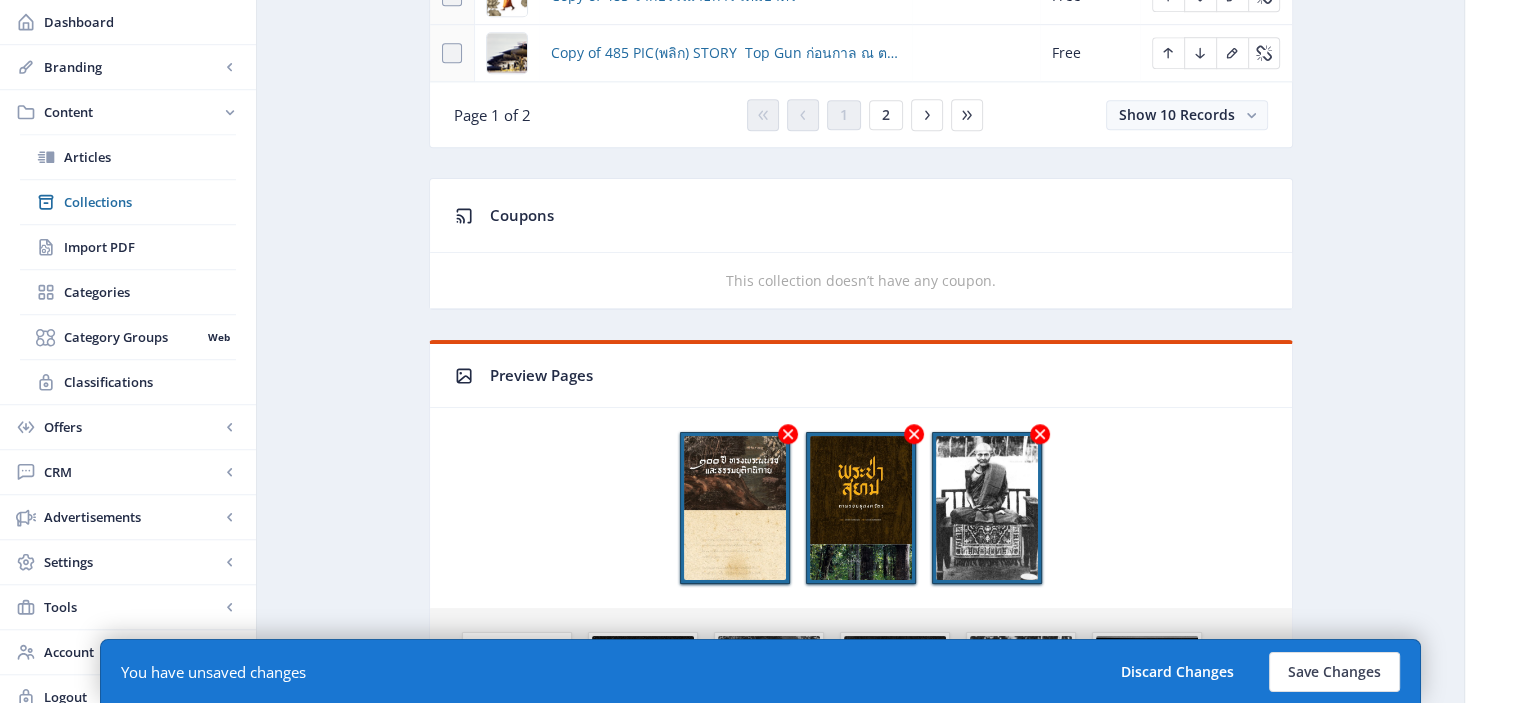 click 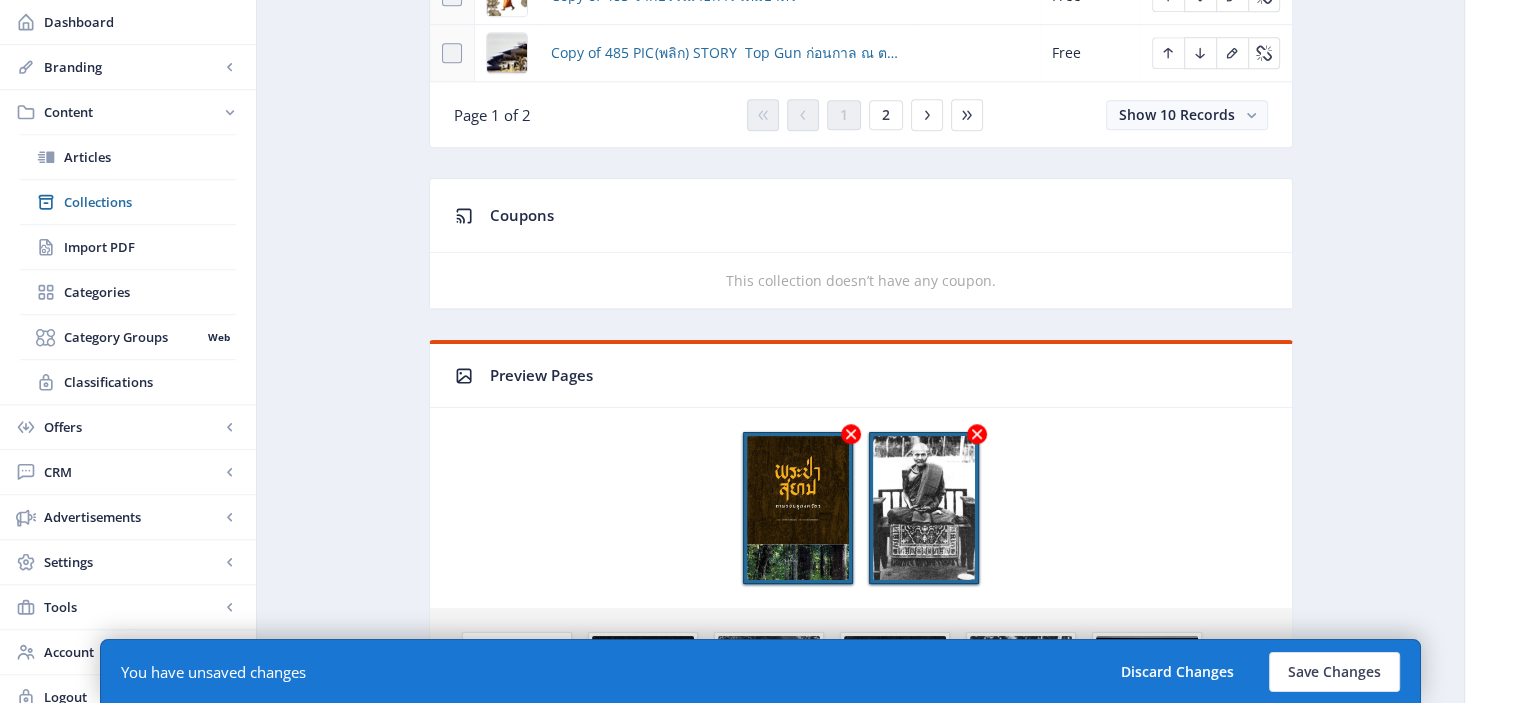 click 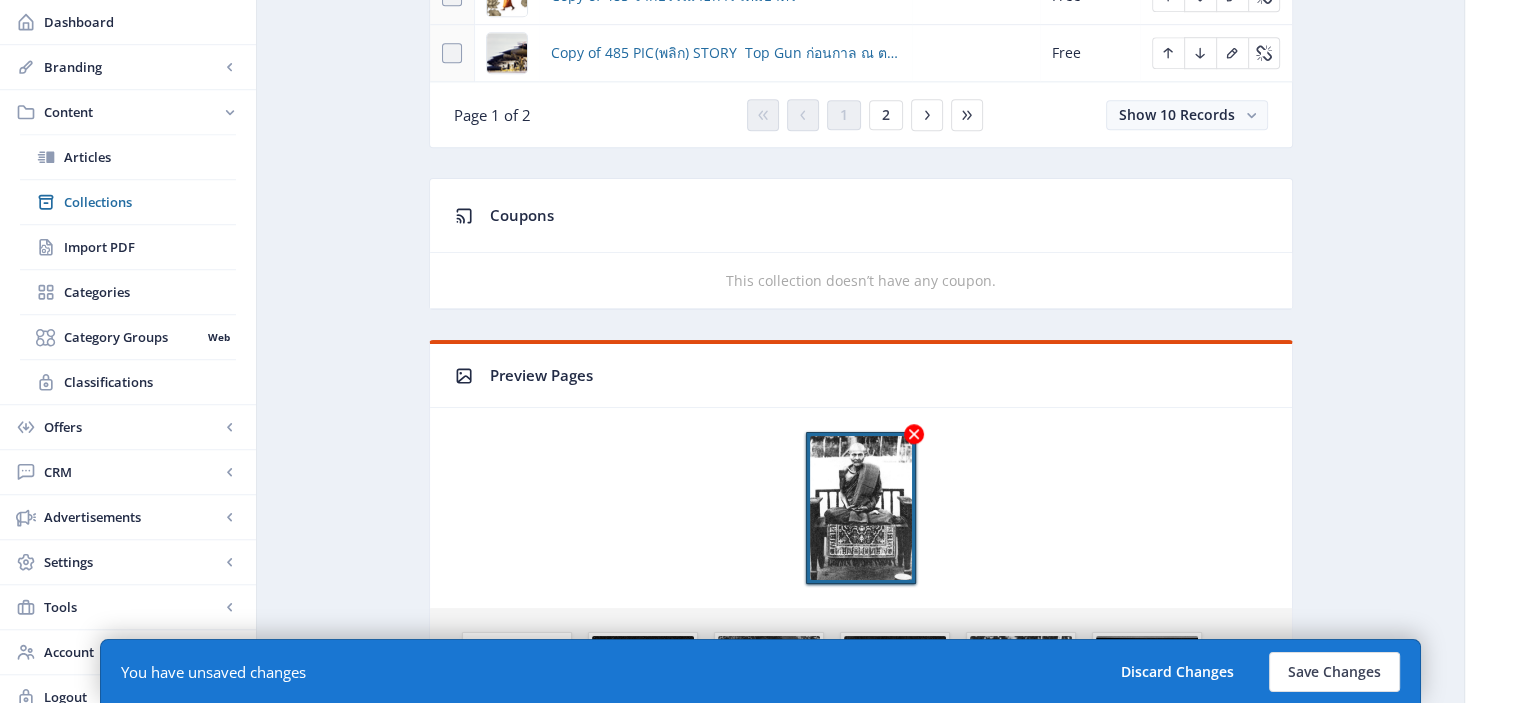 click 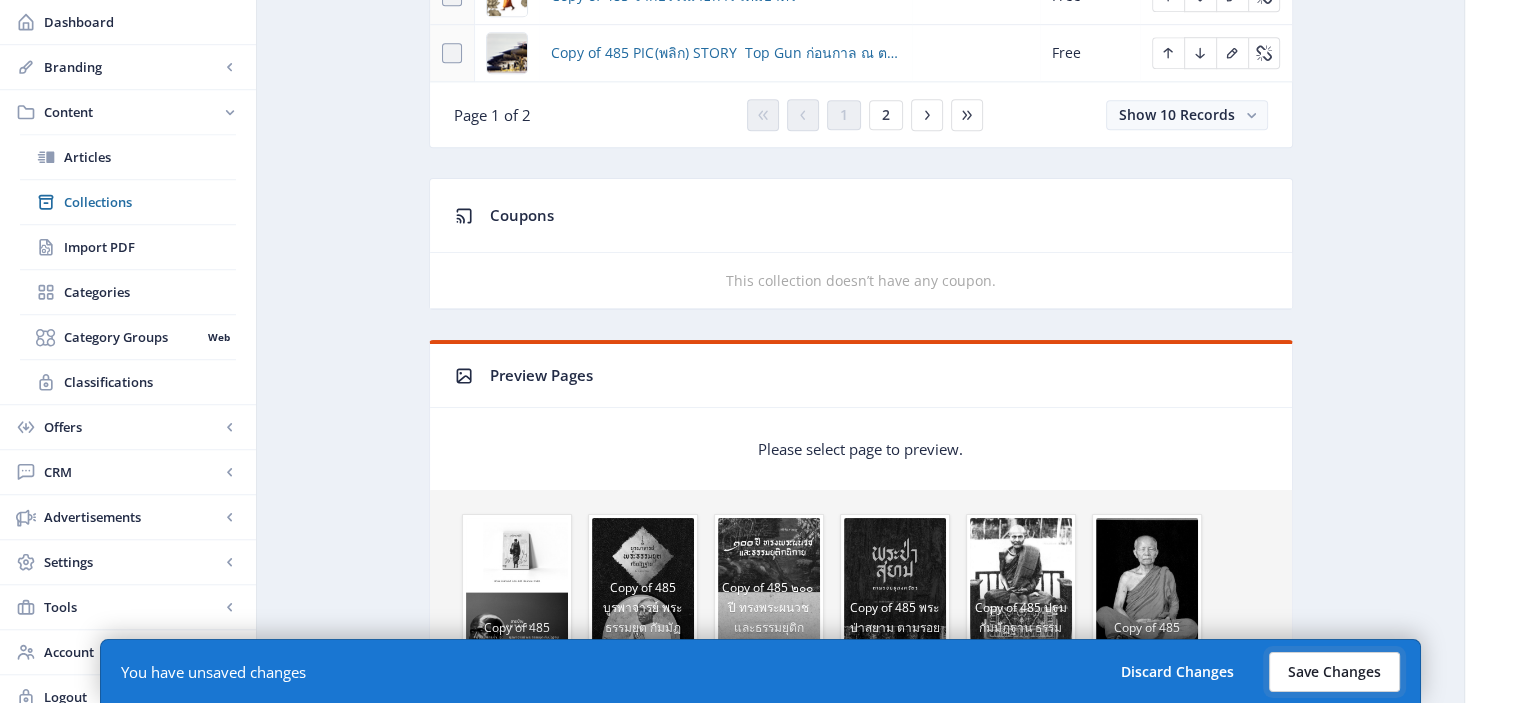 click on "Save Changes" 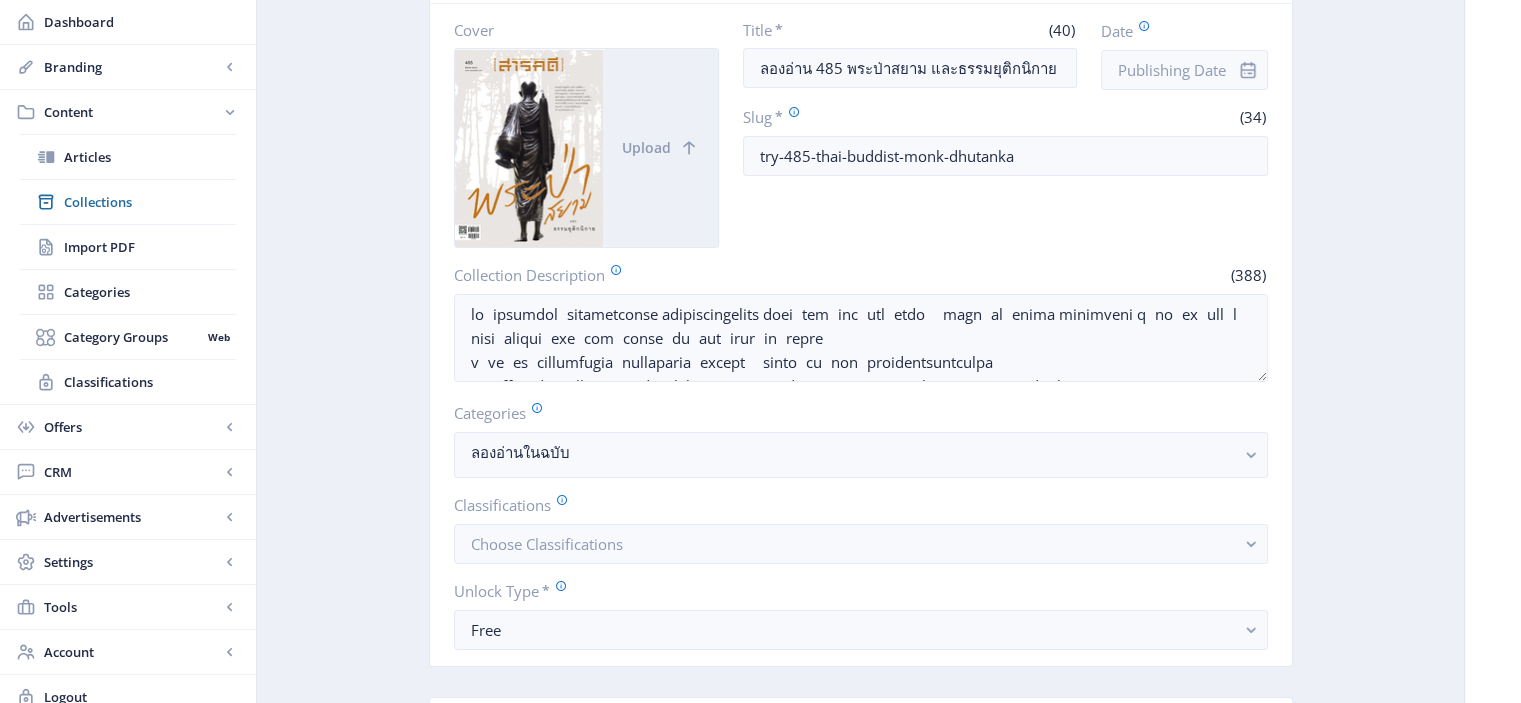 scroll, scrollTop: 226, scrollLeft: 0, axis: vertical 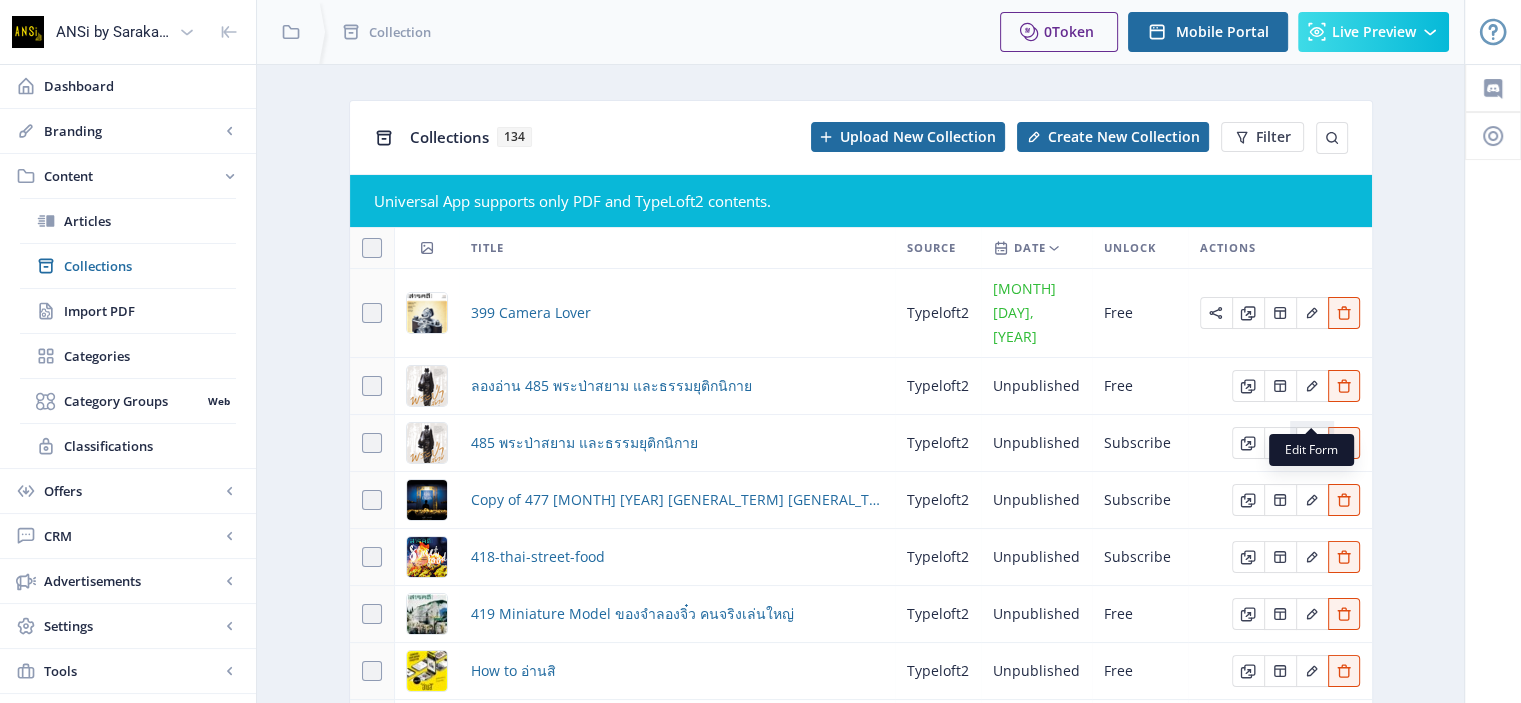 click 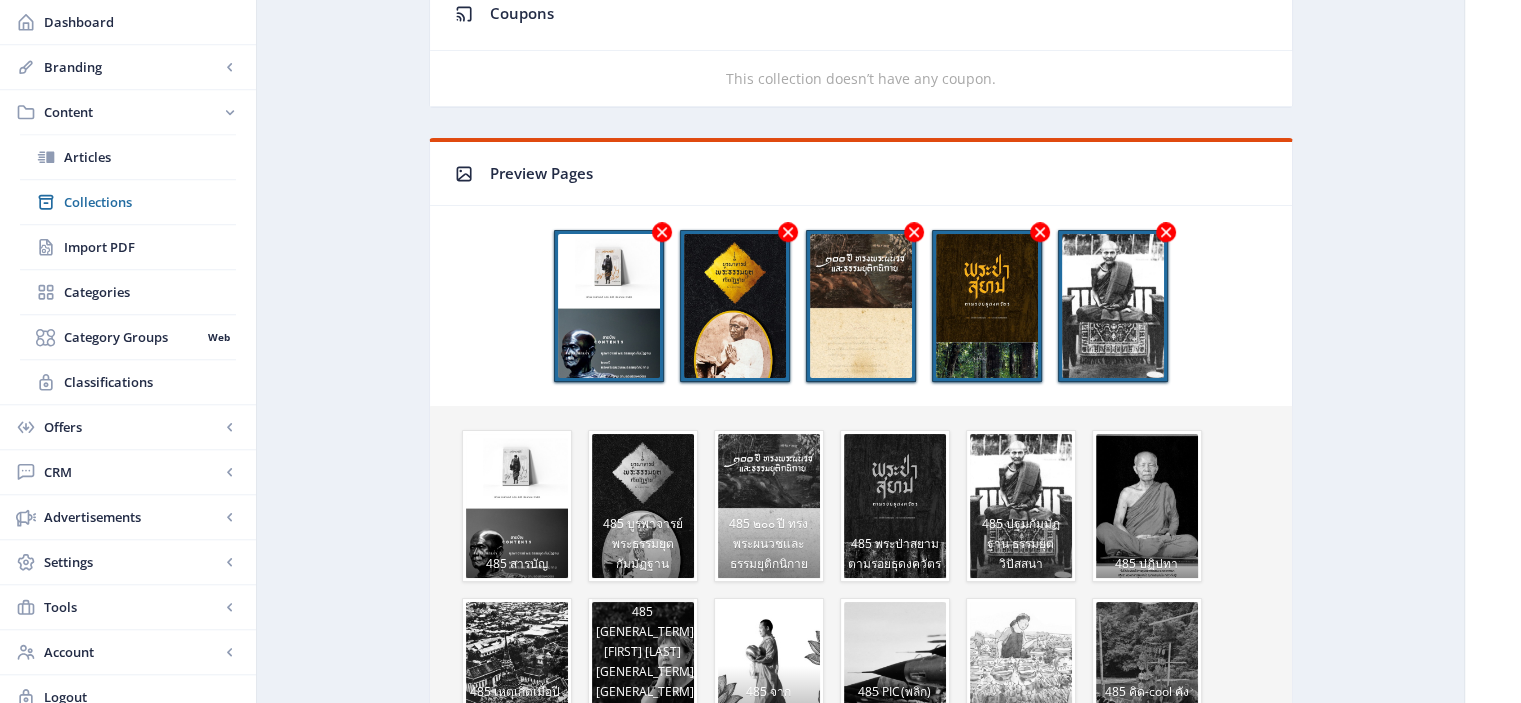 scroll, scrollTop: 1719, scrollLeft: 0, axis: vertical 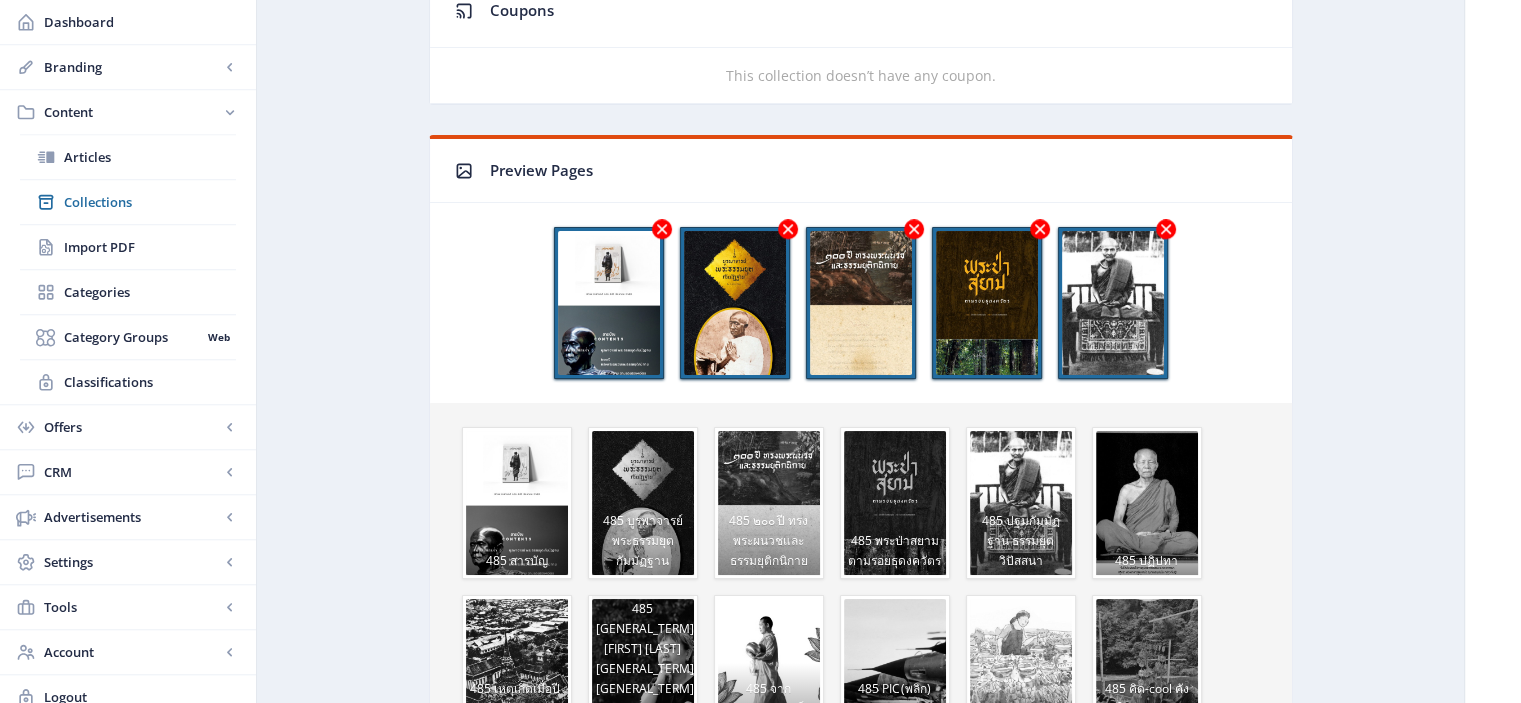 click 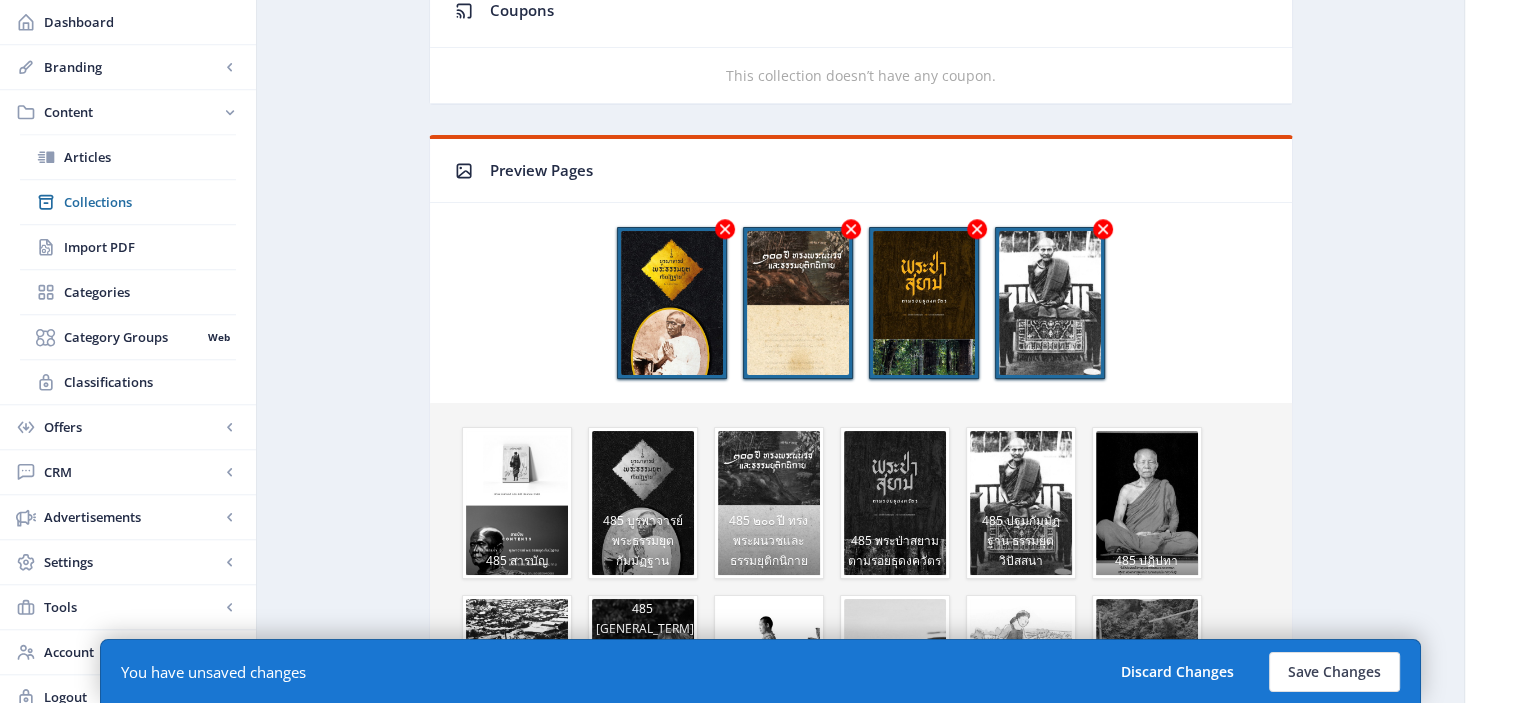 click 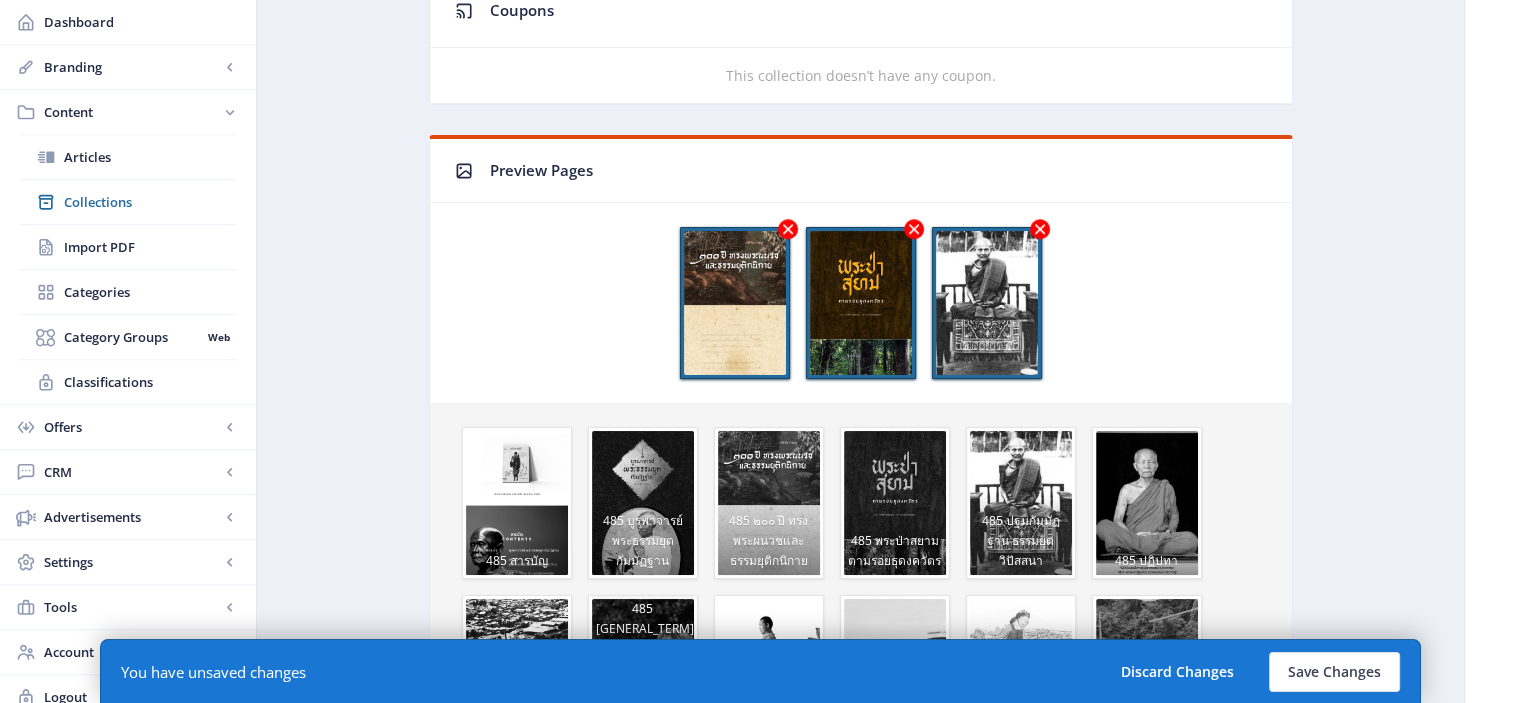 click 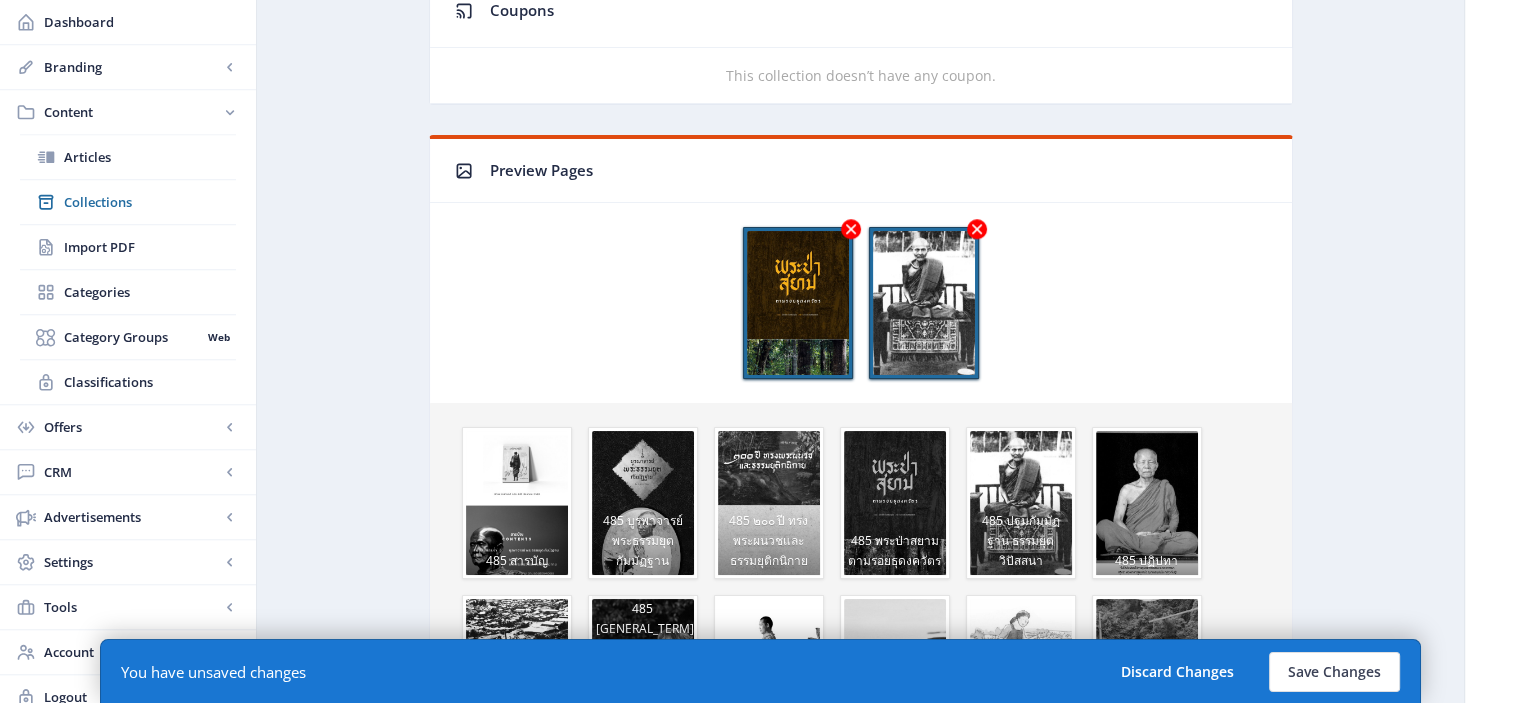 click 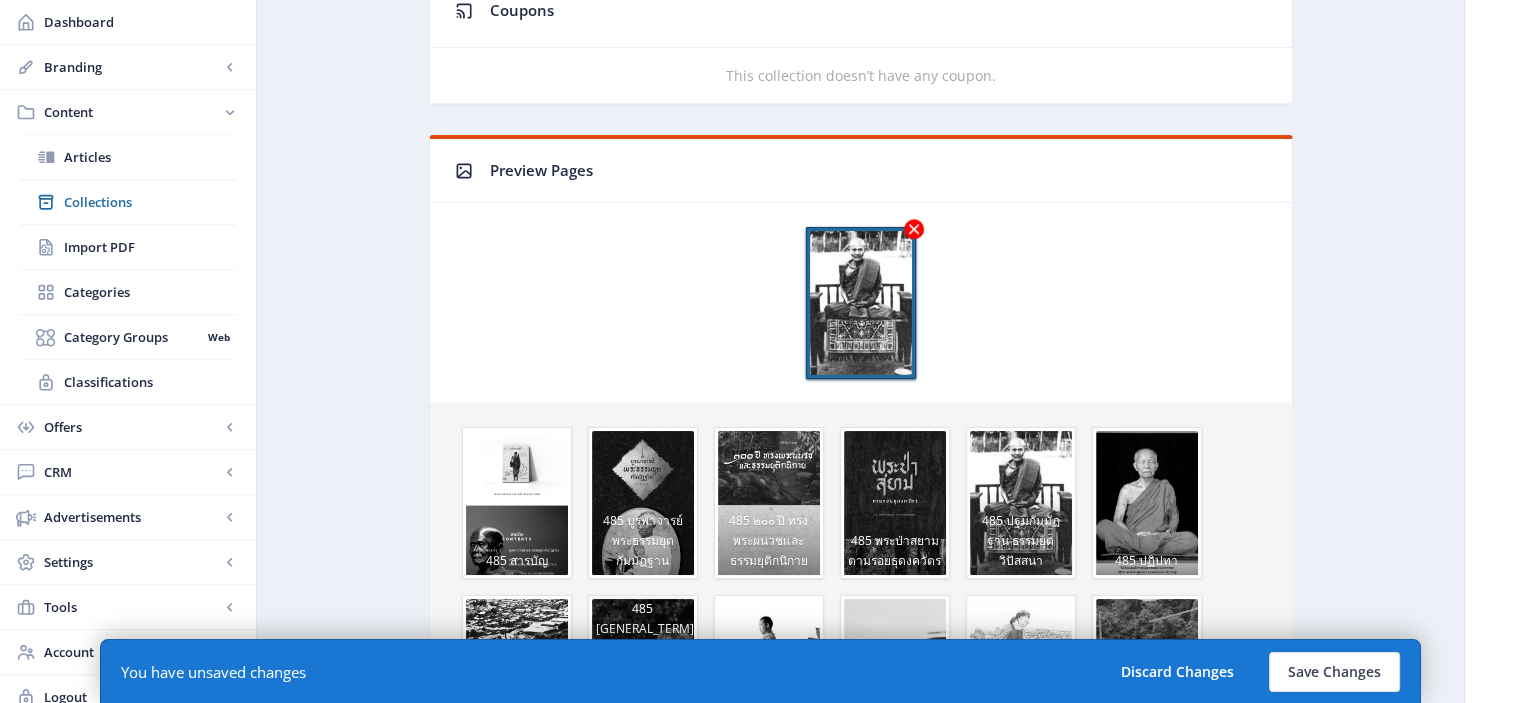 click 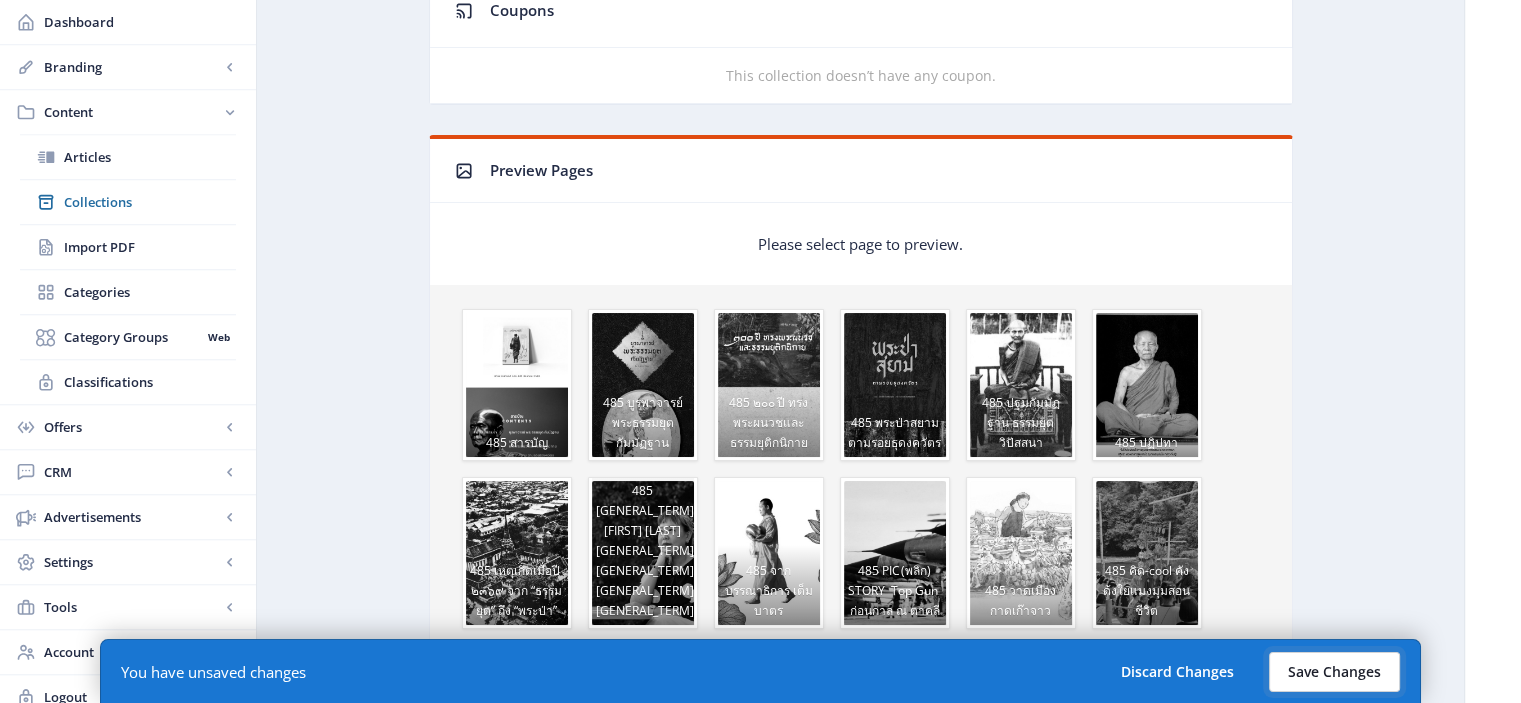 click on "Save Changes" 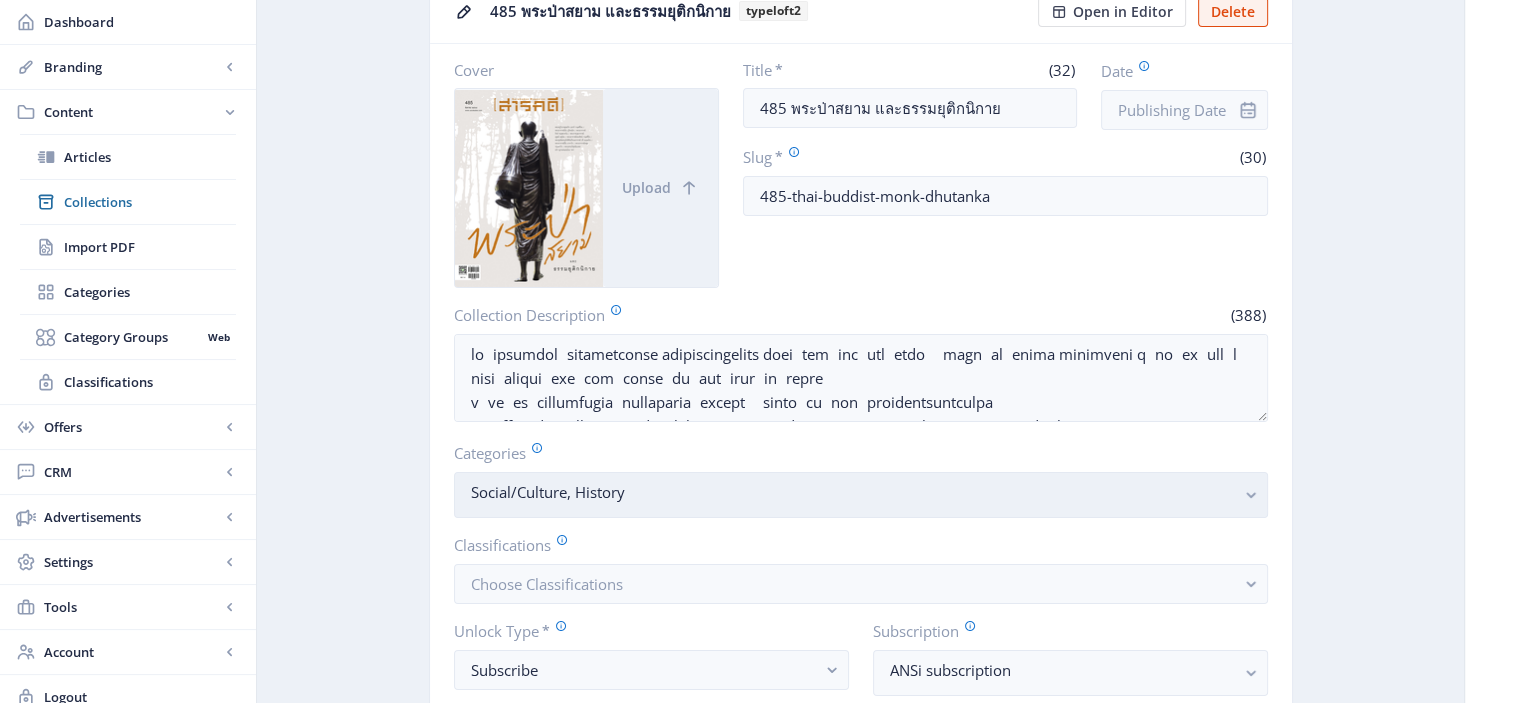 scroll, scrollTop: 0, scrollLeft: 0, axis: both 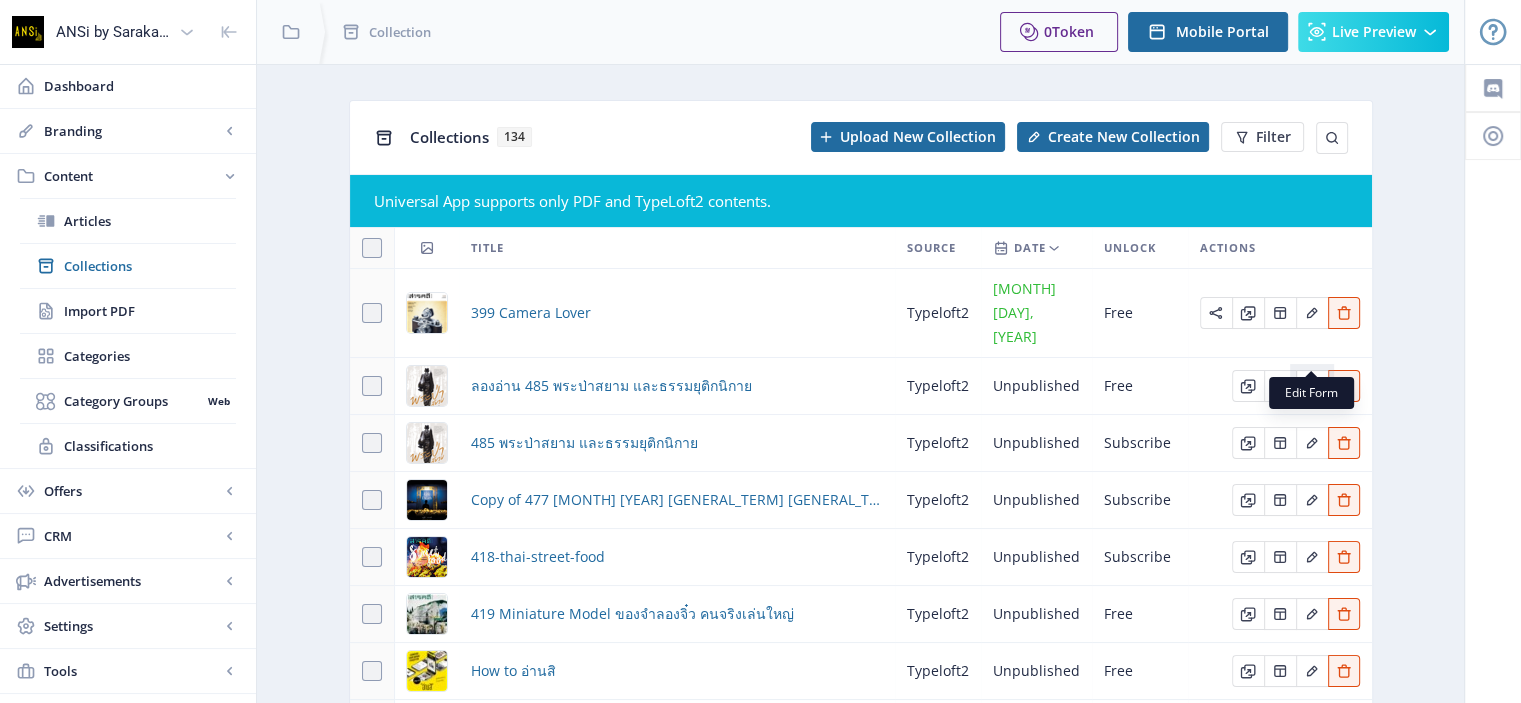 click at bounding box center [1312, 386] 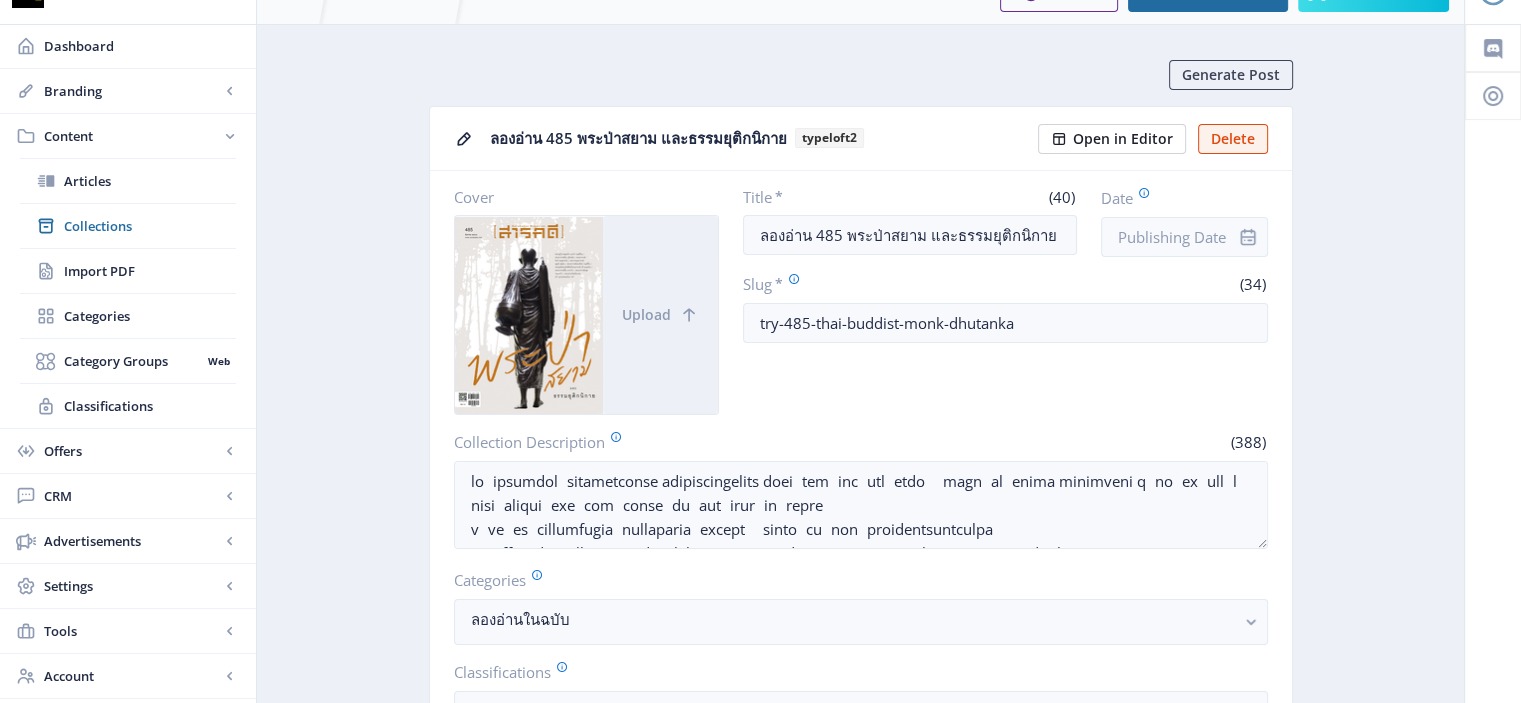 scroll, scrollTop: 36, scrollLeft: 0, axis: vertical 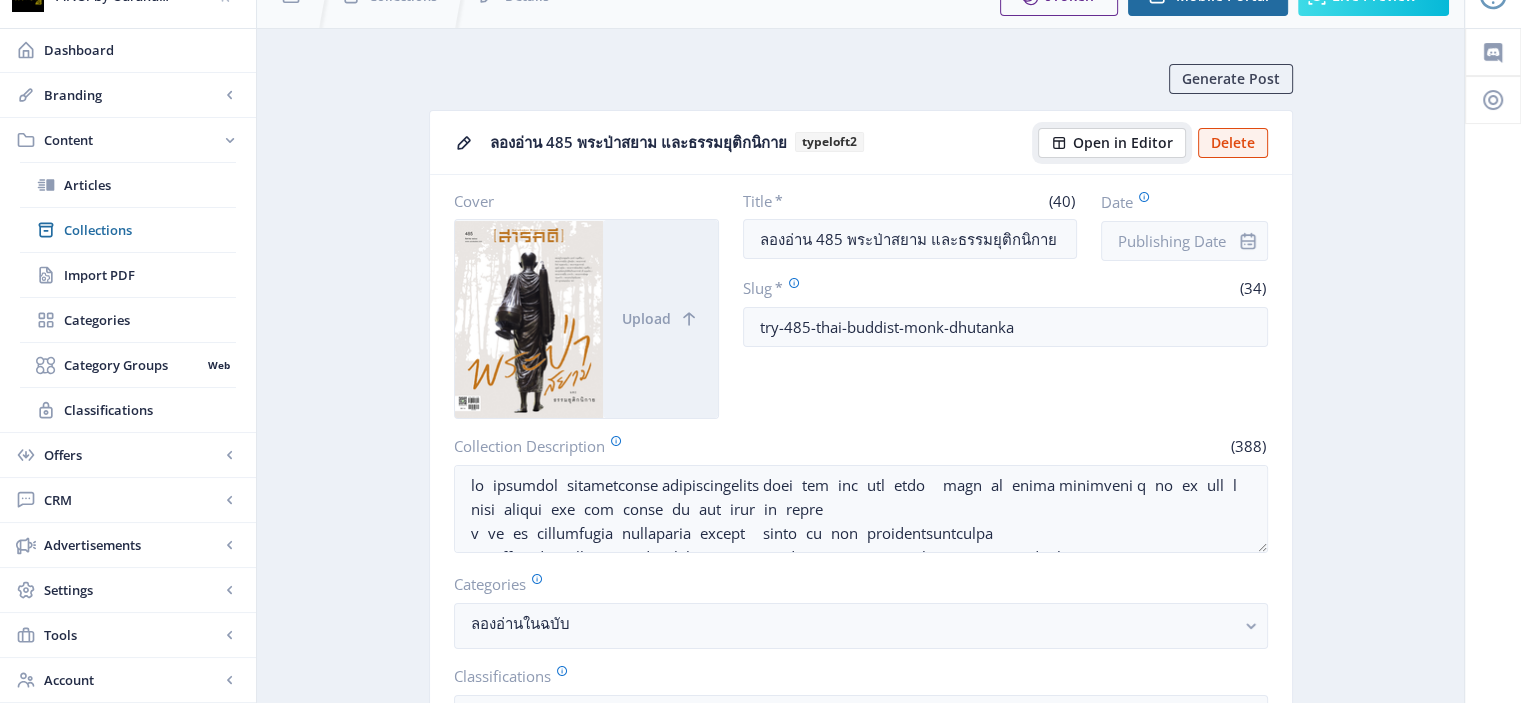 click on "Open in Editor" 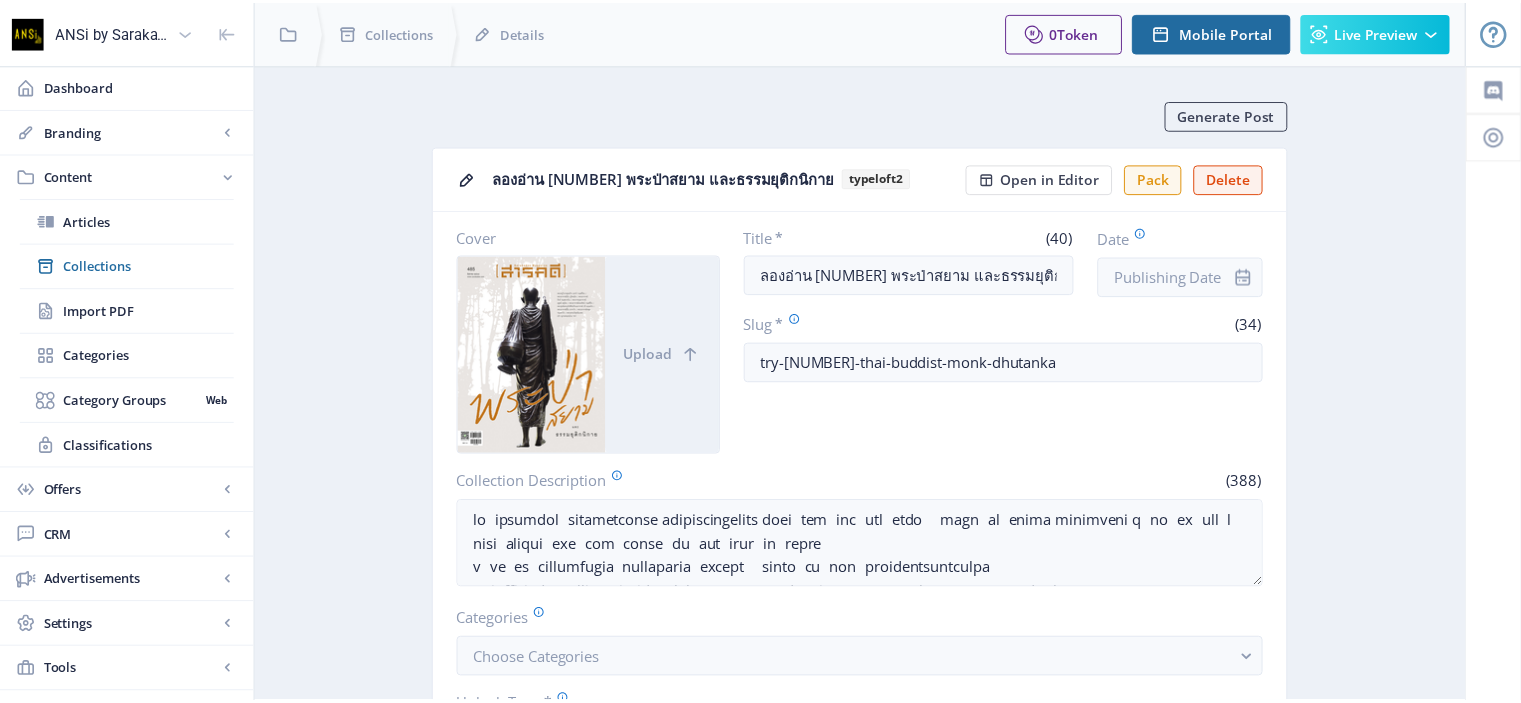 scroll, scrollTop: 0, scrollLeft: 0, axis: both 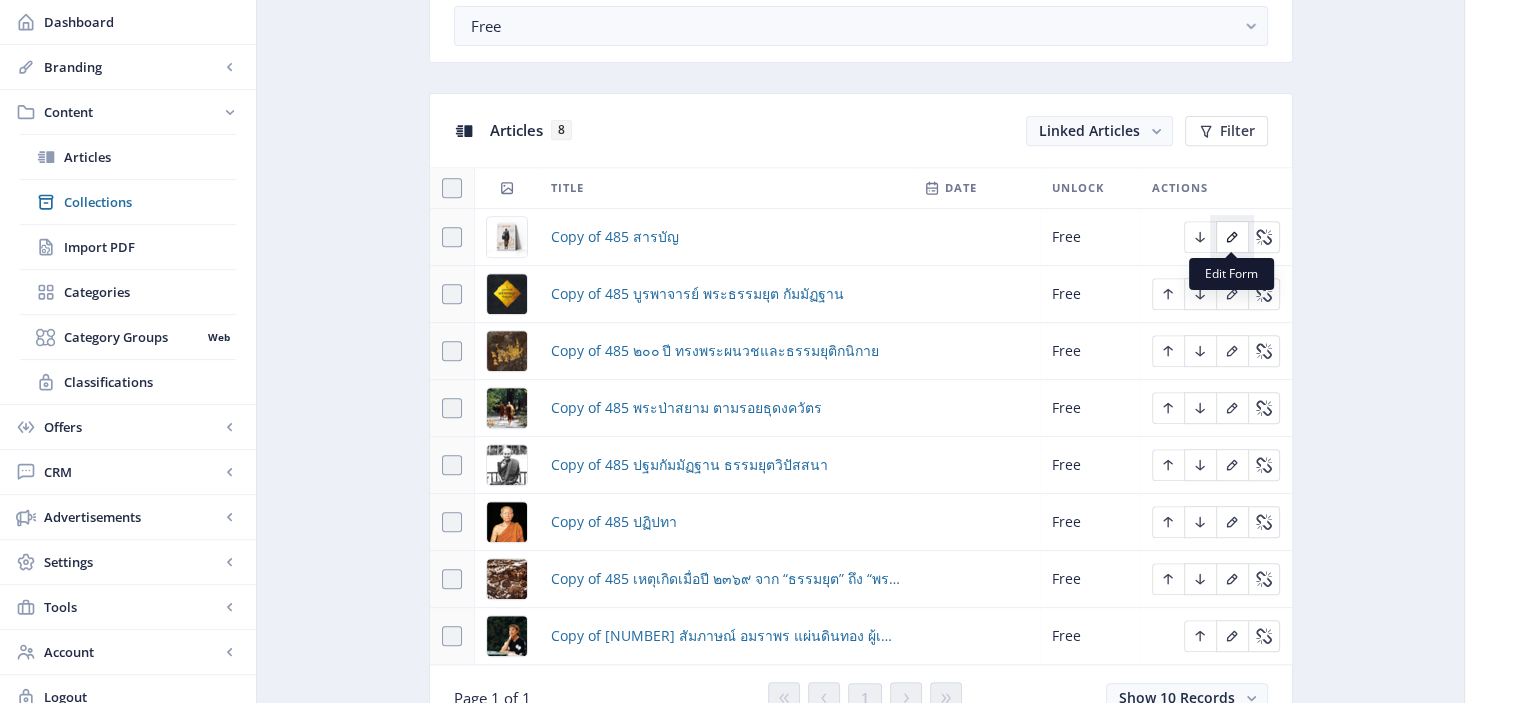 click 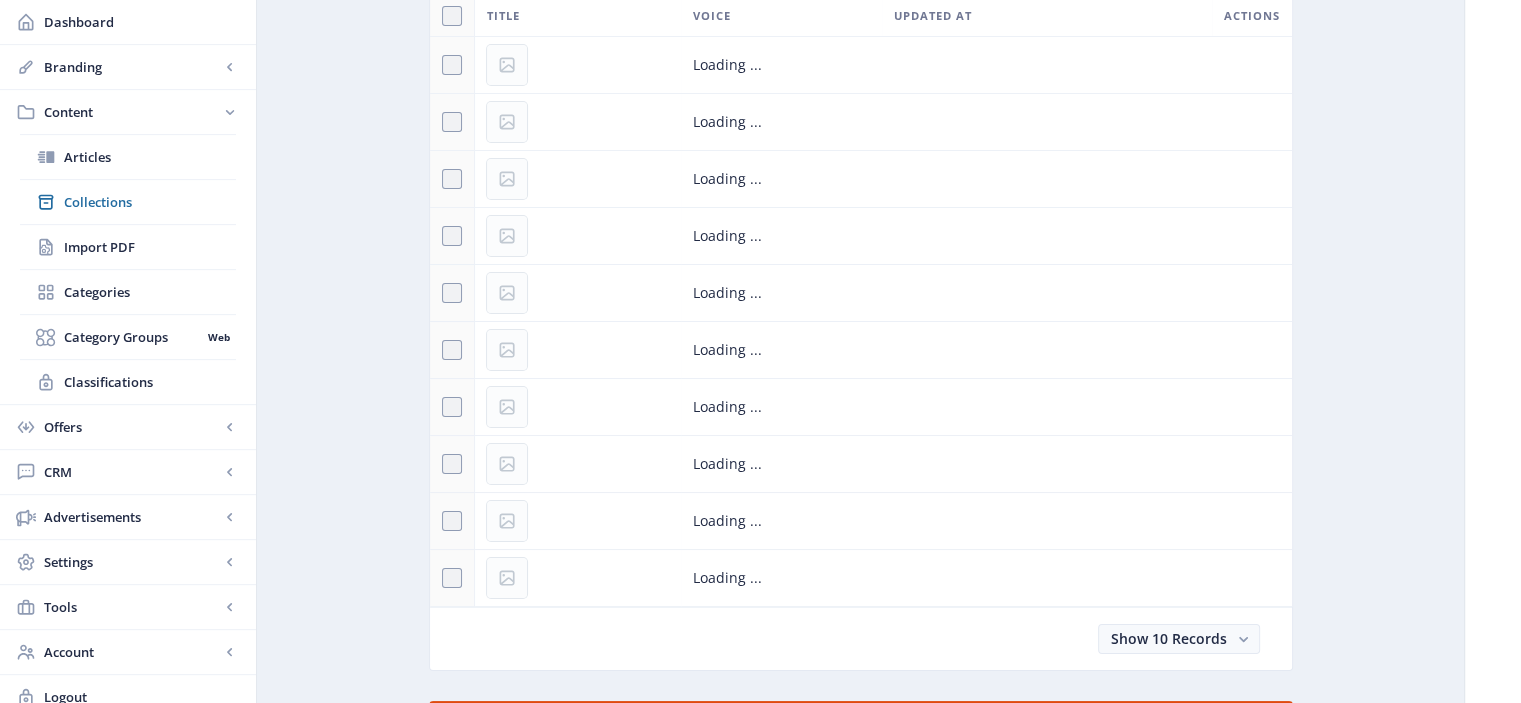 scroll, scrollTop: 0, scrollLeft: 0, axis: both 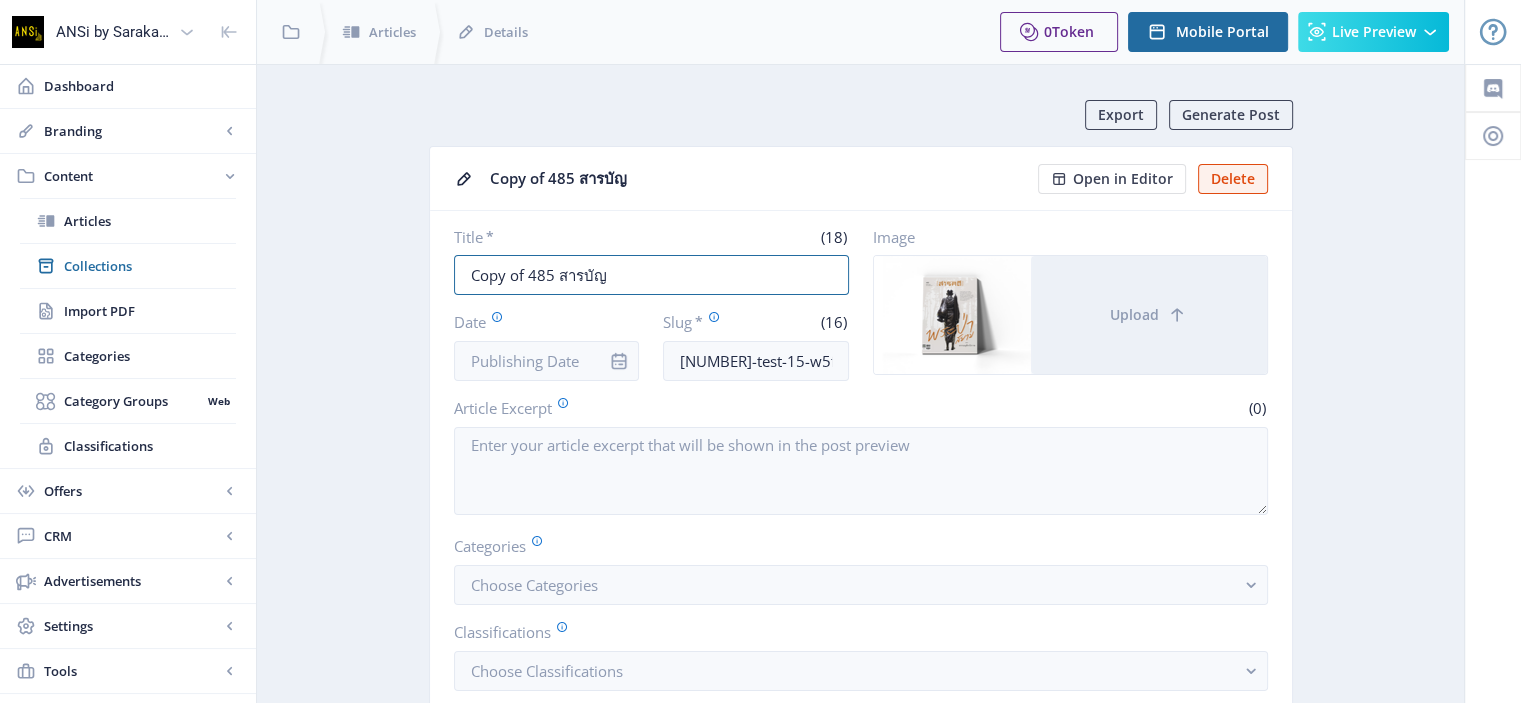drag, startPoint x: 524, startPoint y: 275, endPoint x: 409, endPoint y: 266, distance: 115.35164 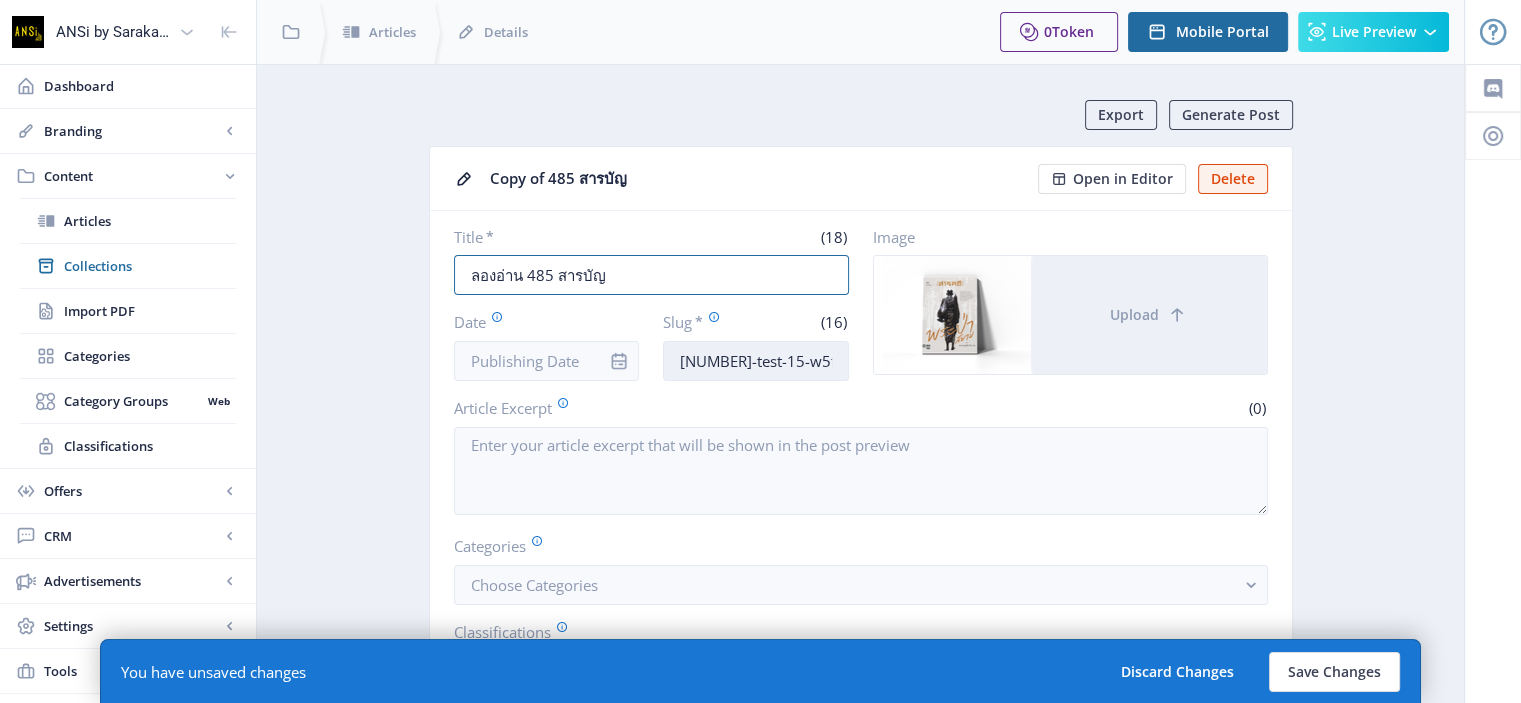 type on "ลองอ่าน 485 สารบัญ" 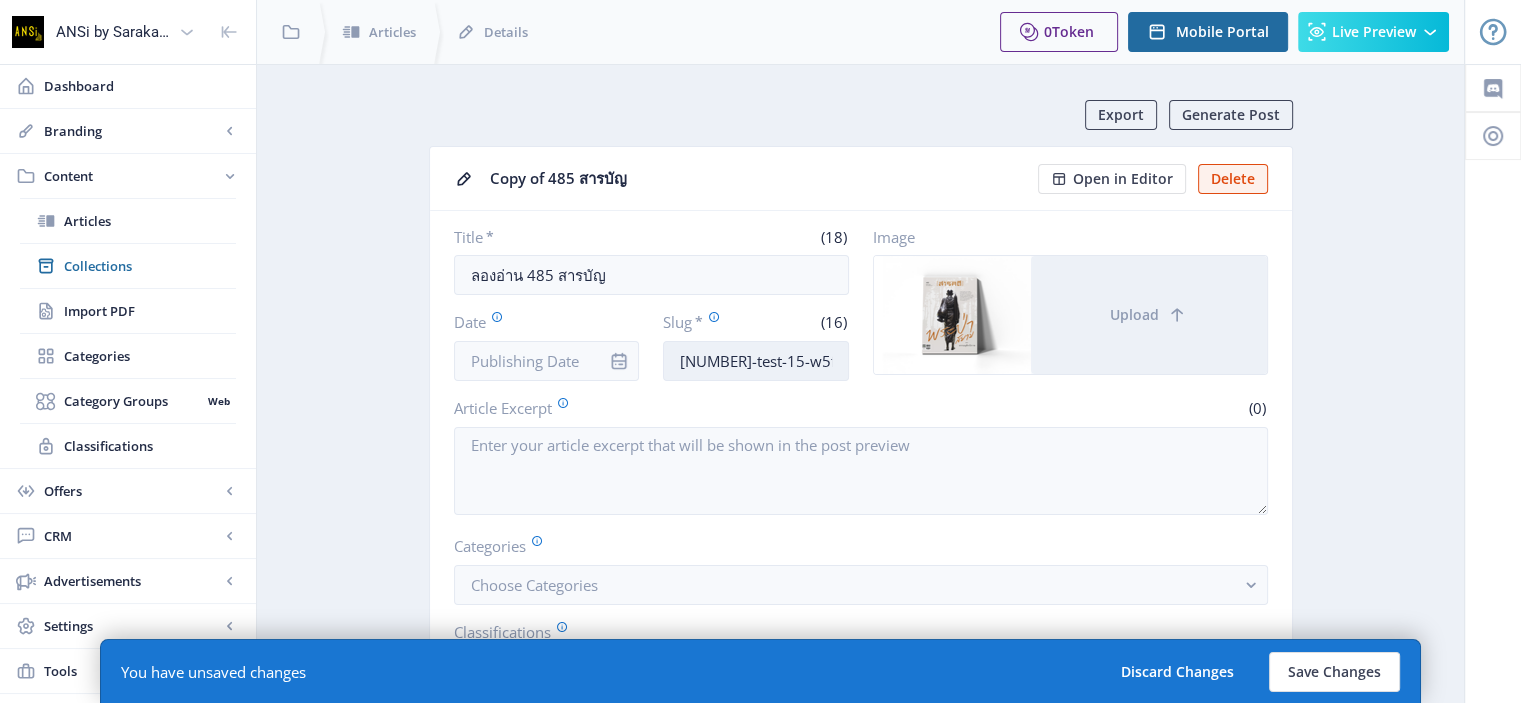 click on "[NUMBER]-test-15-w5fw" at bounding box center (756, 361) 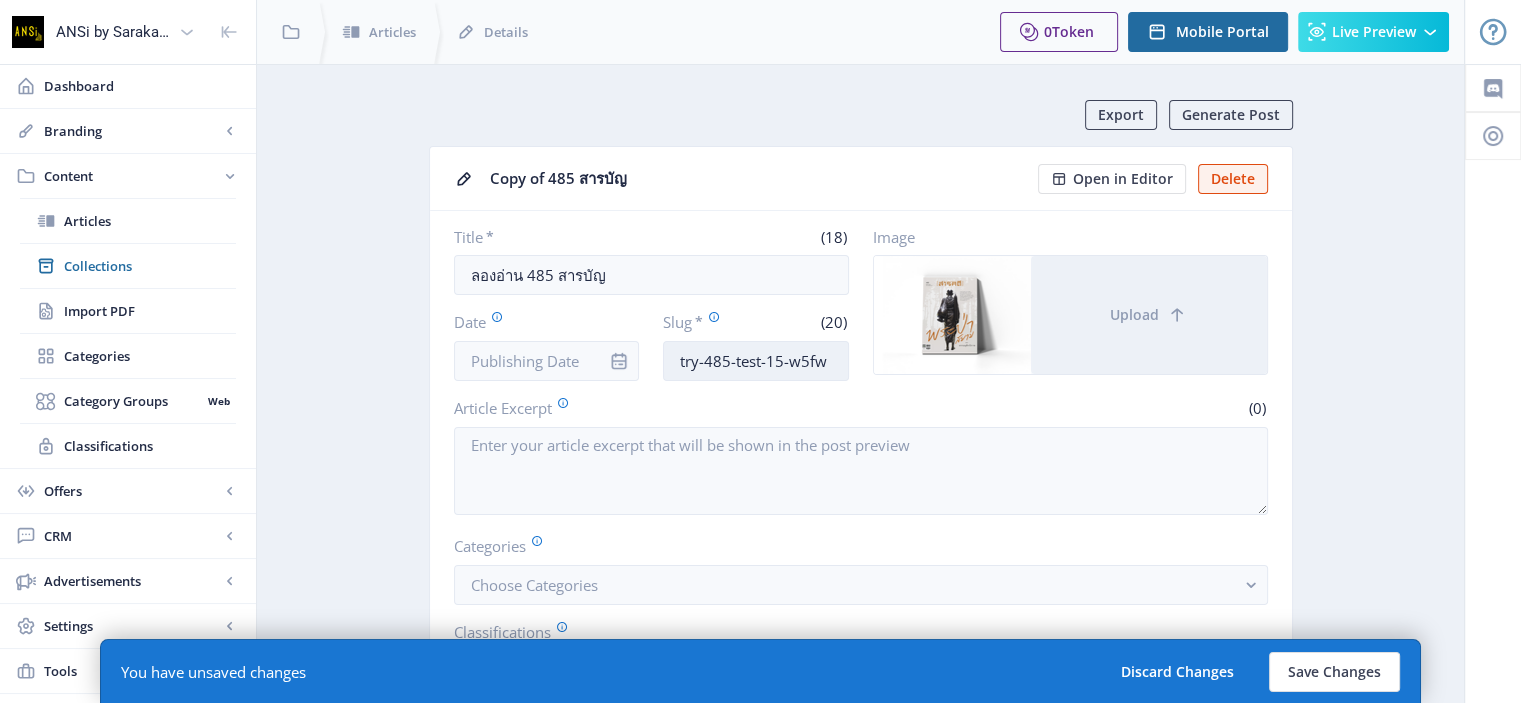 drag, startPoint x: 824, startPoint y: 359, endPoint x: 756, endPoint y: 362, distance: 68.06615 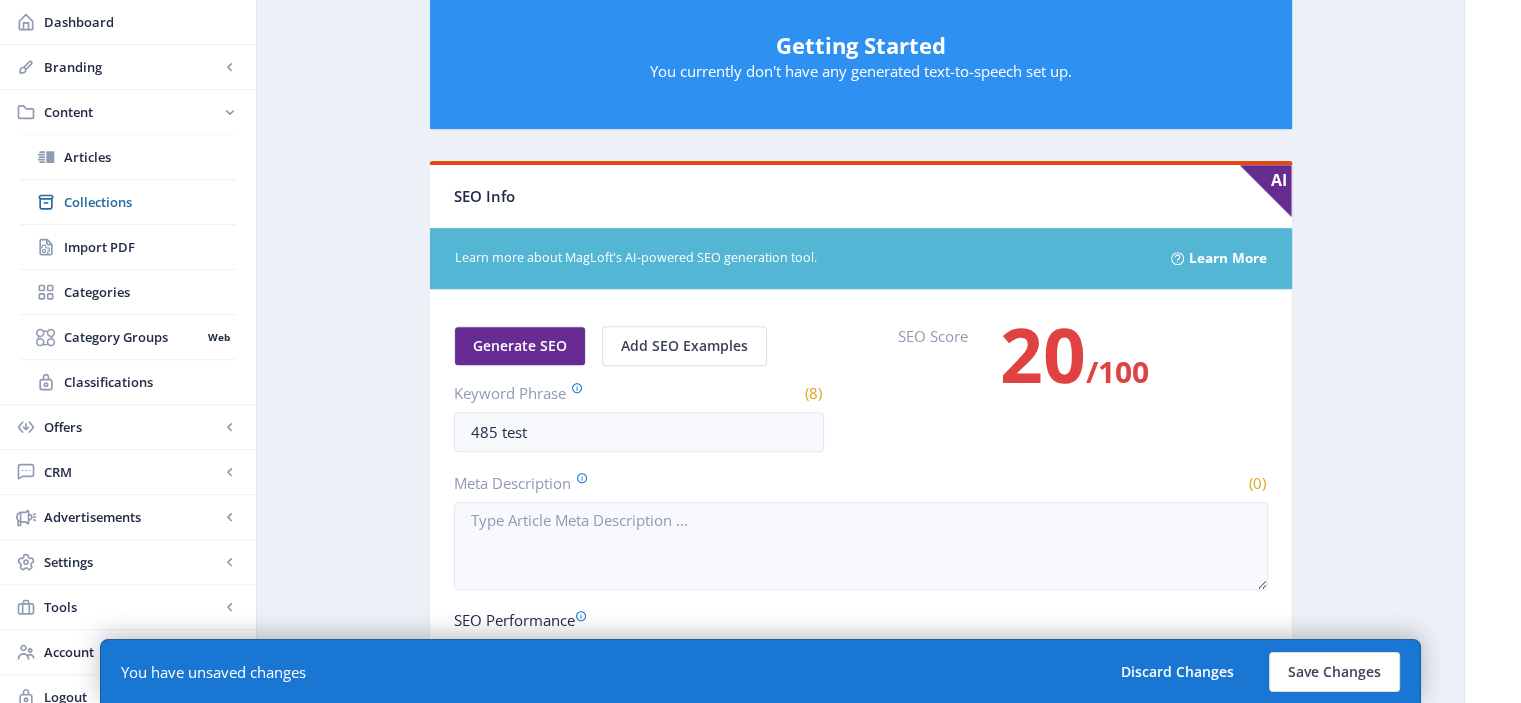 scroll, scrollTop: 896, scrollLeft: 0, axis: vertical 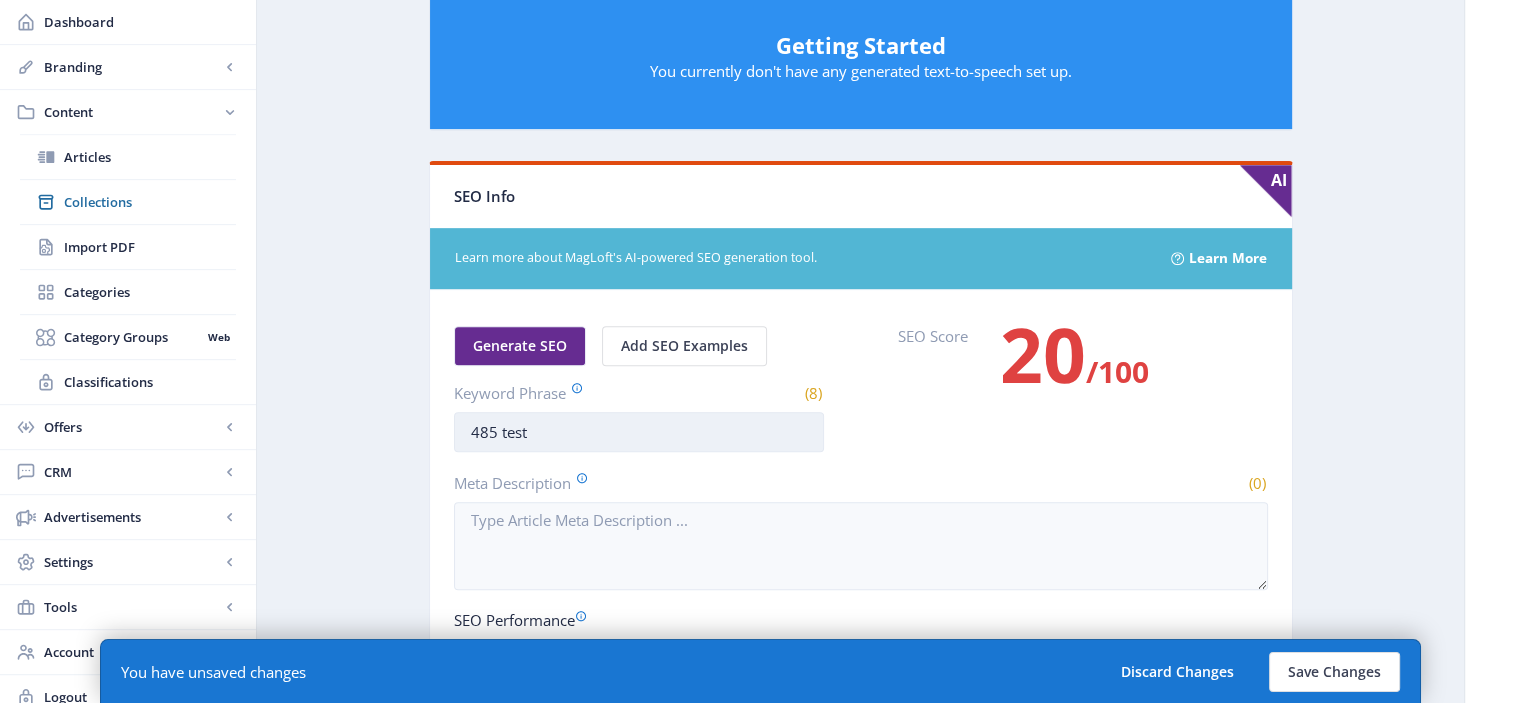 type on "try-[NUMBER]-content" 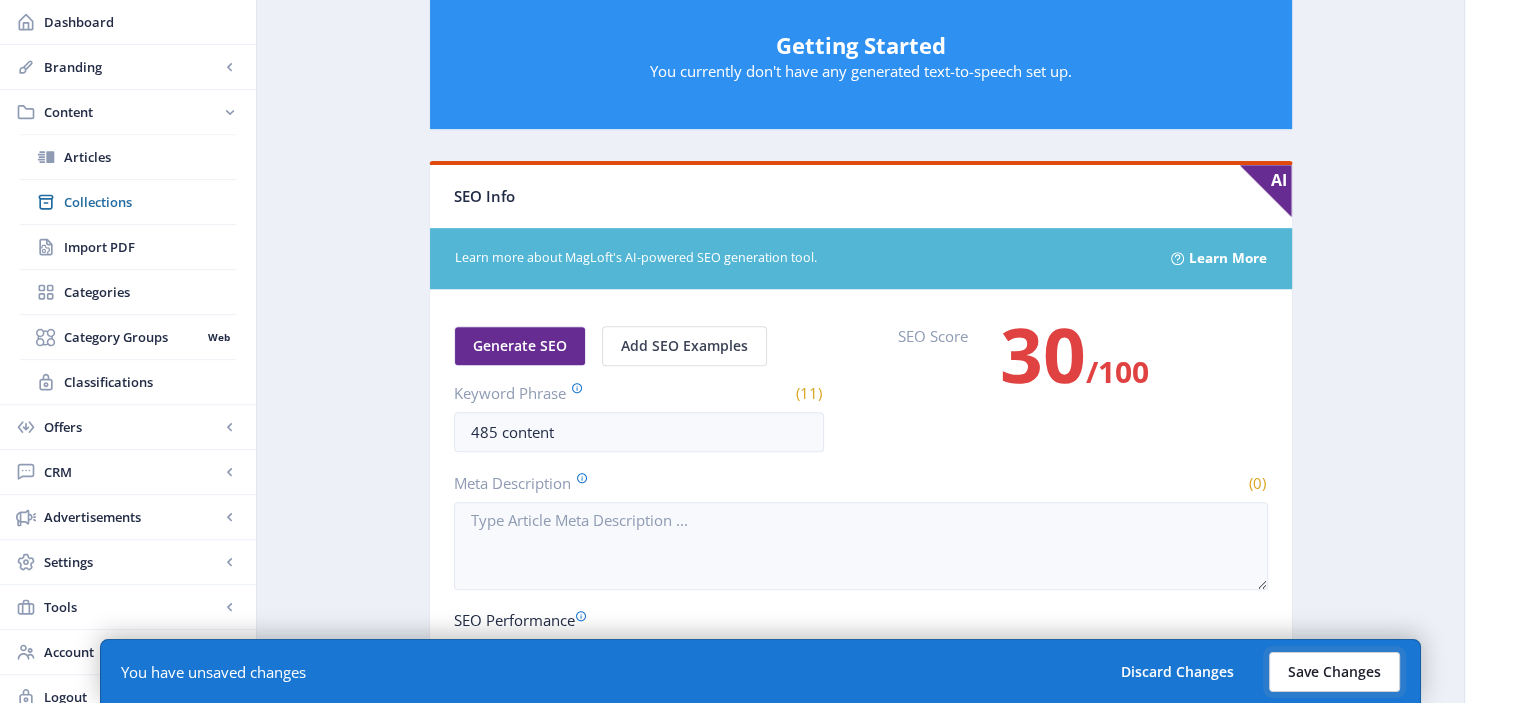 click on "Save Changes" 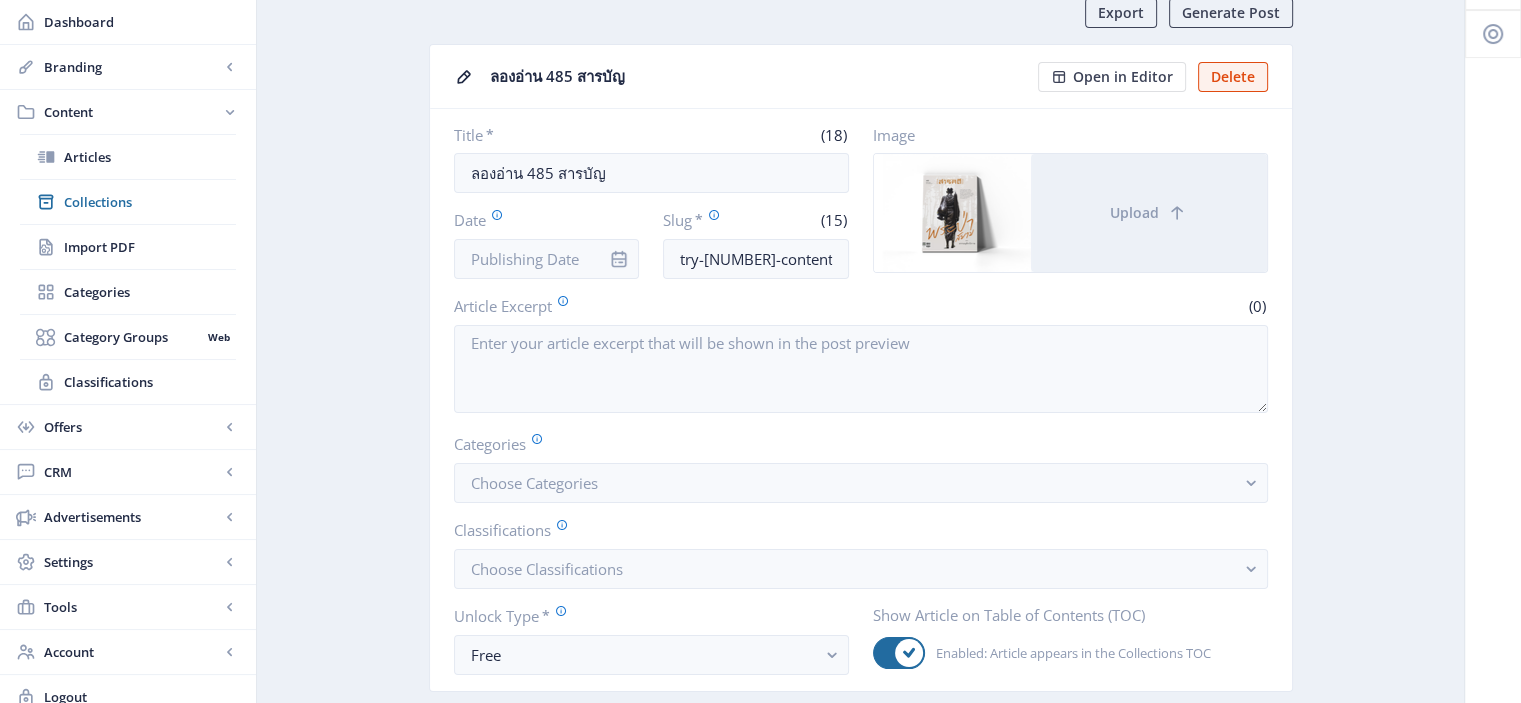 scroll, scrollTop: 103, scrollLeft: 0, axis: vertical 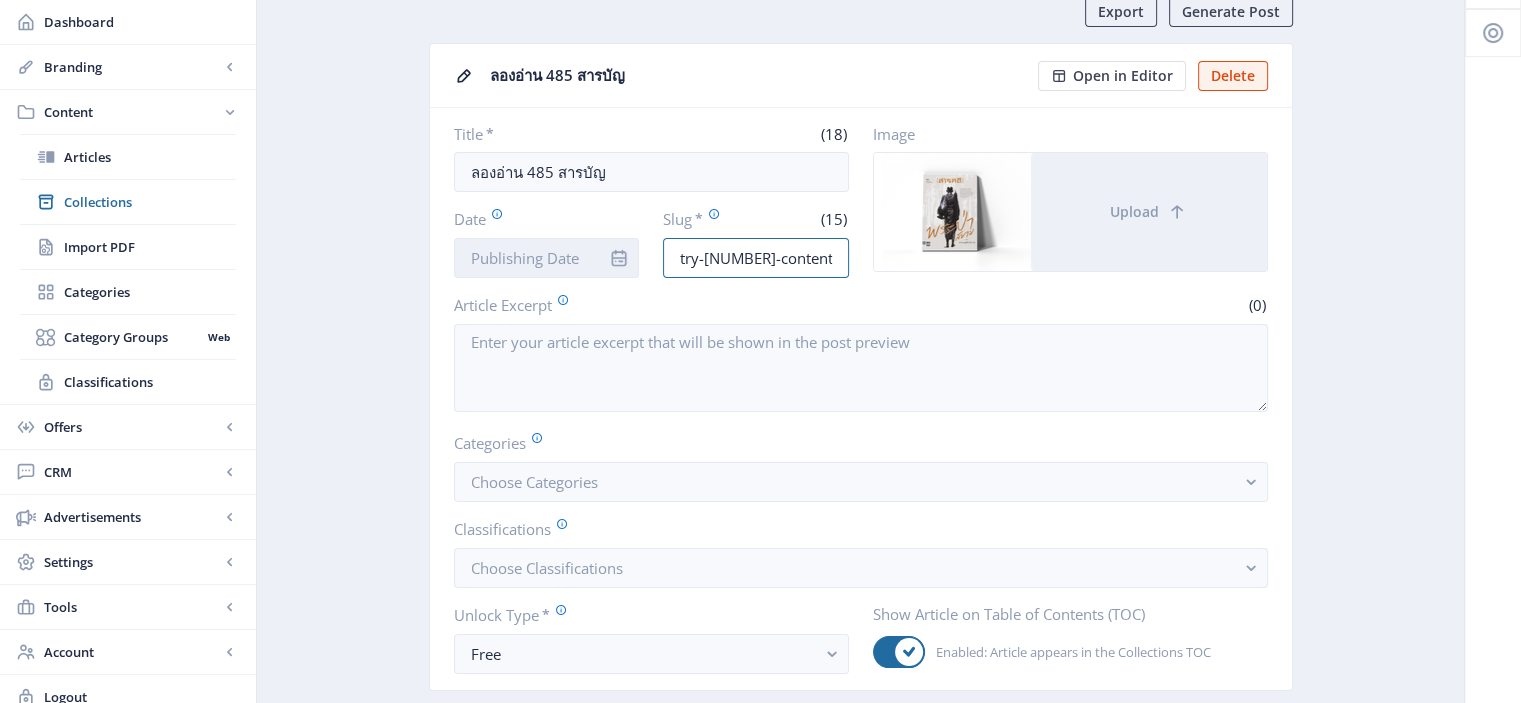 drag, startPoint x: 818, startPoint y: 255, endPoint x: 592, endPoint y: 247, distance: 226.14156 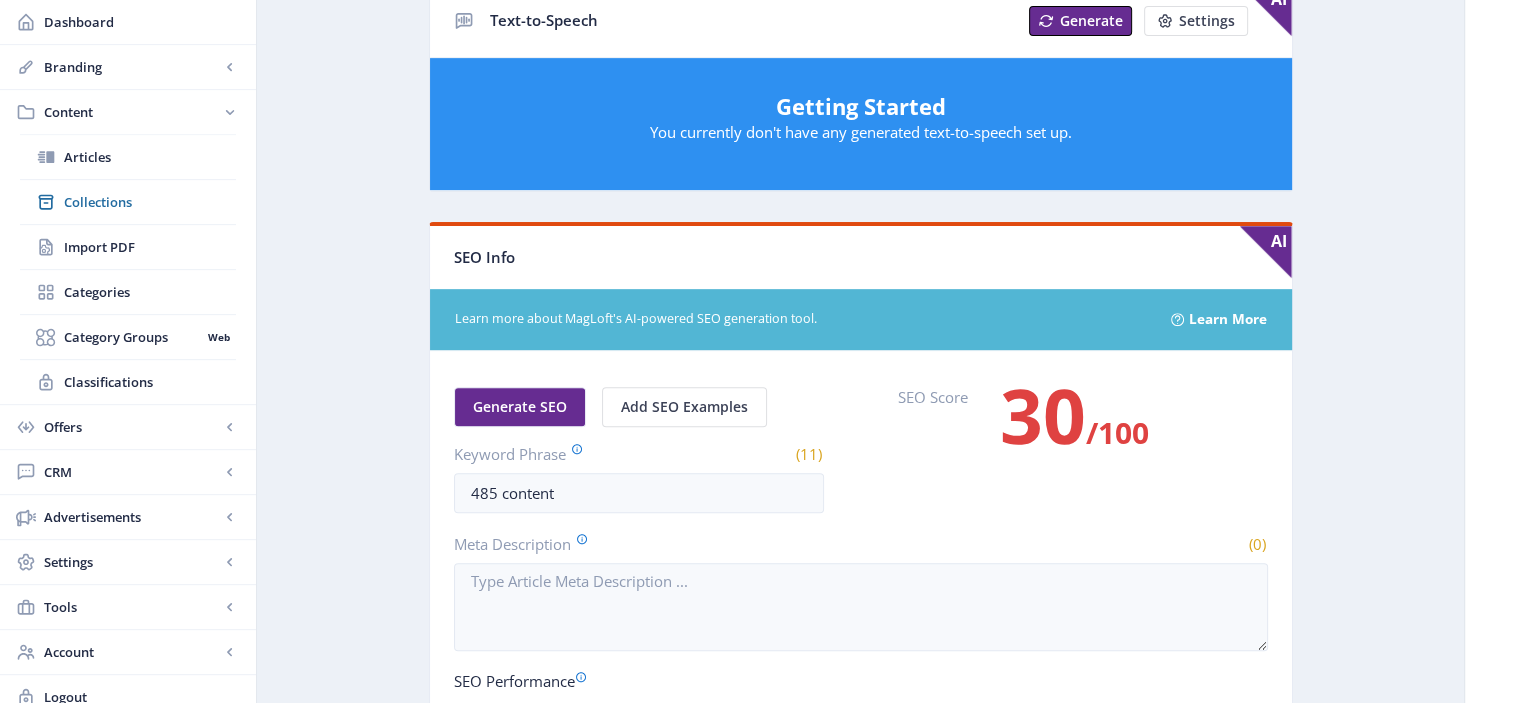 scroll, scrollTop: 836, scrollLeft: 0, axis: vertical 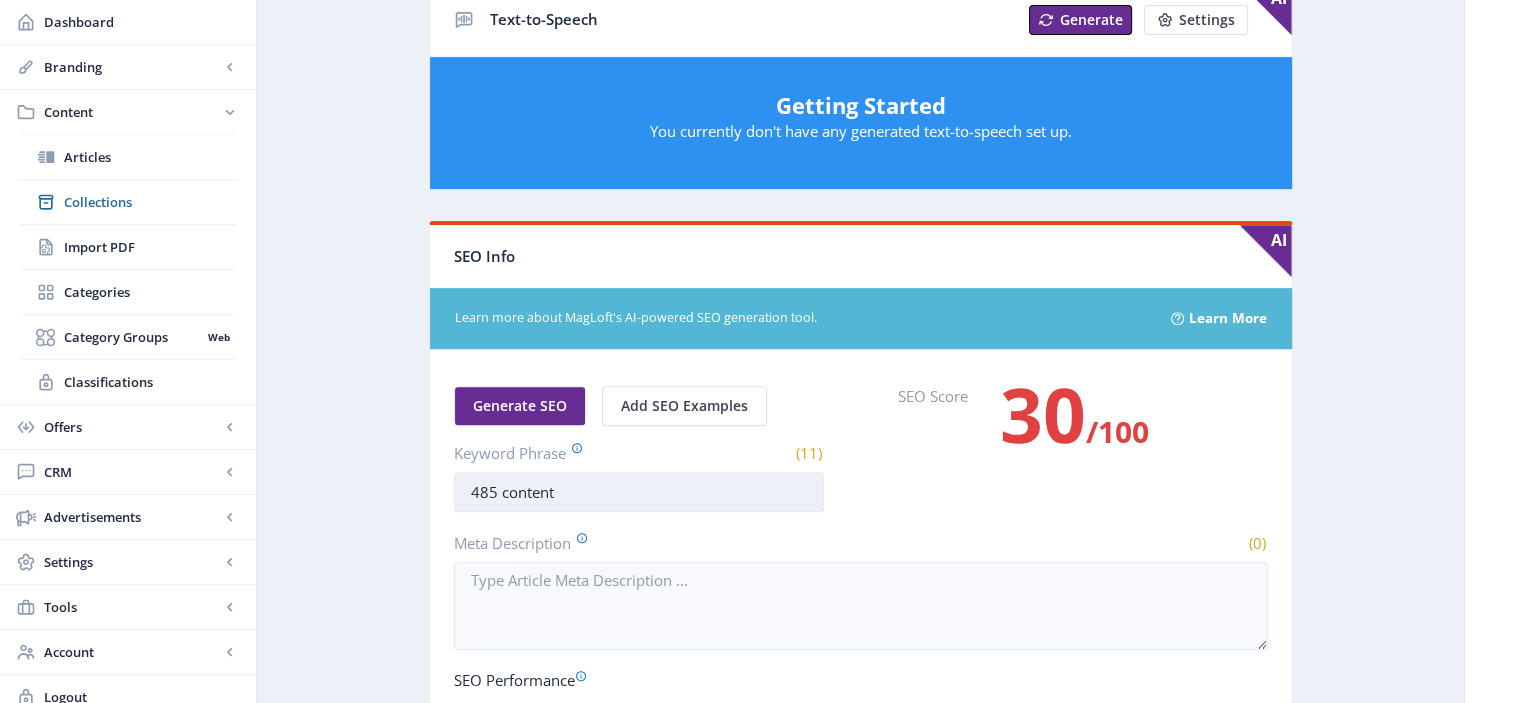 drag, startPoint x: 561, startPoint y: 494, endPoint x: 460, endPoint y: 495, distance: 101.00495 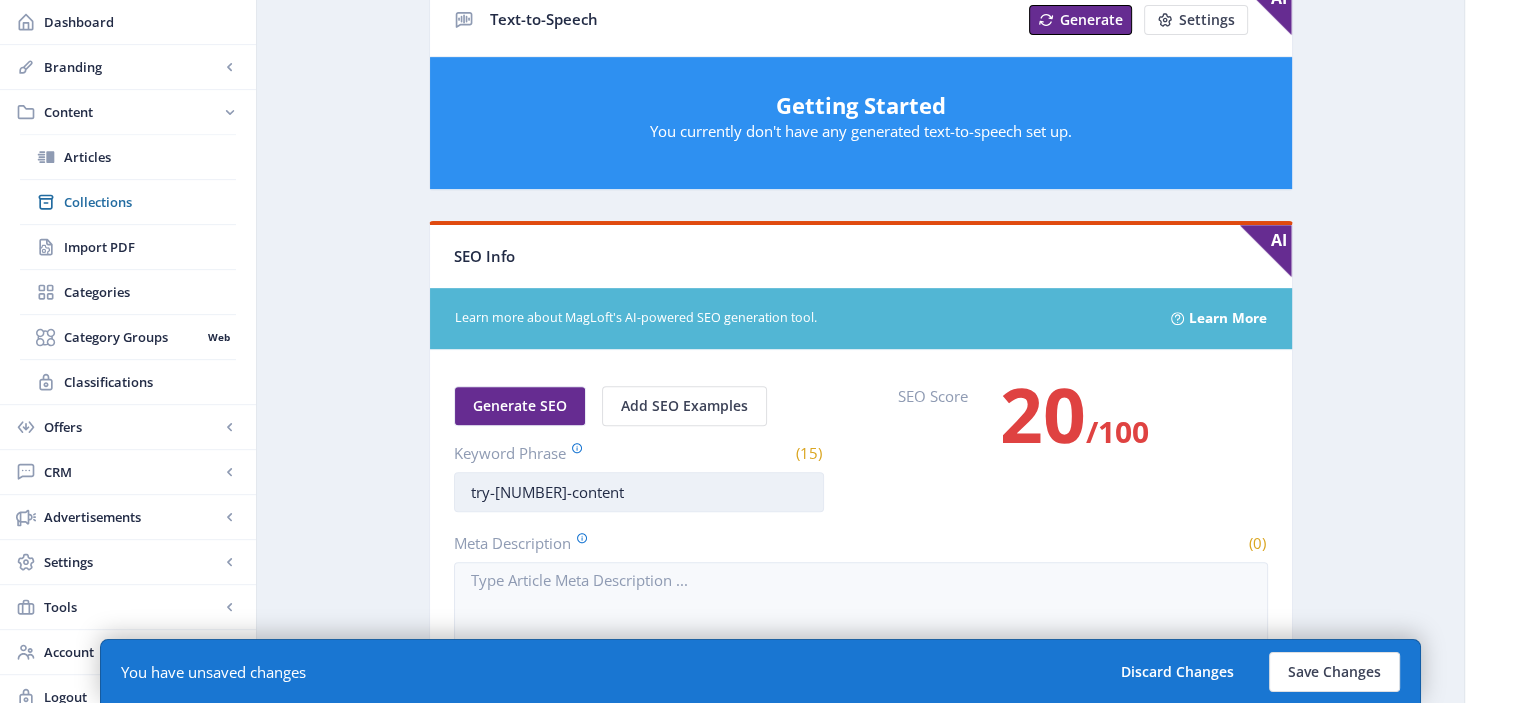 type on "try-[NUMBER]-content" 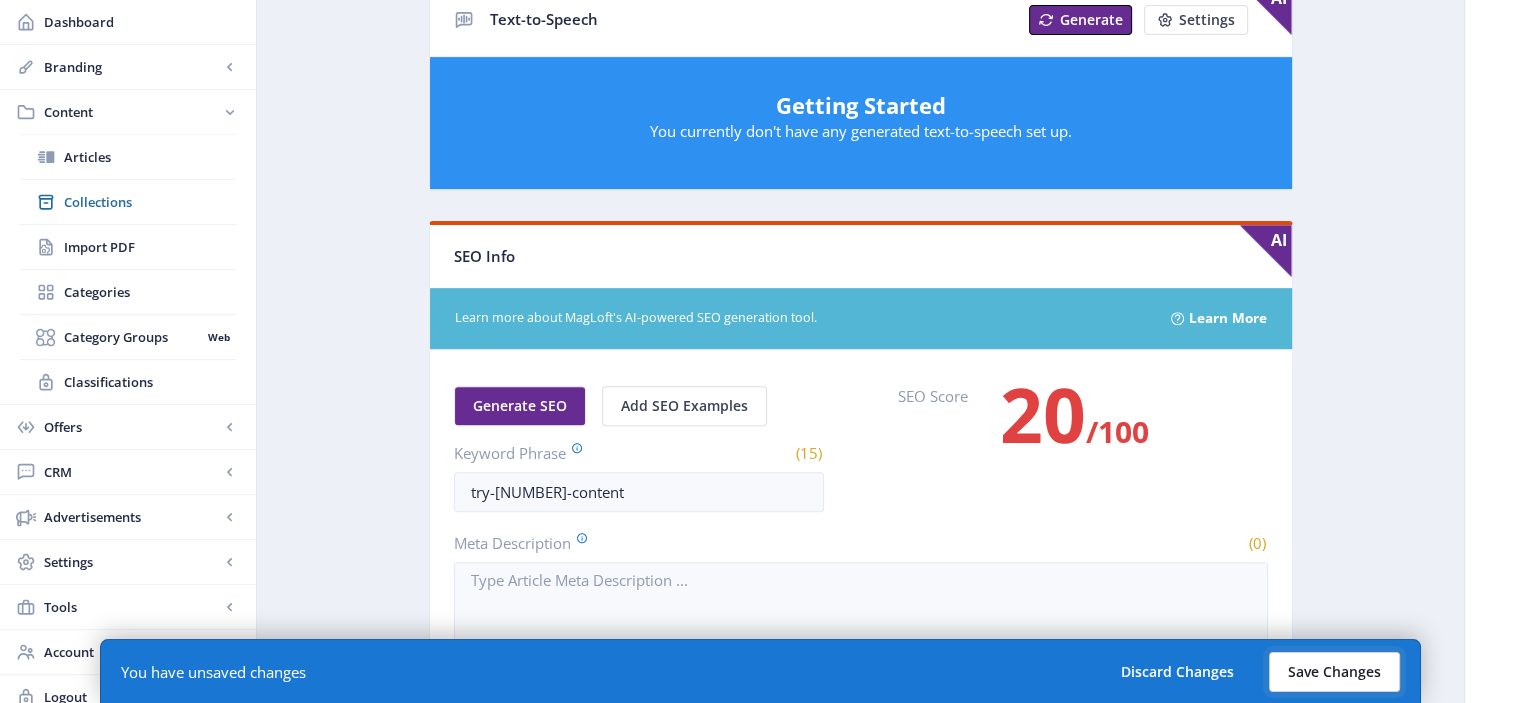click on "Save Changes" 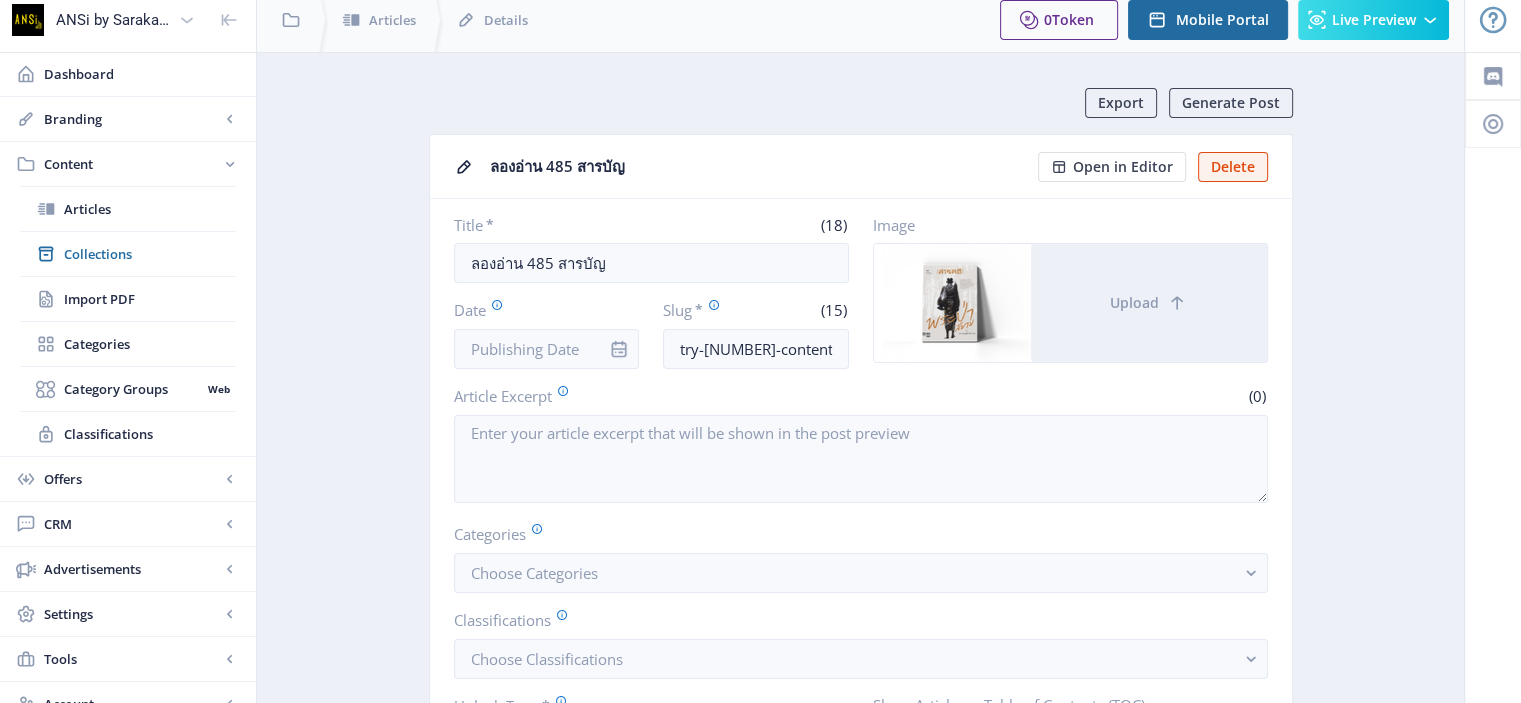 scroll, scrollTop: 0, scrollLeft: 0, axis: both 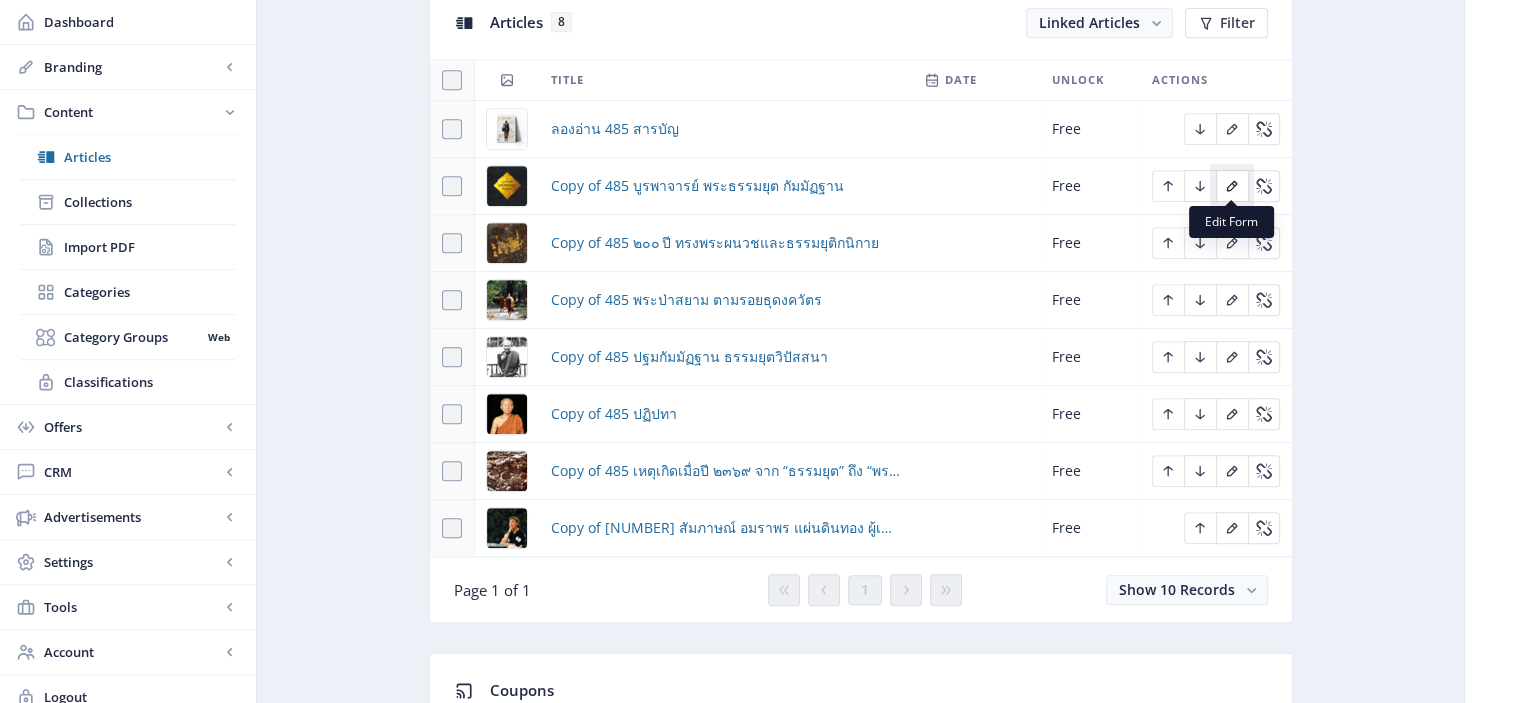 click 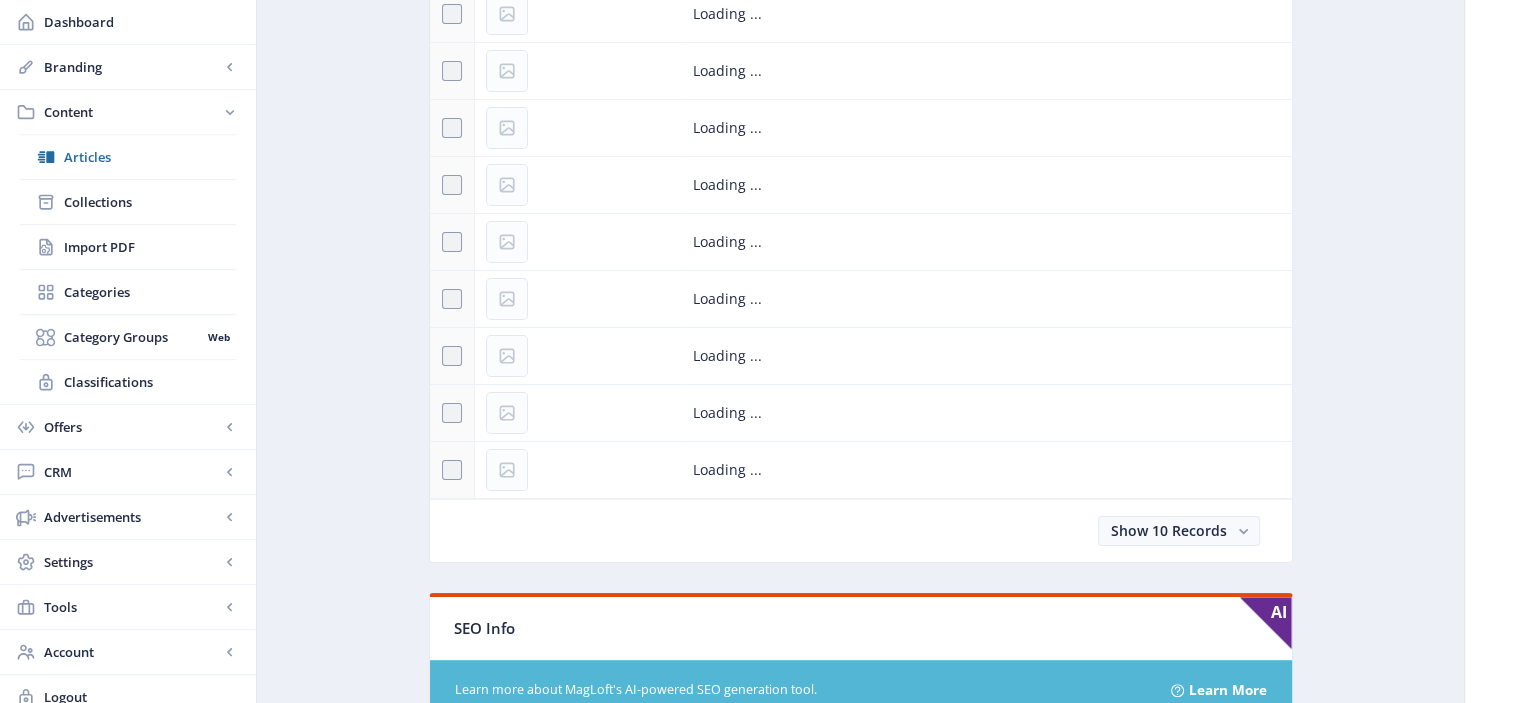 scroll, scrollTop: 0, scrollLeft: 0, axis: both 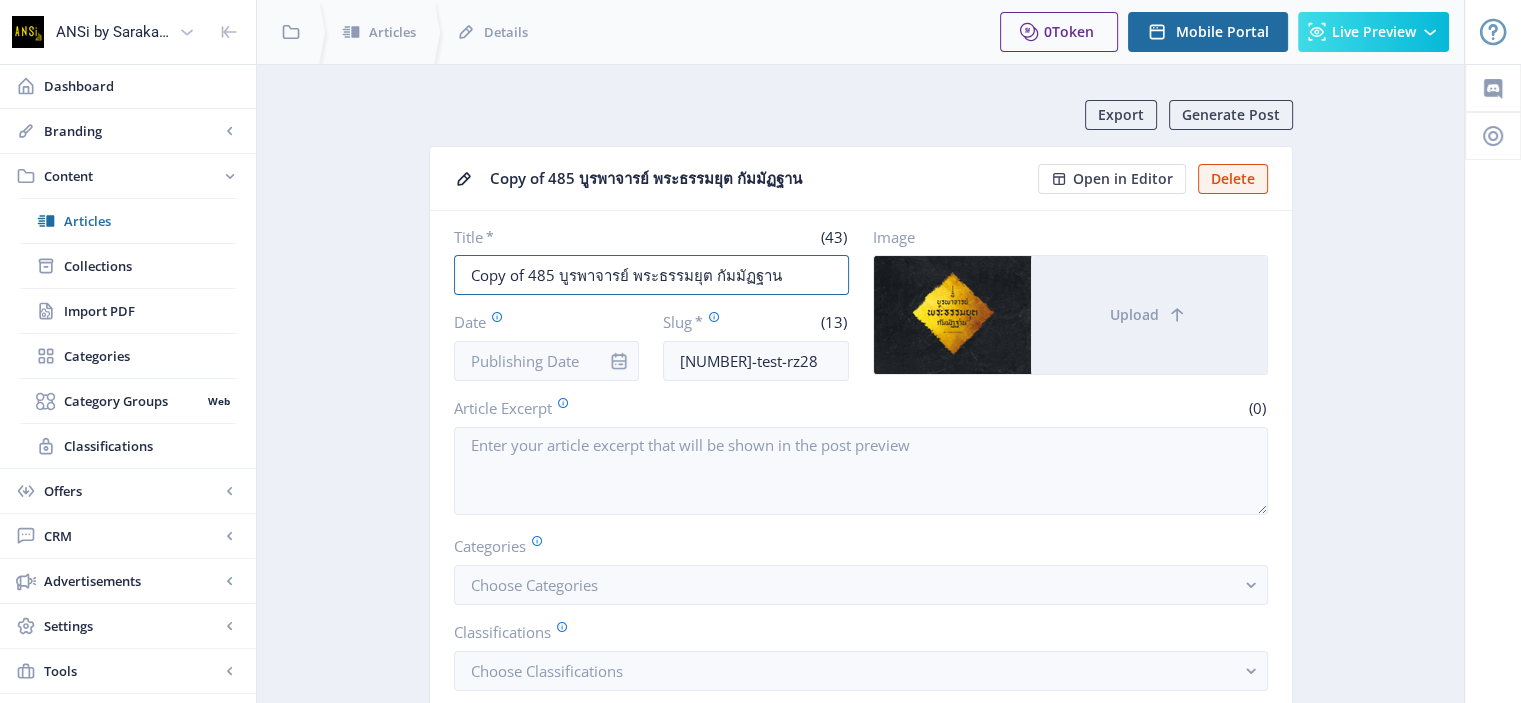 drag, startPoint x: 523, startPoint y: 271, endPoint x: 398, endPoint y: 277, distance: 125.14392 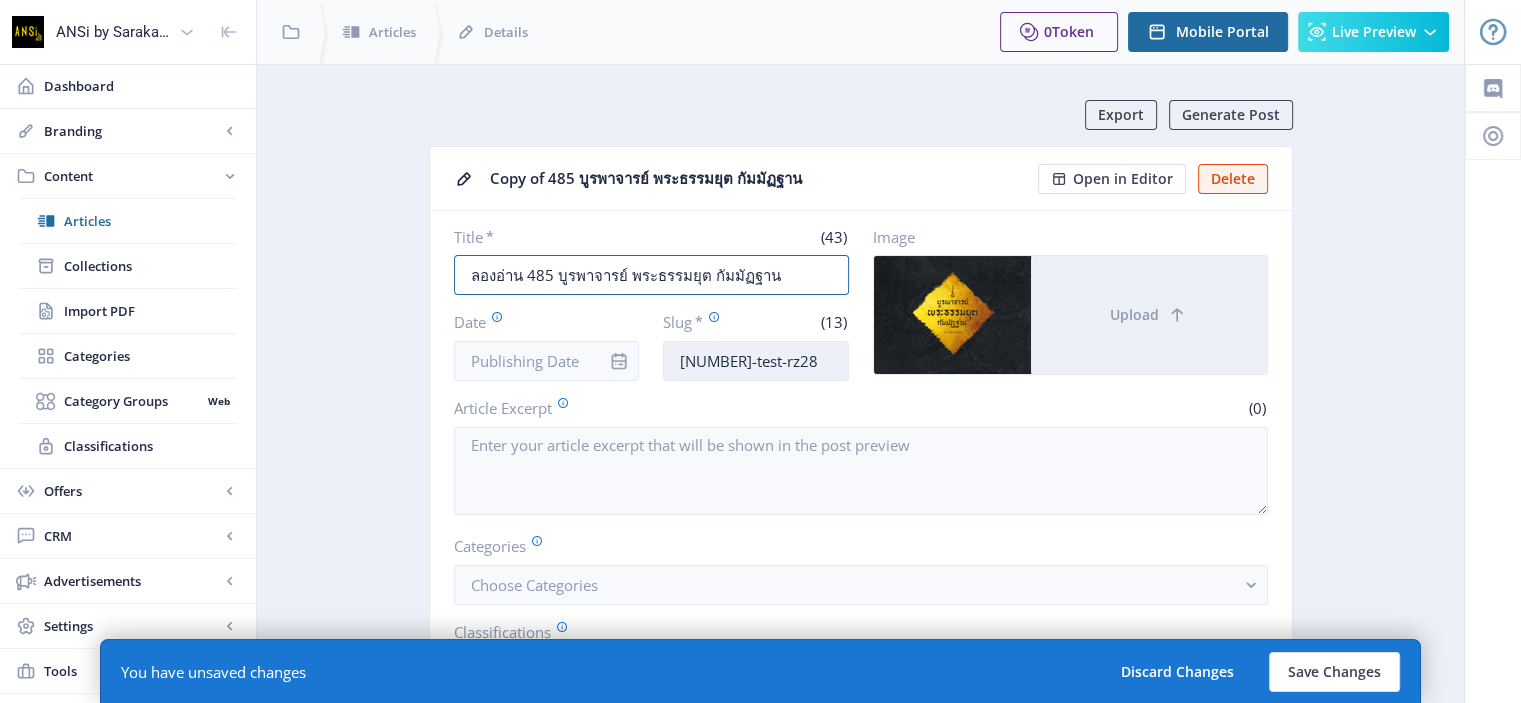 type on "ลองอ่าน 485 บูรพาจารย์ พระธรรมยุต กัมมัฏฐาน" 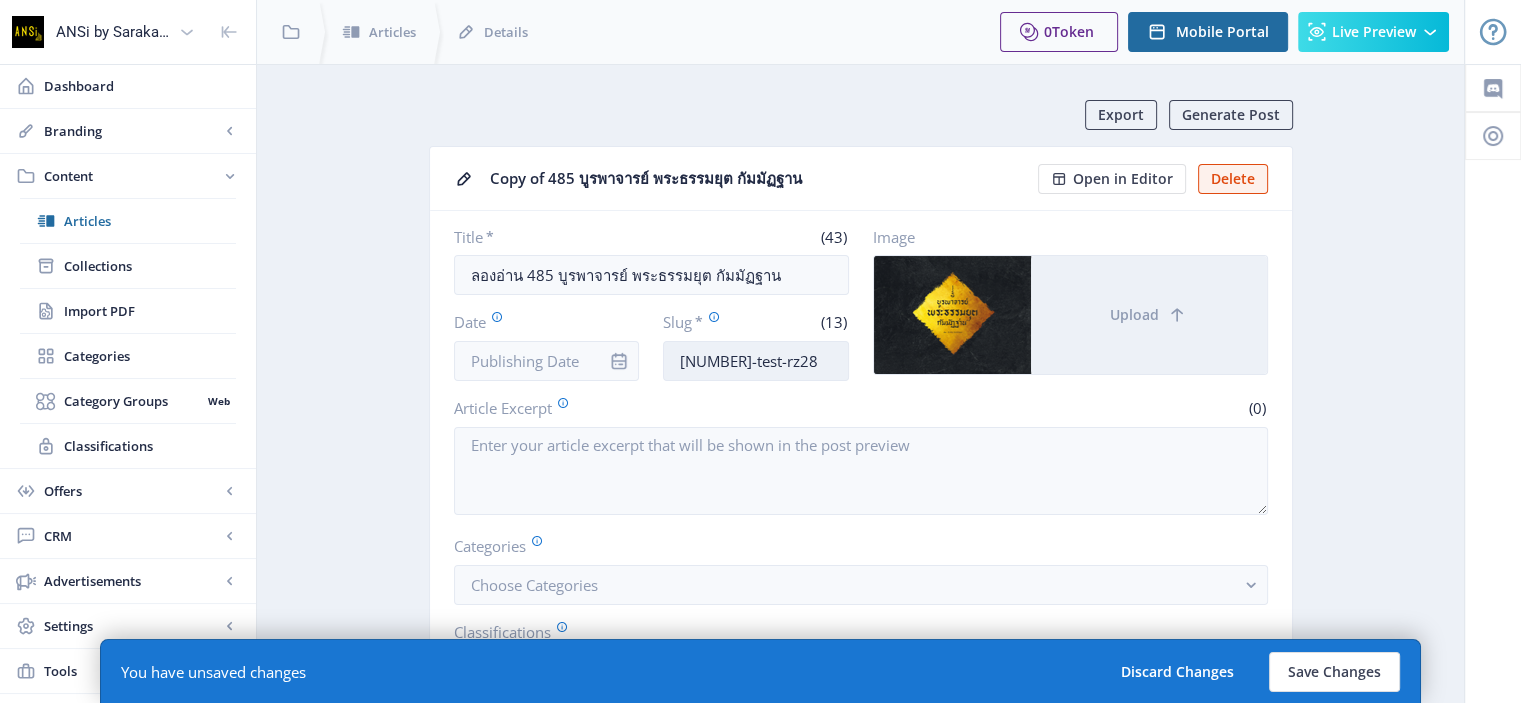 click on "[NUMBER]-test-rz28" at bounding box center [756, 361] 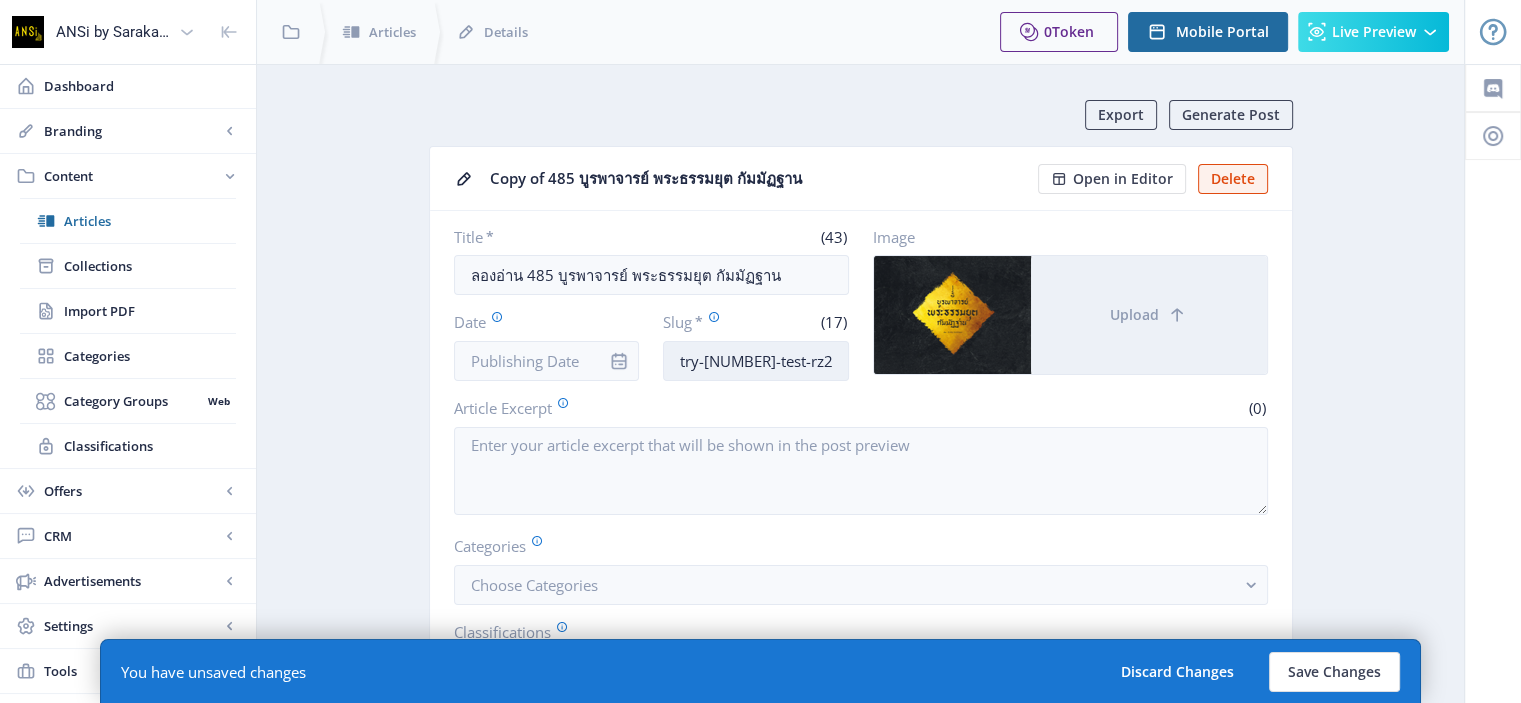 click on "try-[NUMBER]-test-rz28" at bounding box center [756, 361] 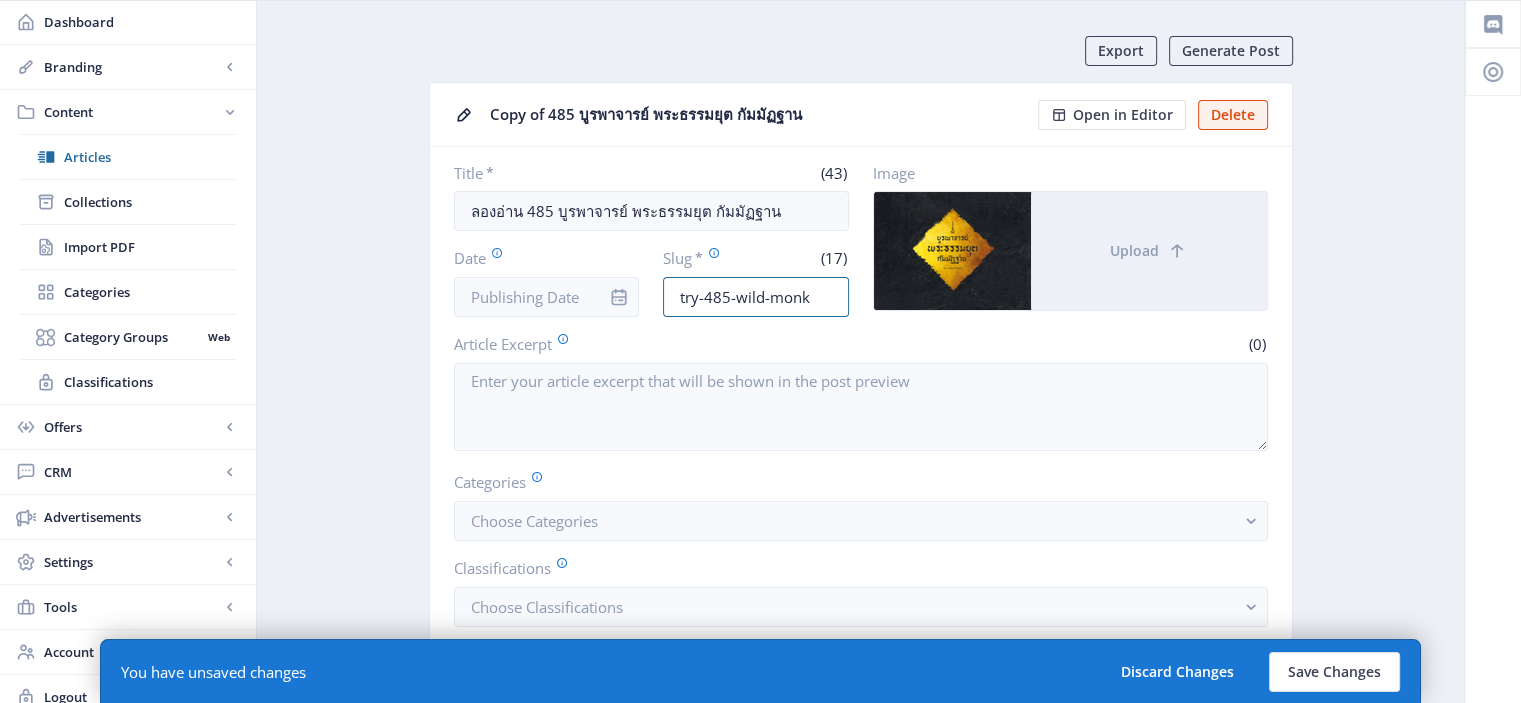 scroll, scrollTop: 66, scrollLeft: 0, axis: vertical 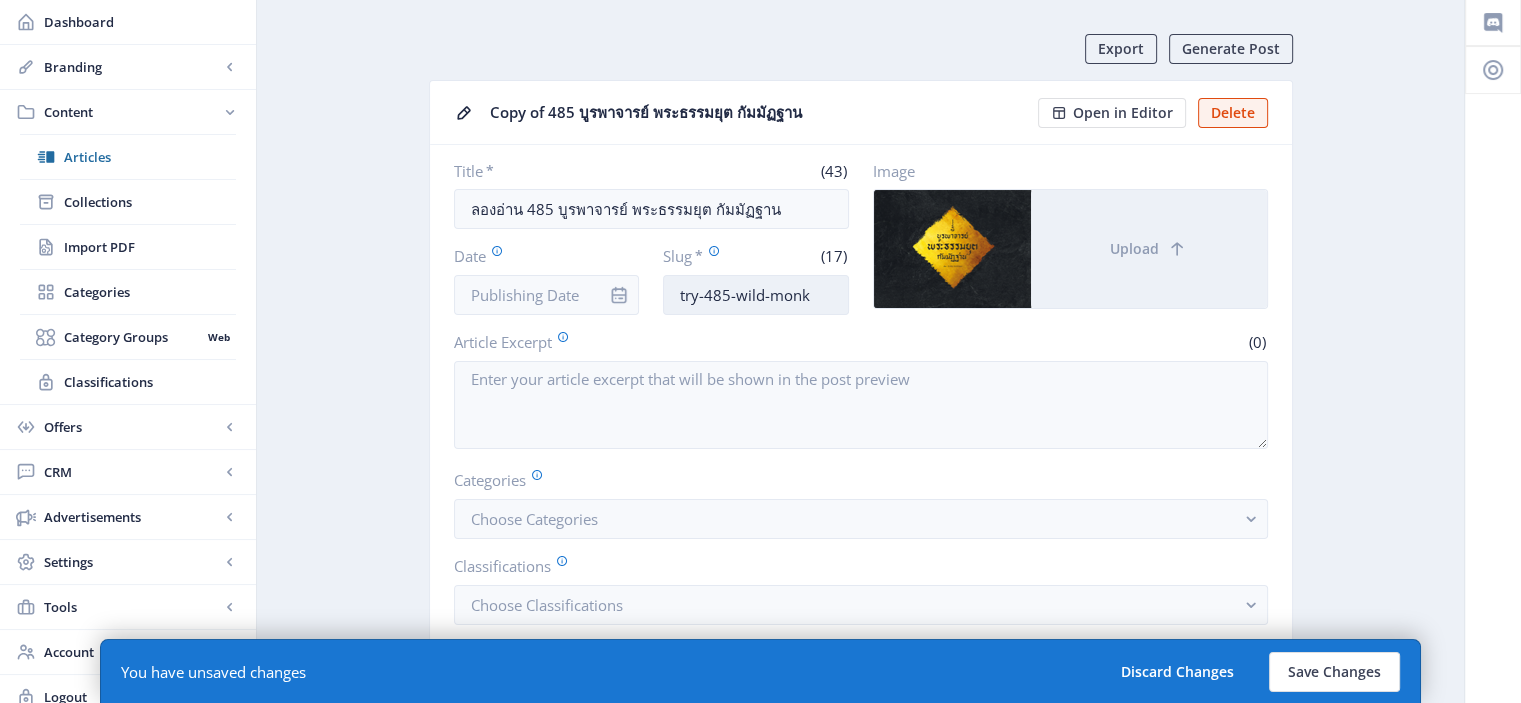 drag, startPoint x: 806, startPoint y: 289, endPoint x: 664, endPoint y: 302, distance: 142.59383 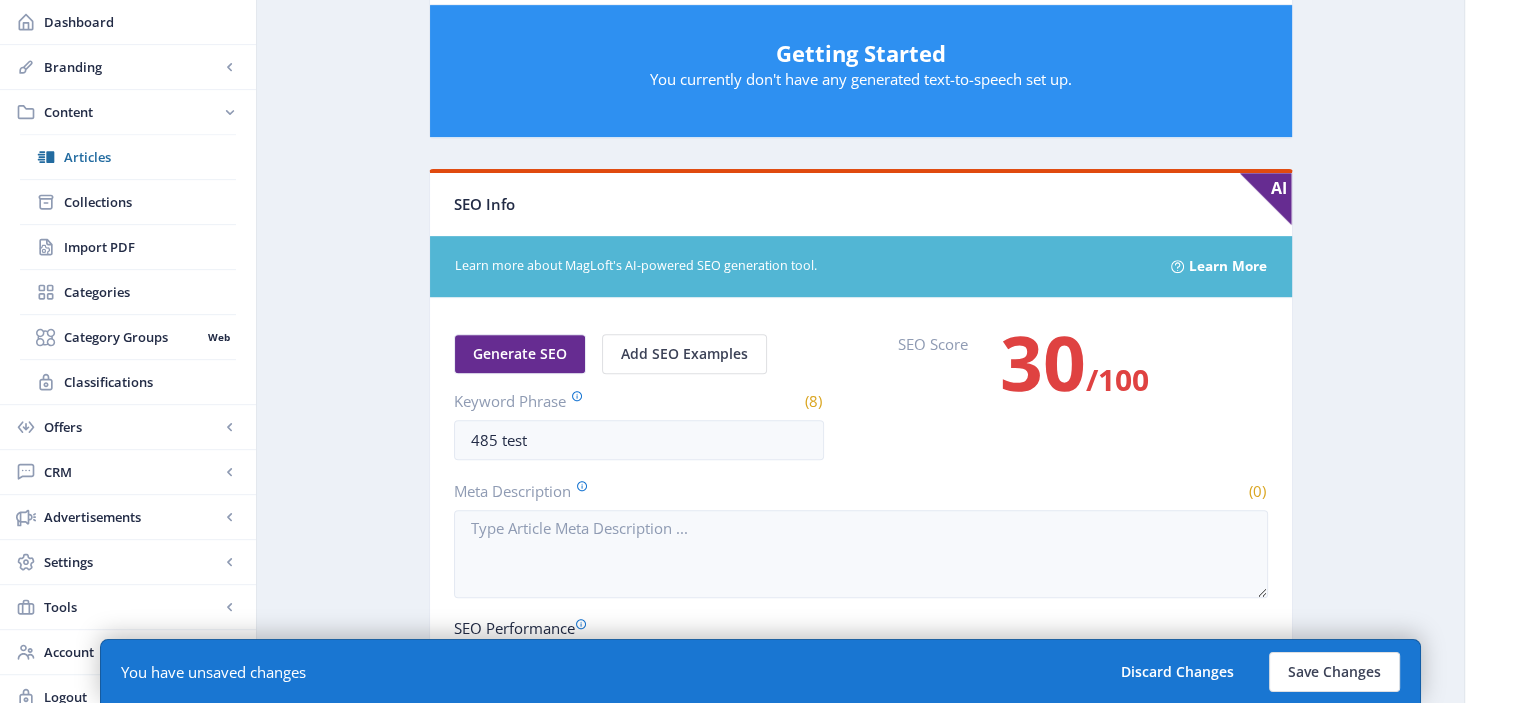 scroll, scrollTop: 888, scrollLeft: 0, axis: vertical 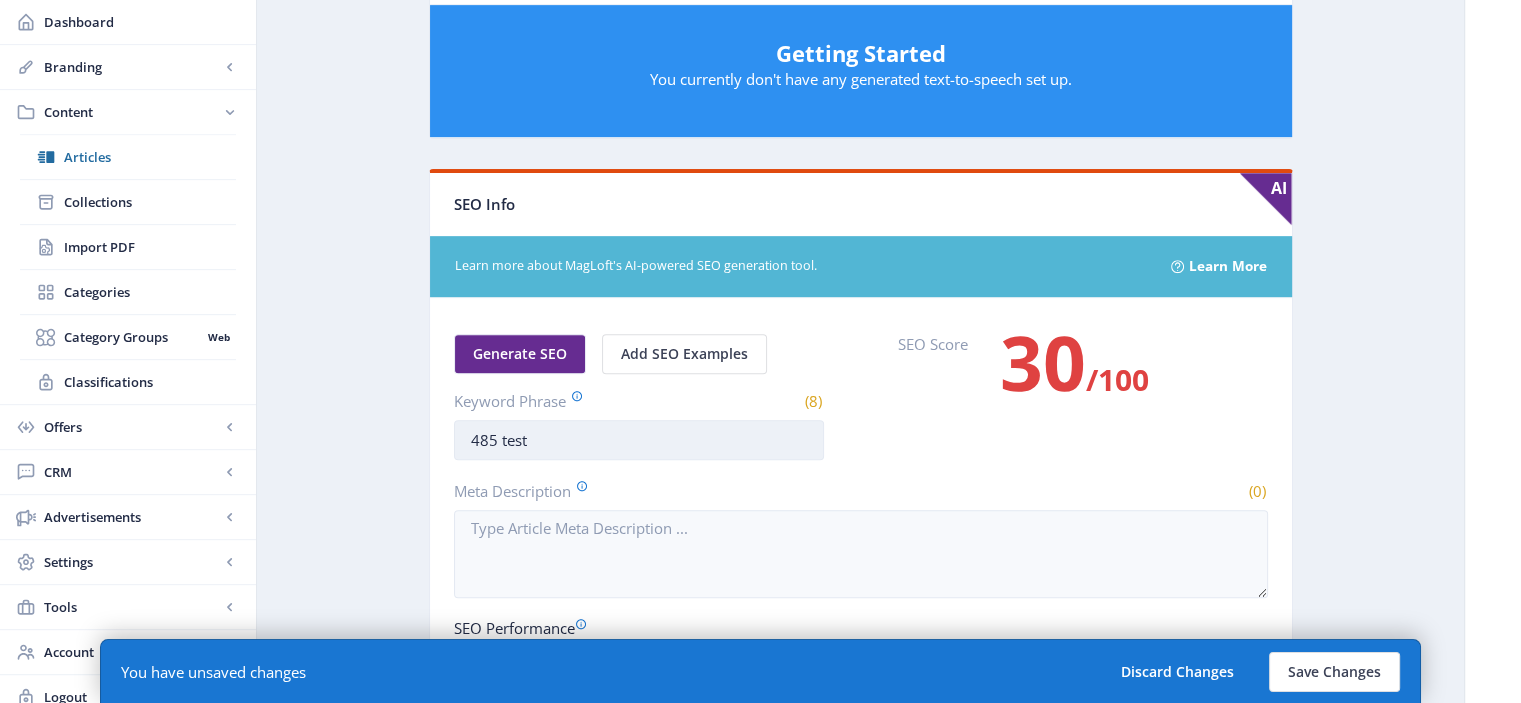 type on "try-485-wild-monk" 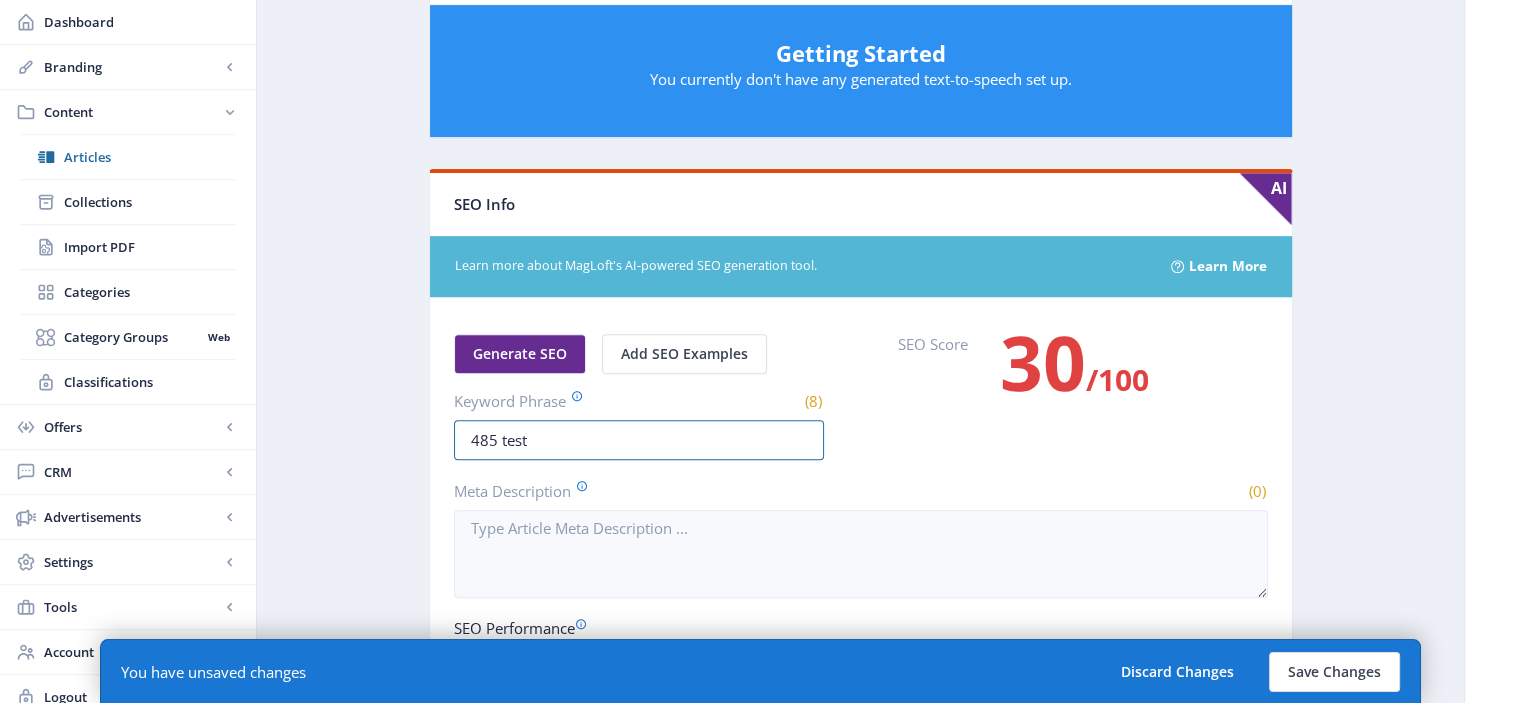 drag, startPoint x: 568, startPoint y: 434, endPoint x: 423, endPoint y: 443, distance: 145.27904 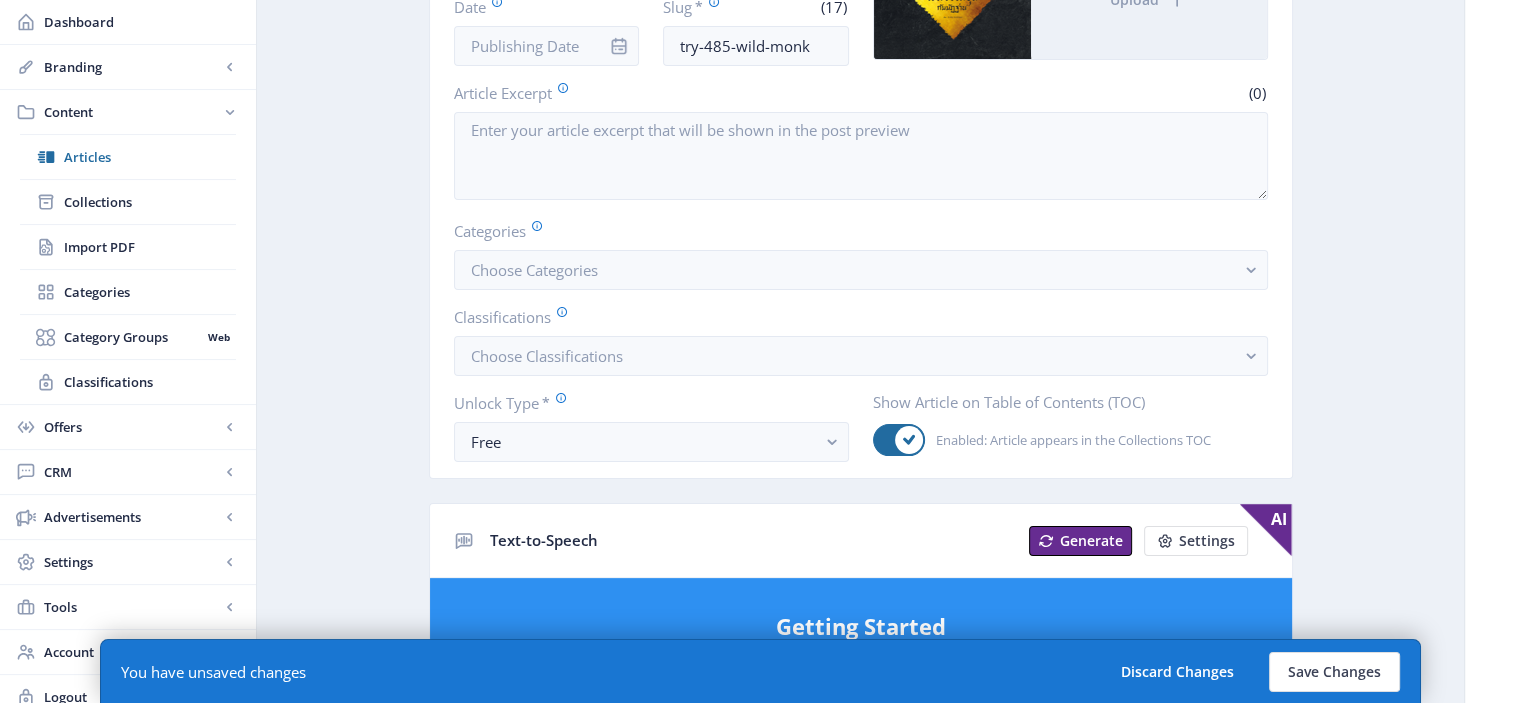 scroll, scrollTop: 314, scrollLeft: 0, axis: vertical 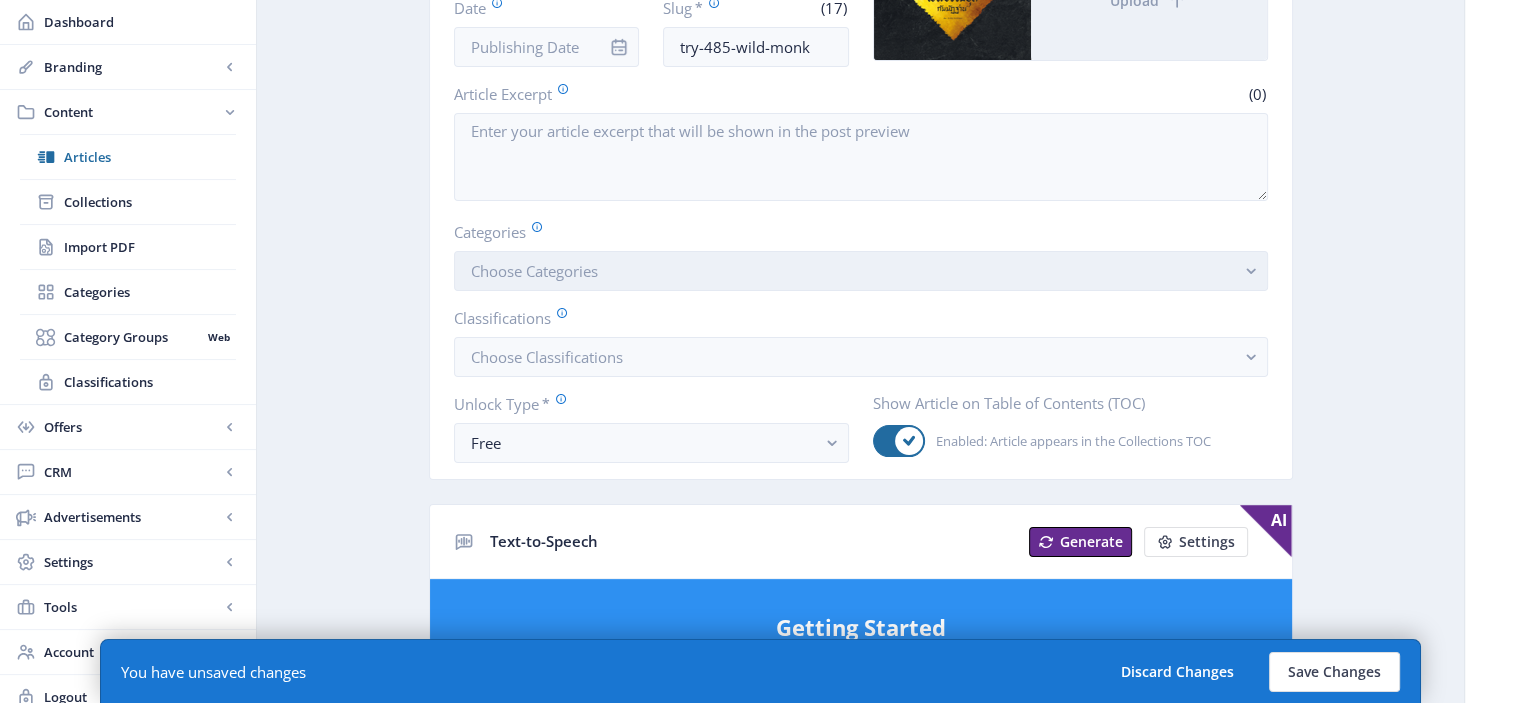 type on "try-485-wild-monk" 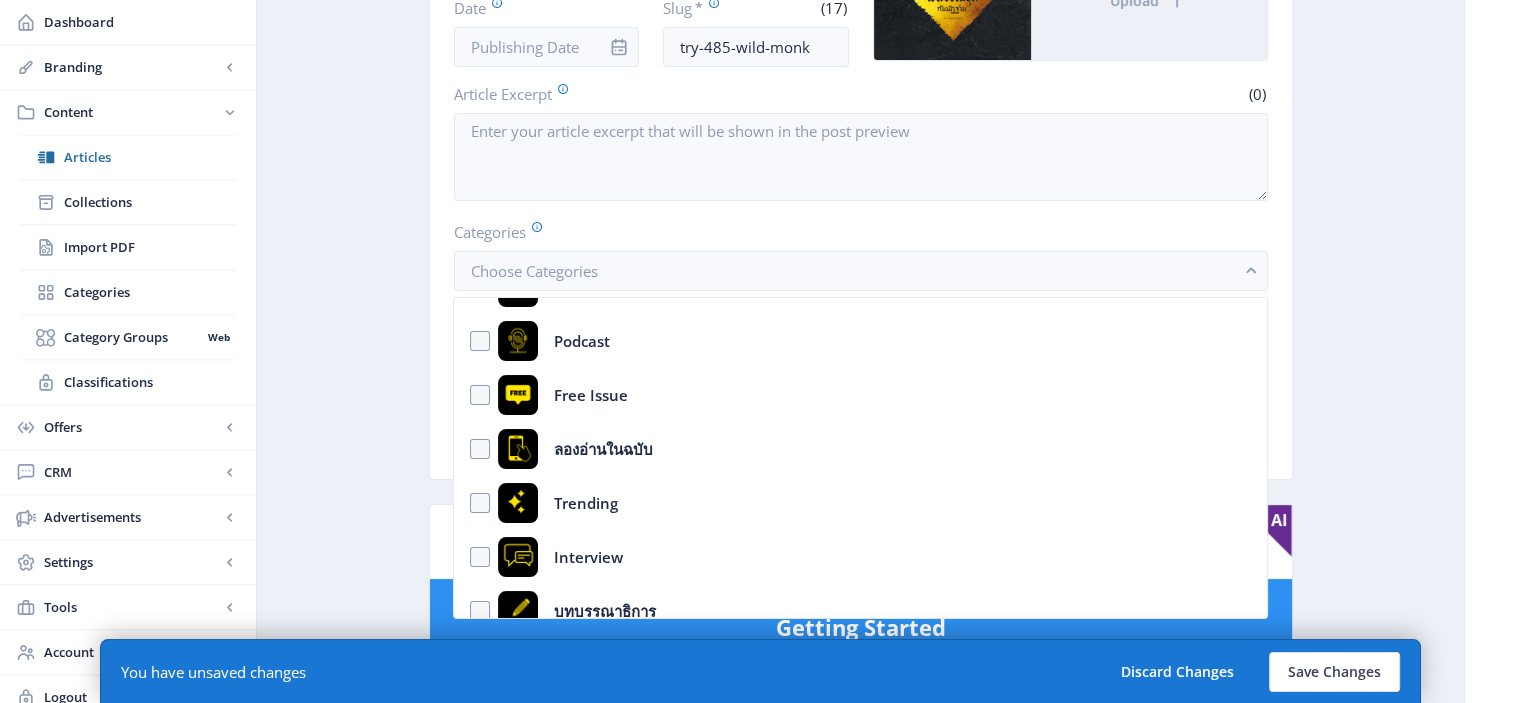 scroll, scrollTop: 308, scrollLeft: 0, axis: vertical 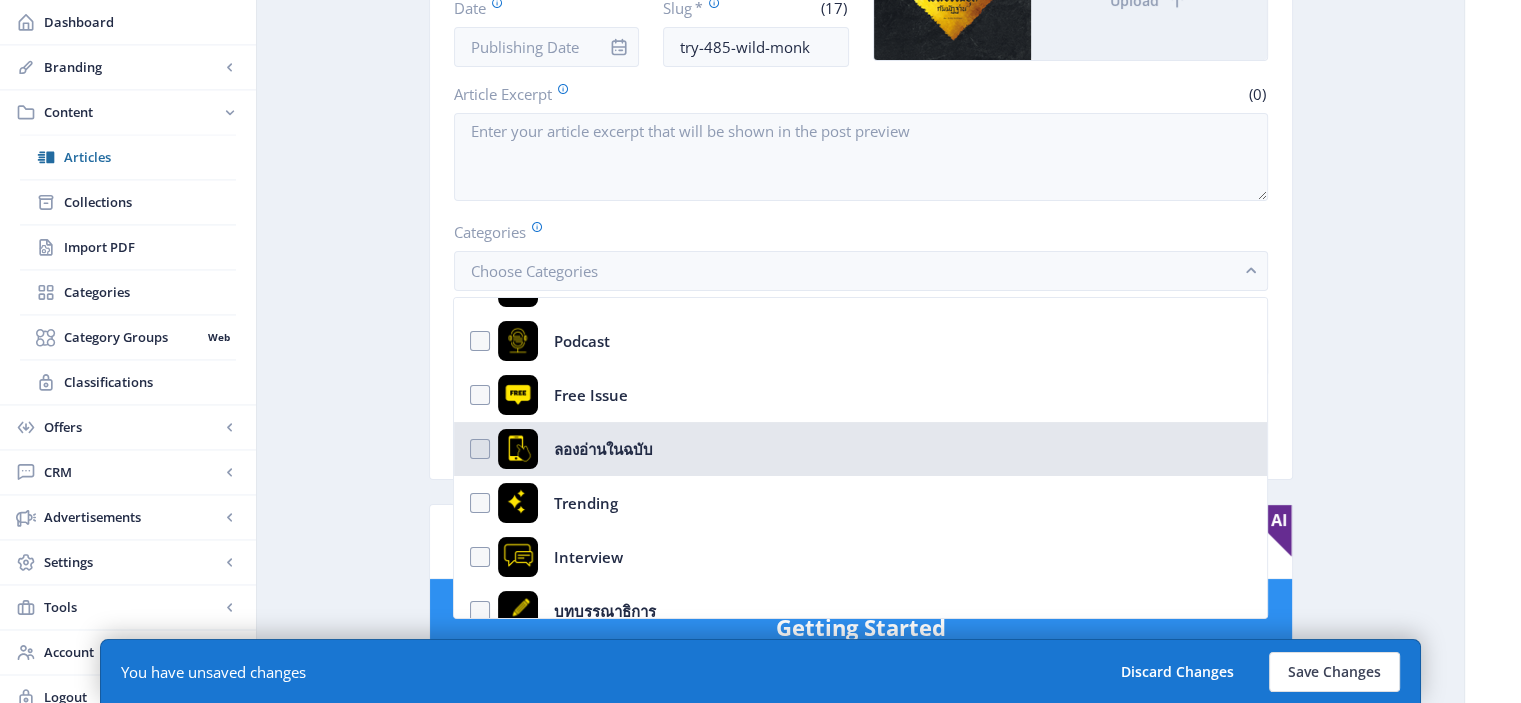 click on "ลองอ่านในฉบับ" at bounding box center (860, 449) 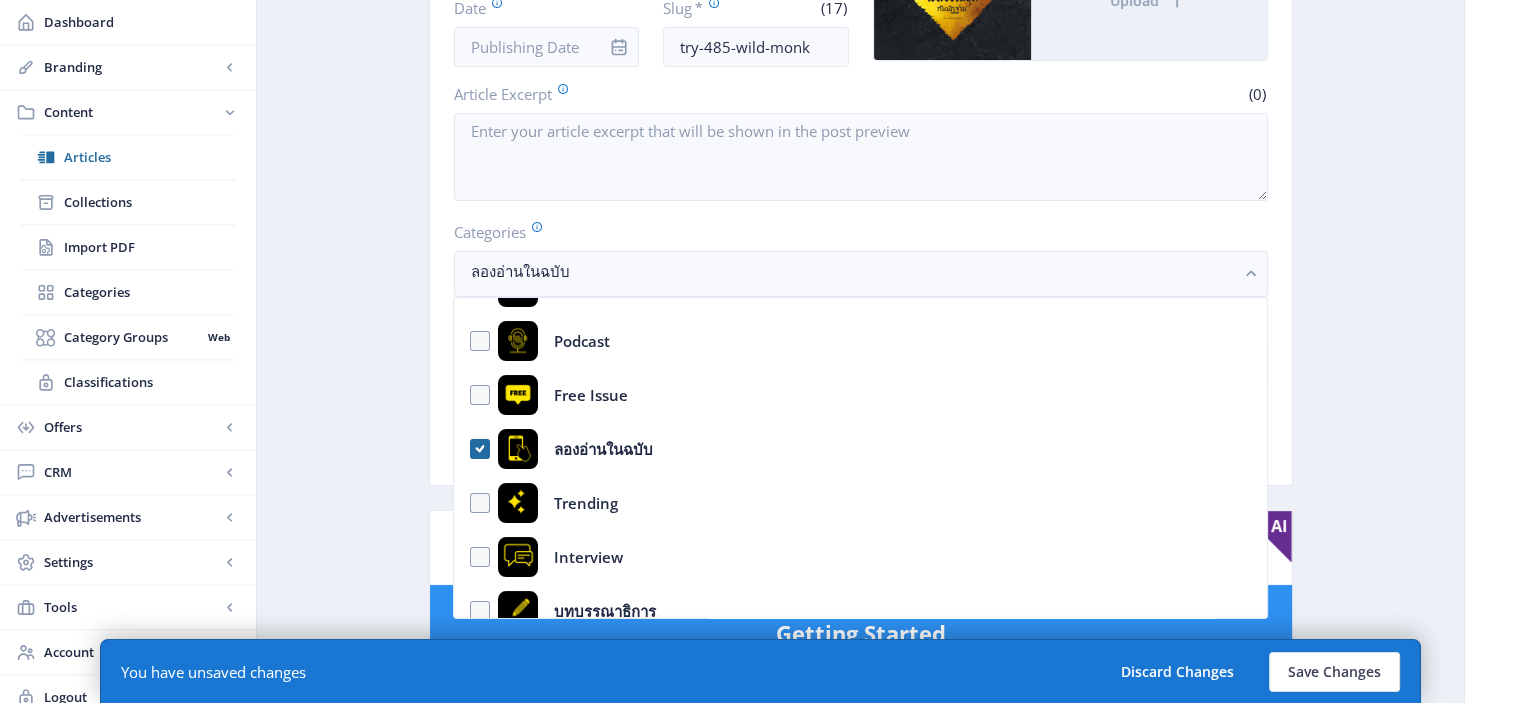 click on "Export Generate Post Copy of 485 บูรพาจารย์ พระธรรมยุต กัมมัฏฐาน Open in Editor Delete Title * (43) ลองอ่าน 485 บูรพาจารย์ พระธรรมยุต กัมมัฏฐาน Date Slug * (17) try-485-wild-monk Image Upload Article Excerpt (0) Categories ลองอ่านในฉบับ Classifications Choose Classifications Unlock Type * Free Show Article on Table of Contents (TOC) Enabled: Article appears in the Collections TOC Text-to-Speech Generate Settings AI Getting Started You currently don't have any generated text-to-speech set up. SEO Info AI Learn more about MagLoft's AI-powered SEO generation tool. Learn More Generate SEO Add SEO Examples Keyword Phrase (17) try-485-wild-monk SEO Score 30 /100 Meta Description (0) SEO Performance Keyword phrase length We recommend a maximum 4 to 6 relevant keywords Keyword phrase density between 0.5% to 3% ." 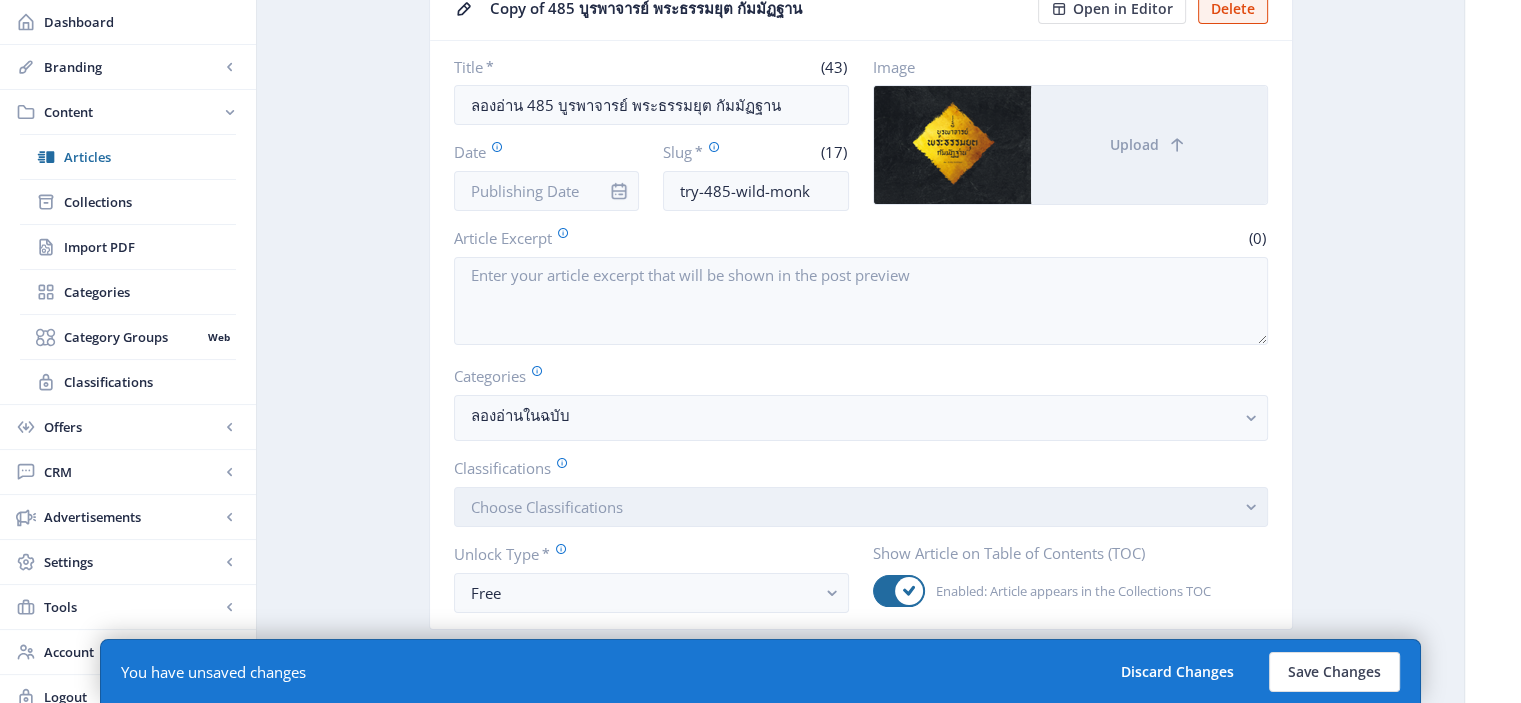 scroll, scrollTop: 162, scrollLeft: 0, axis: vertical 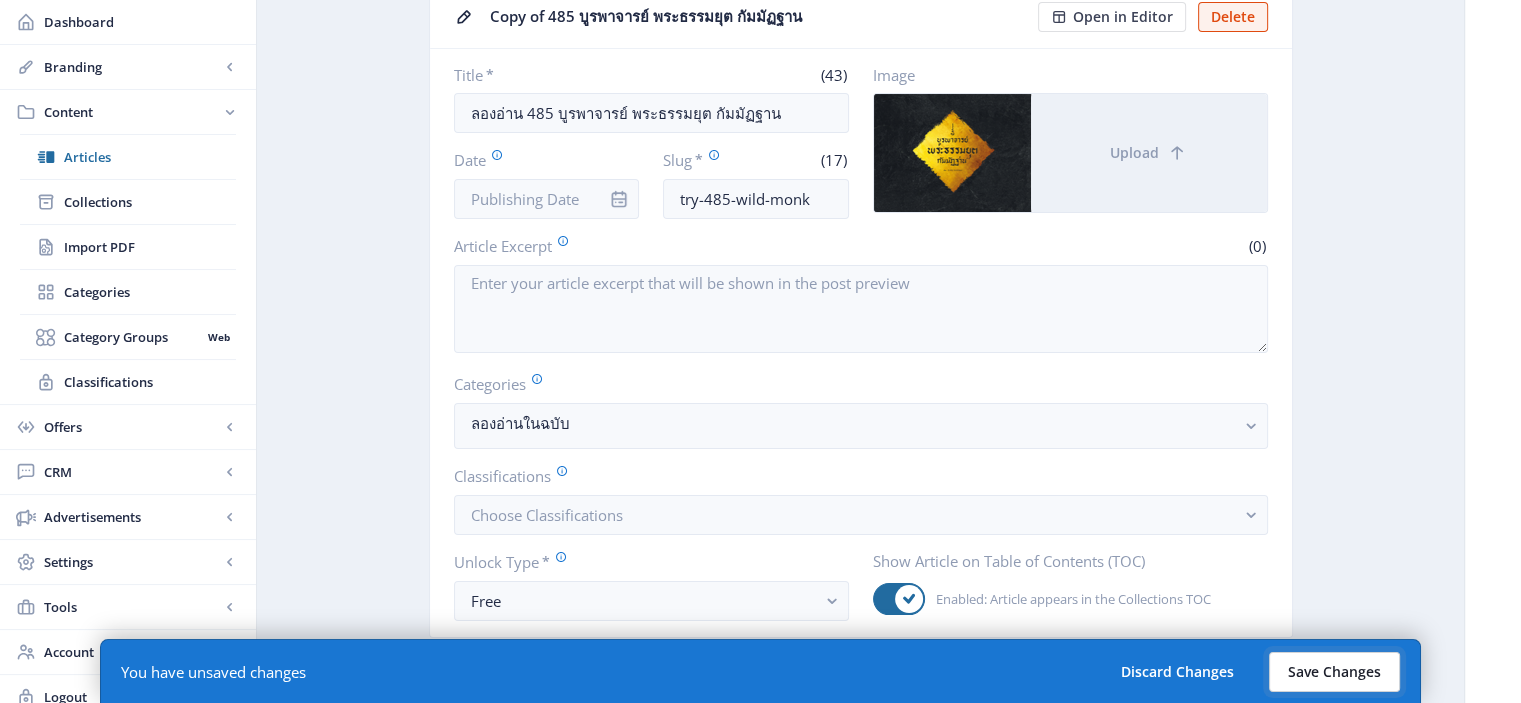 click on "Save Changes" 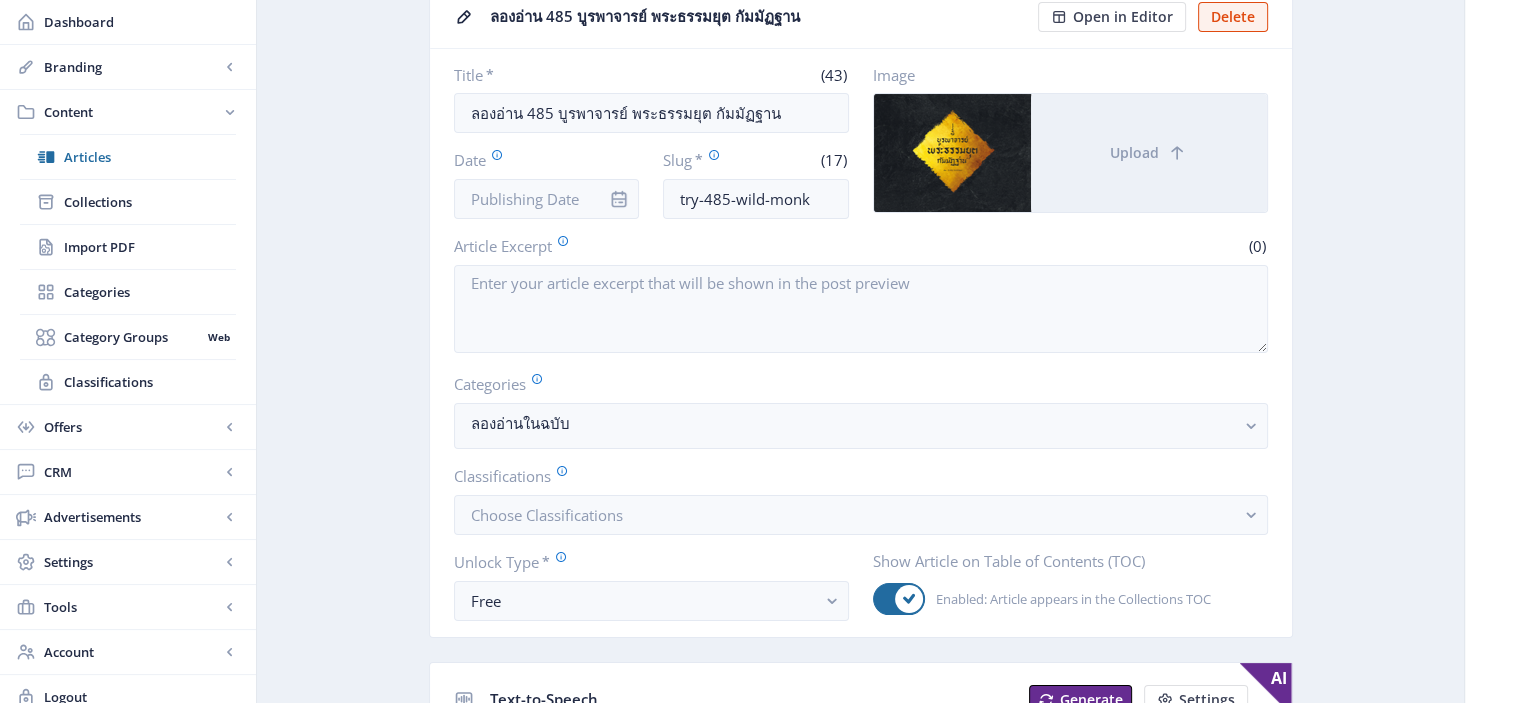 scroll, scrollTop: 0, scrollLeft: 0, axis: both 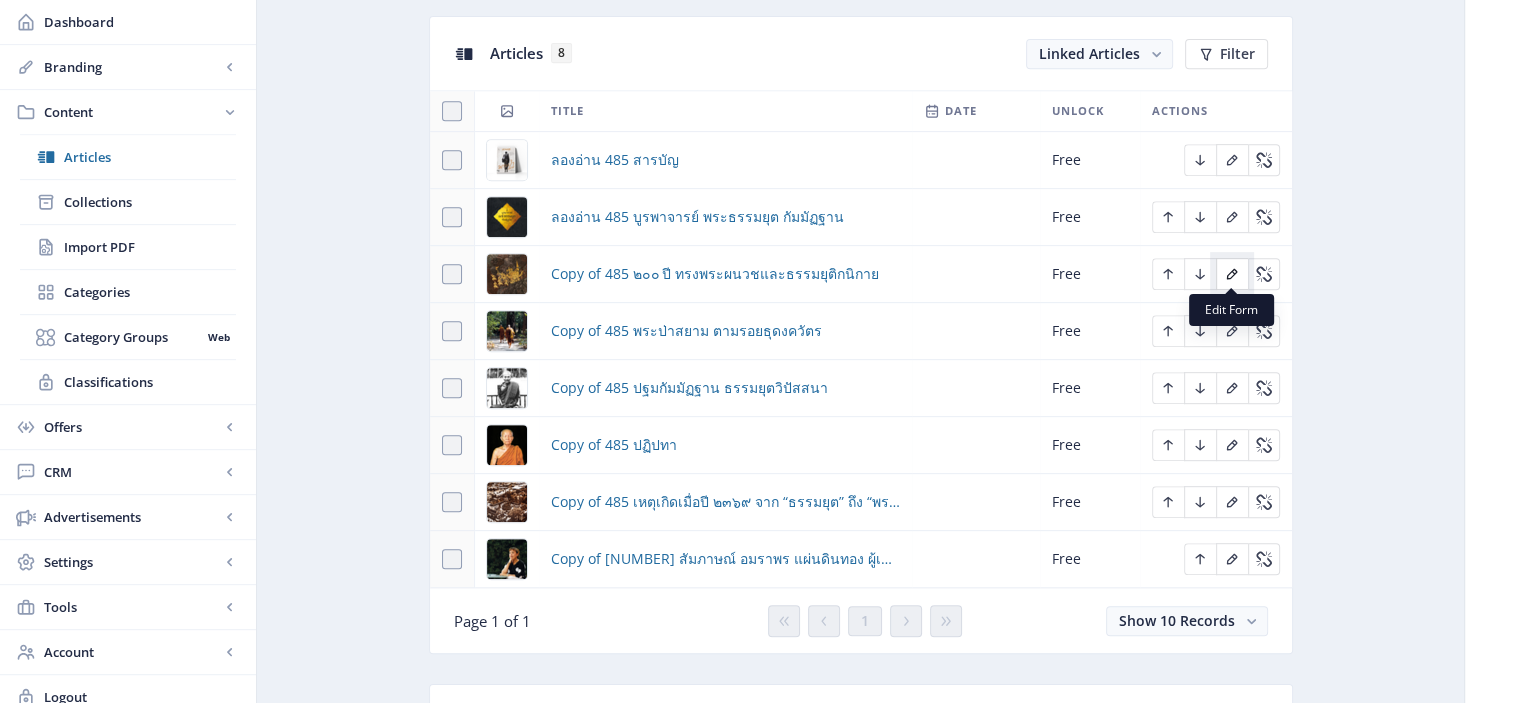 click 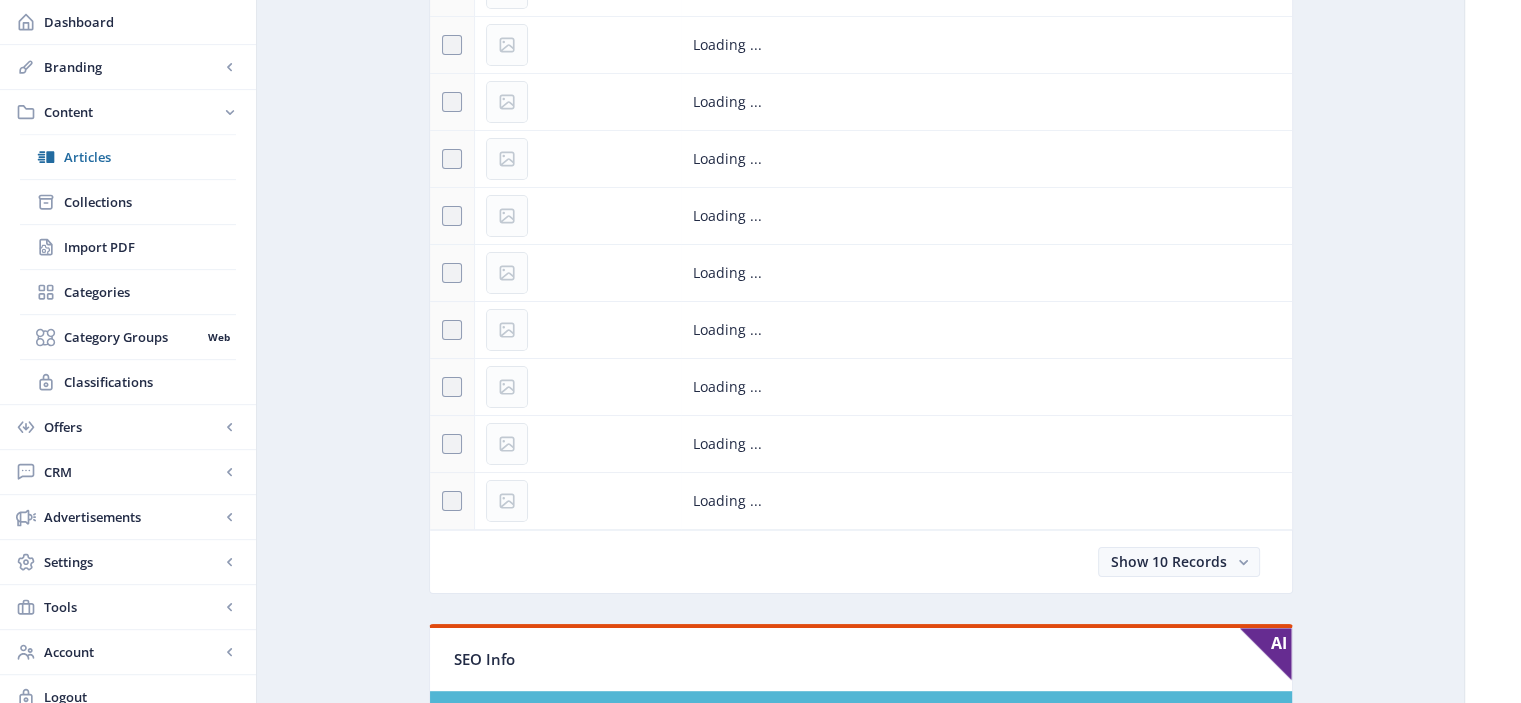 scroll, scrollTop: 0, scrollLeft: 0, axis: both 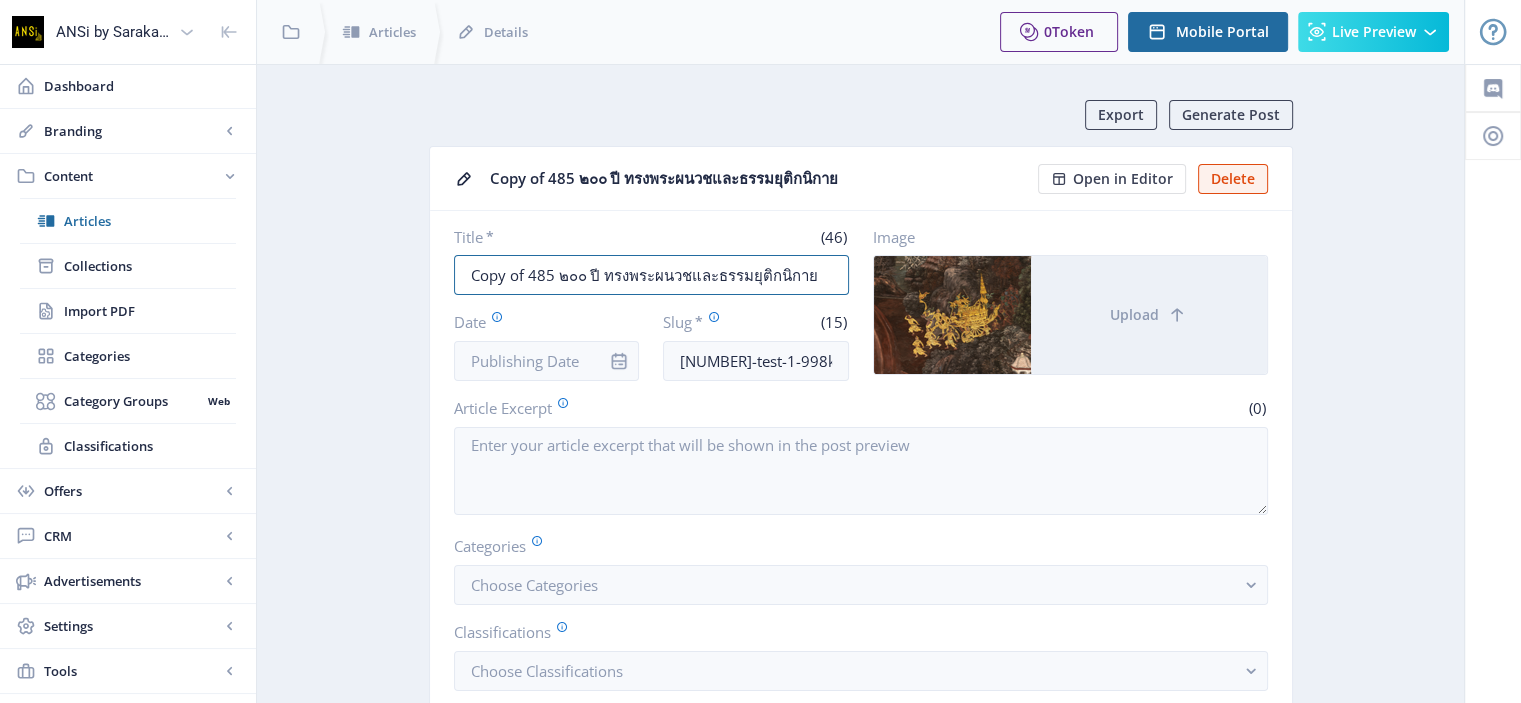 drag, startPoint x: 521, startPoint y: 267, endPoint x: 417, endPoint y: 279, distance: 104.69002 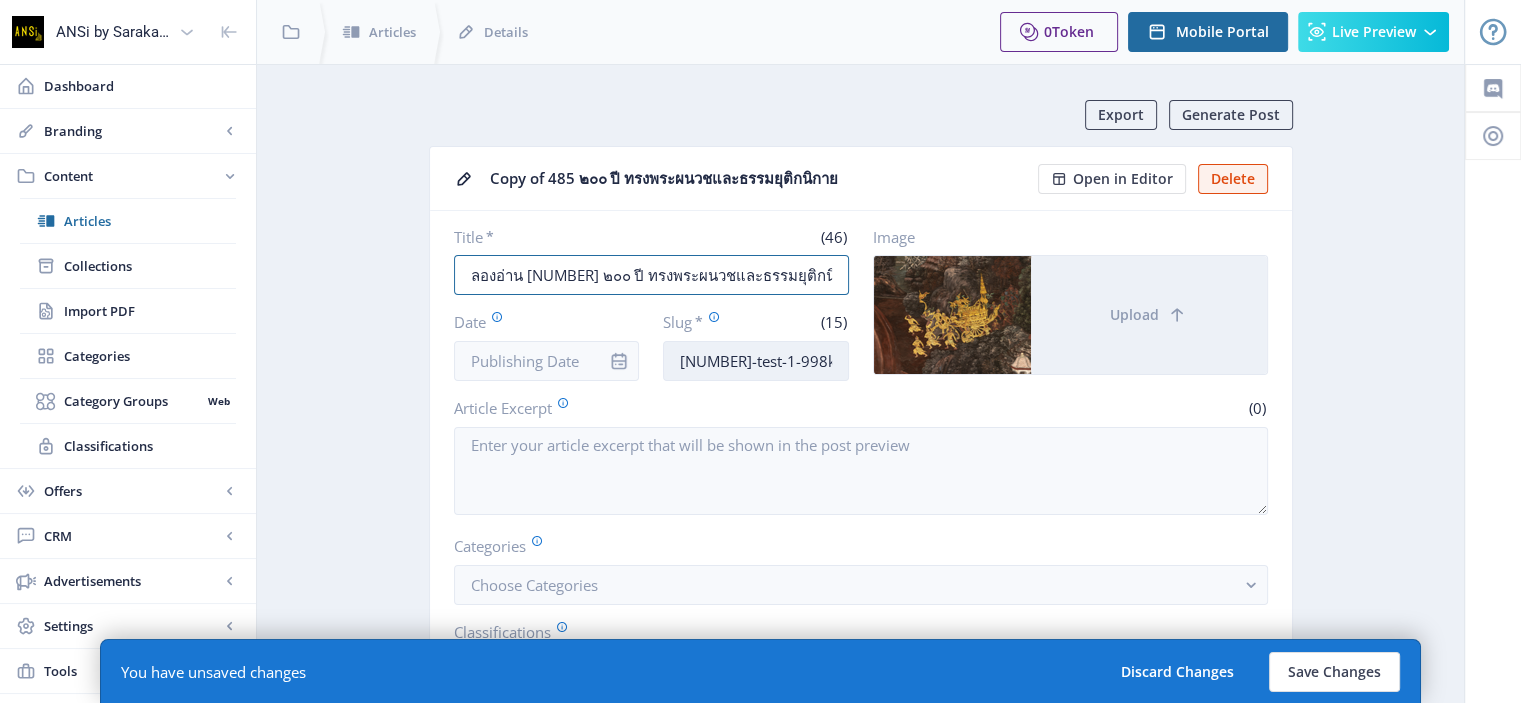 type on "ลองอ่าน [NUMBER] ๒๐๐ ปี ทรงพระผนวชและธรรมยุติกนิกาย" 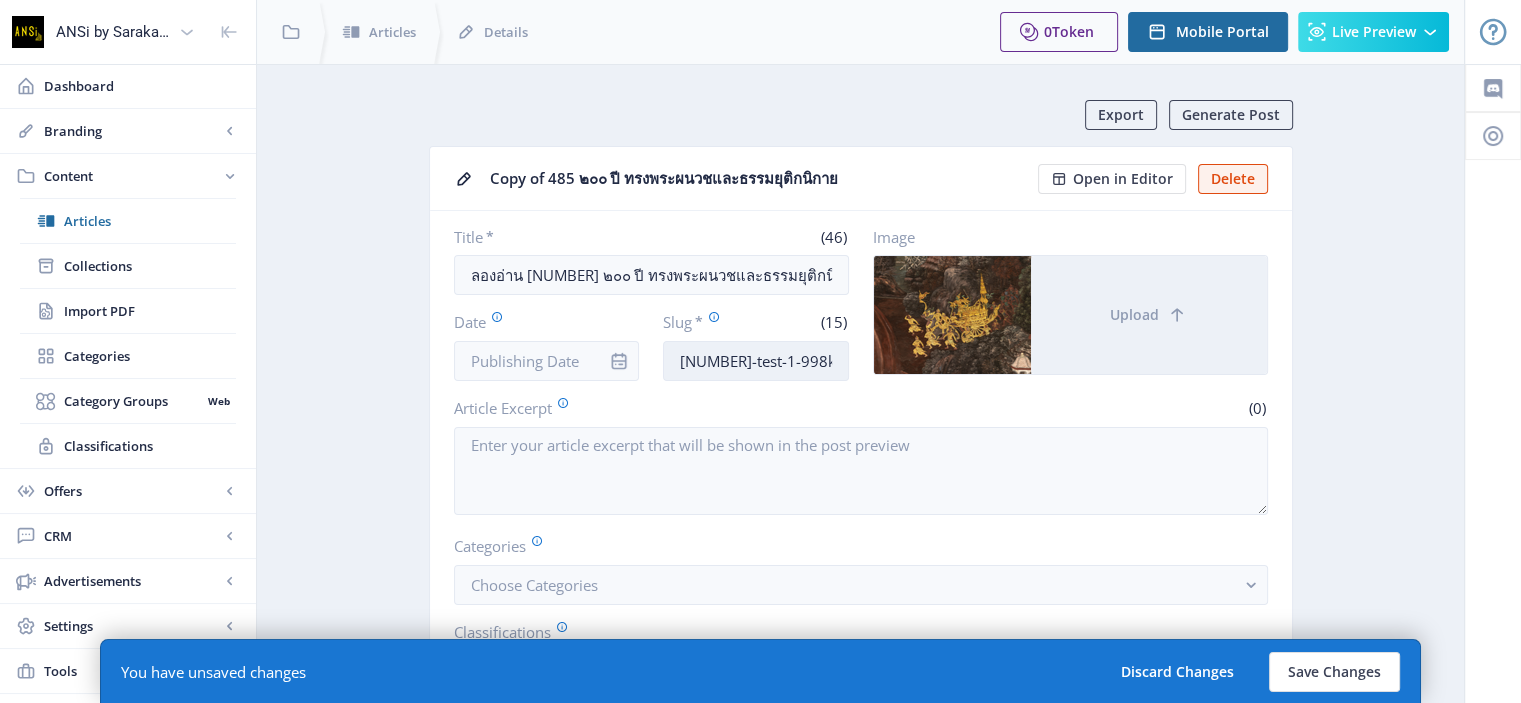 click on "[NUMBER]-test-1-998k" at bounding box center (756, 361) 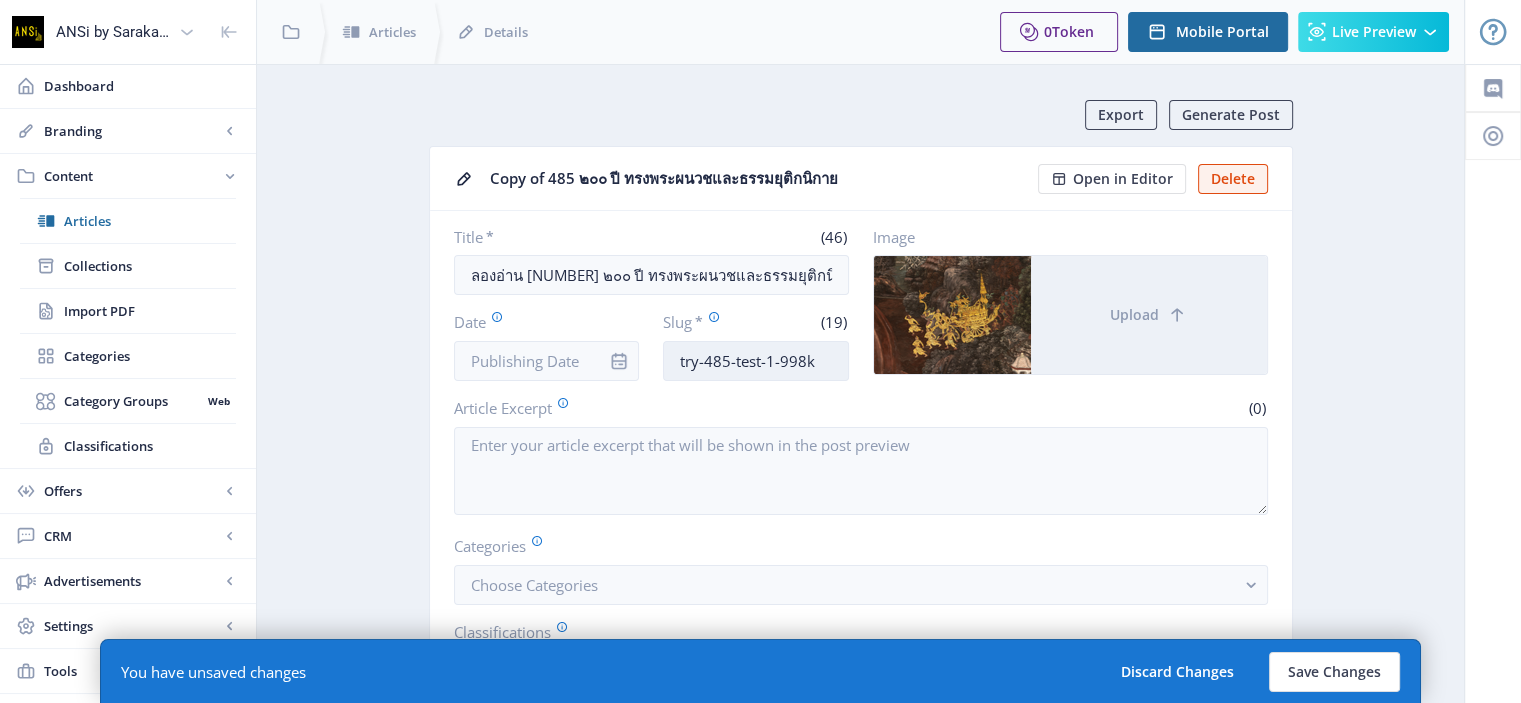 click on "try-485-test-1-998k" at bounding box center [756, 361] 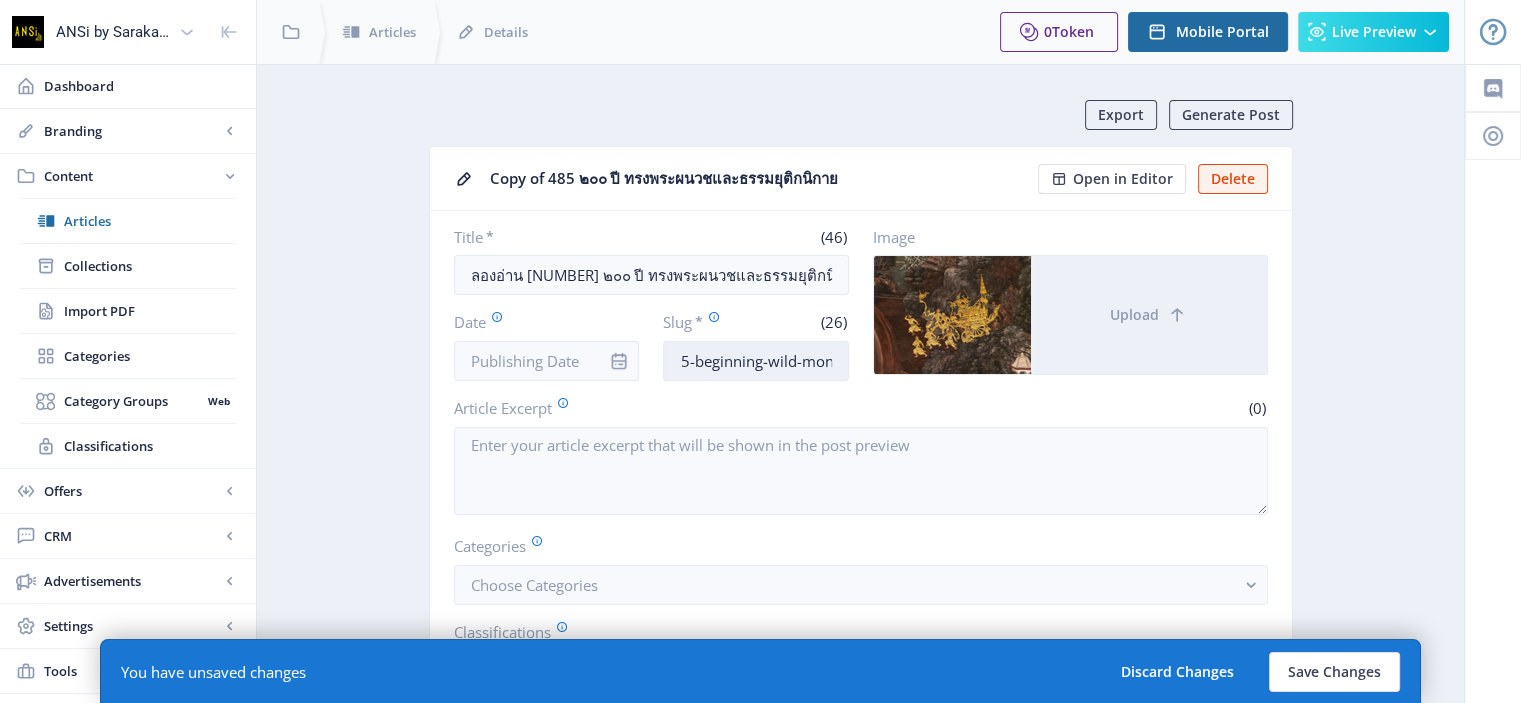 scroll, scrollTop: 0, scrollLeft: 49, axis: horizontal 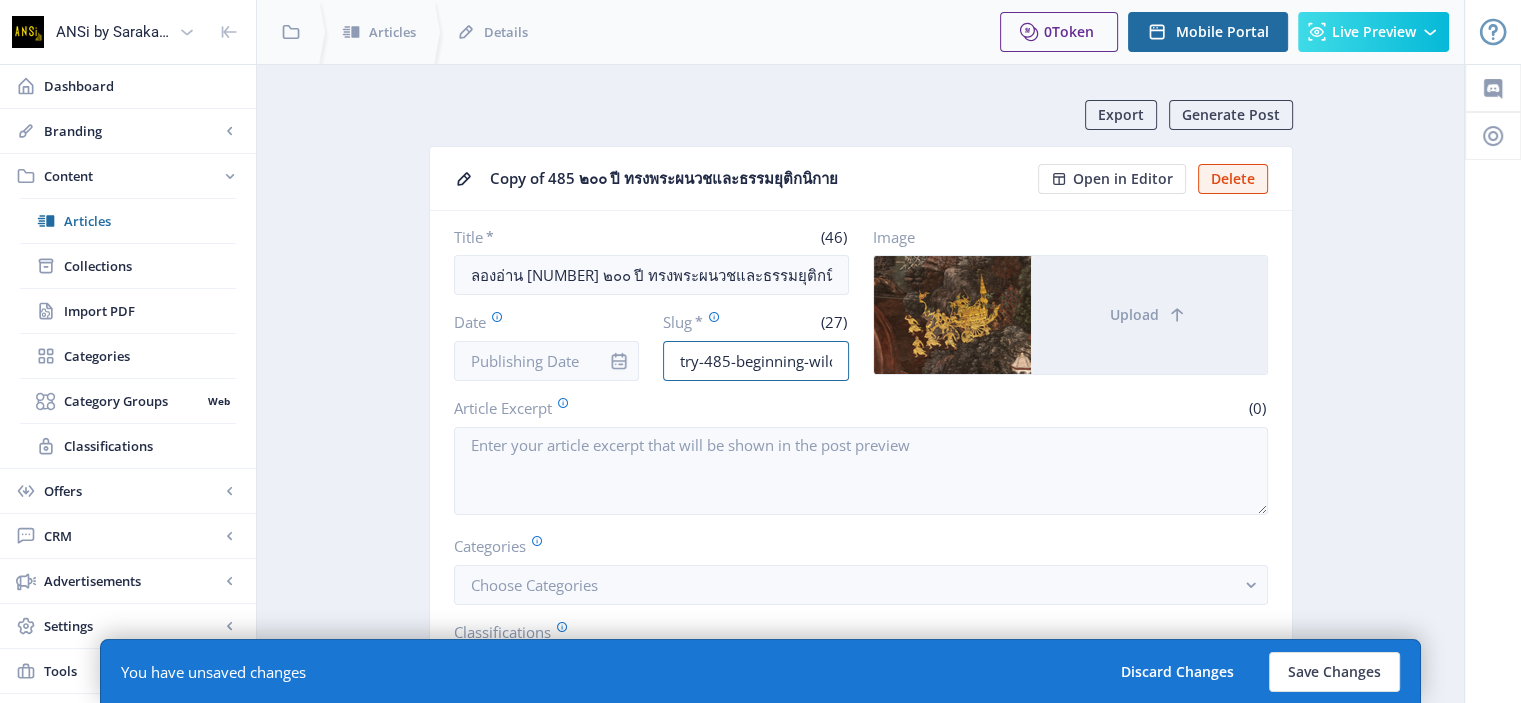 drag, startPoint x: 832, startPoint y: 359, endPoint x: 623, endPoint y: 360, distance: 209.0024 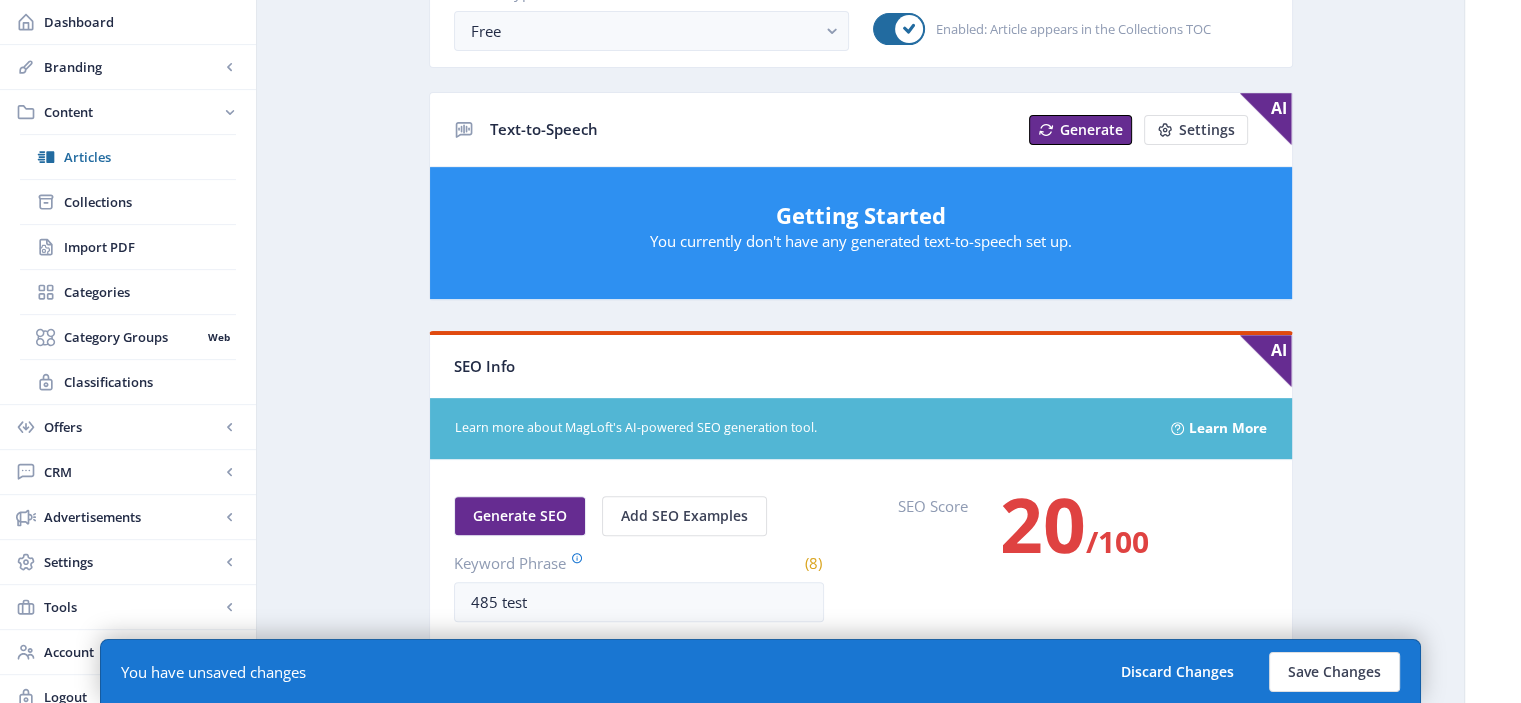 scroll, scrollTop: 776, scrollLeft: 0, axis: vertical 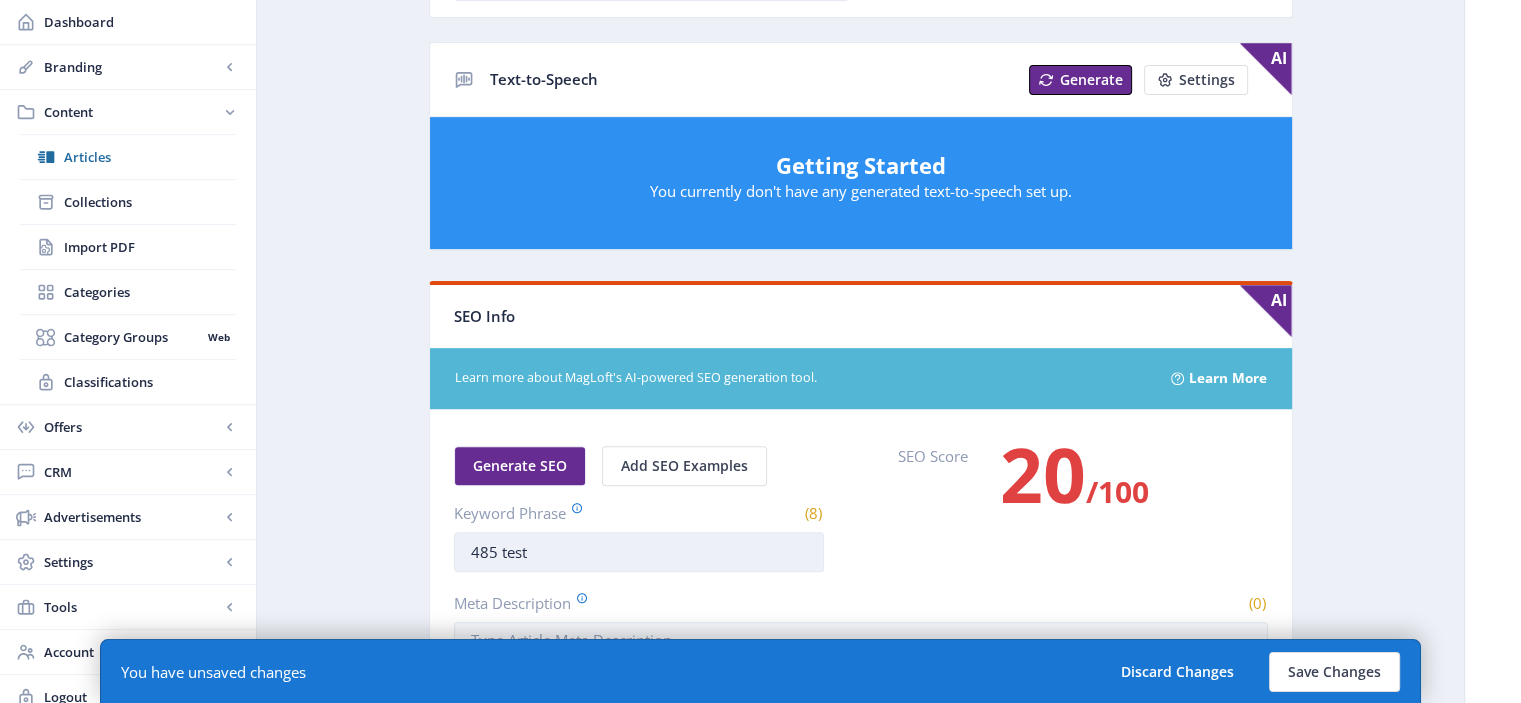type on "try-485-beginning-wild-monk" 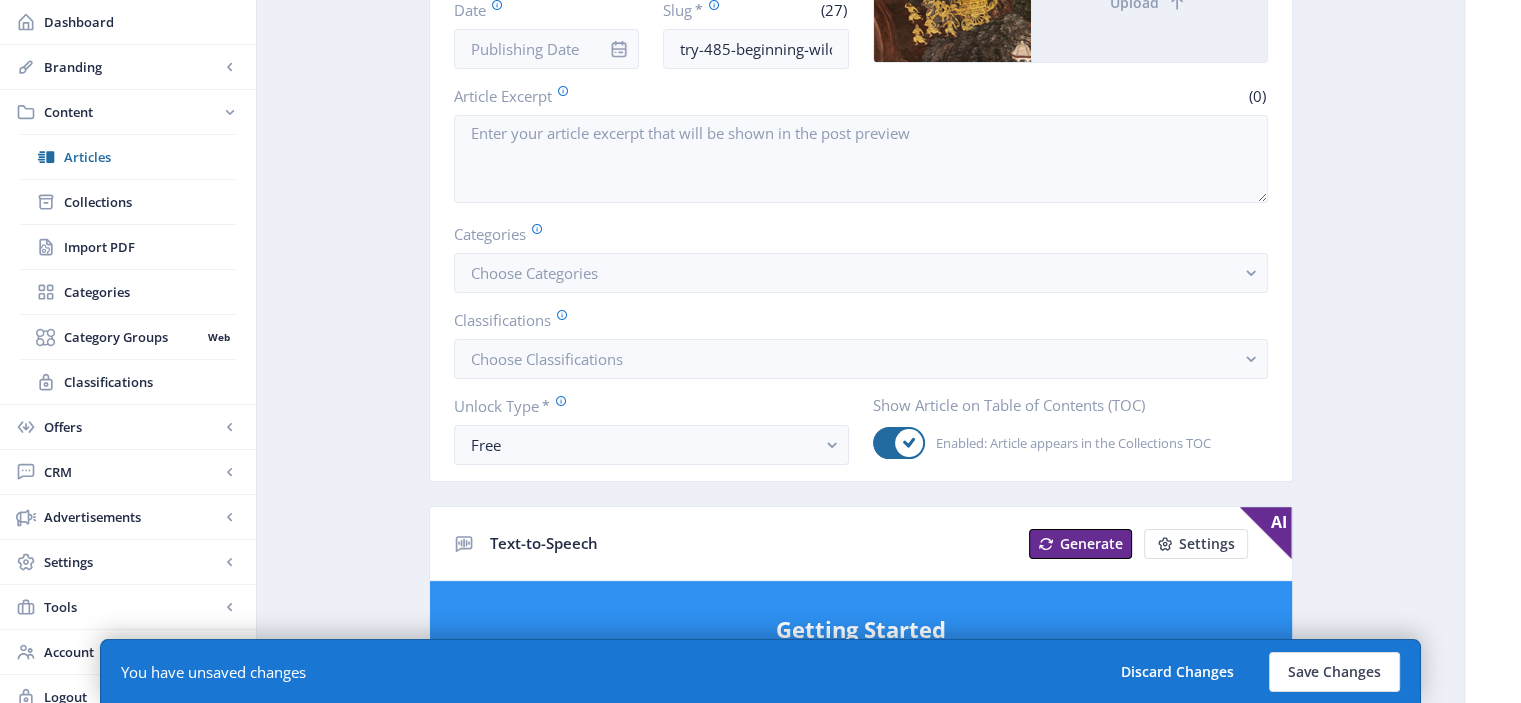 scroll, scrollTop: 312, scrollLeft: 0, axis: vertical 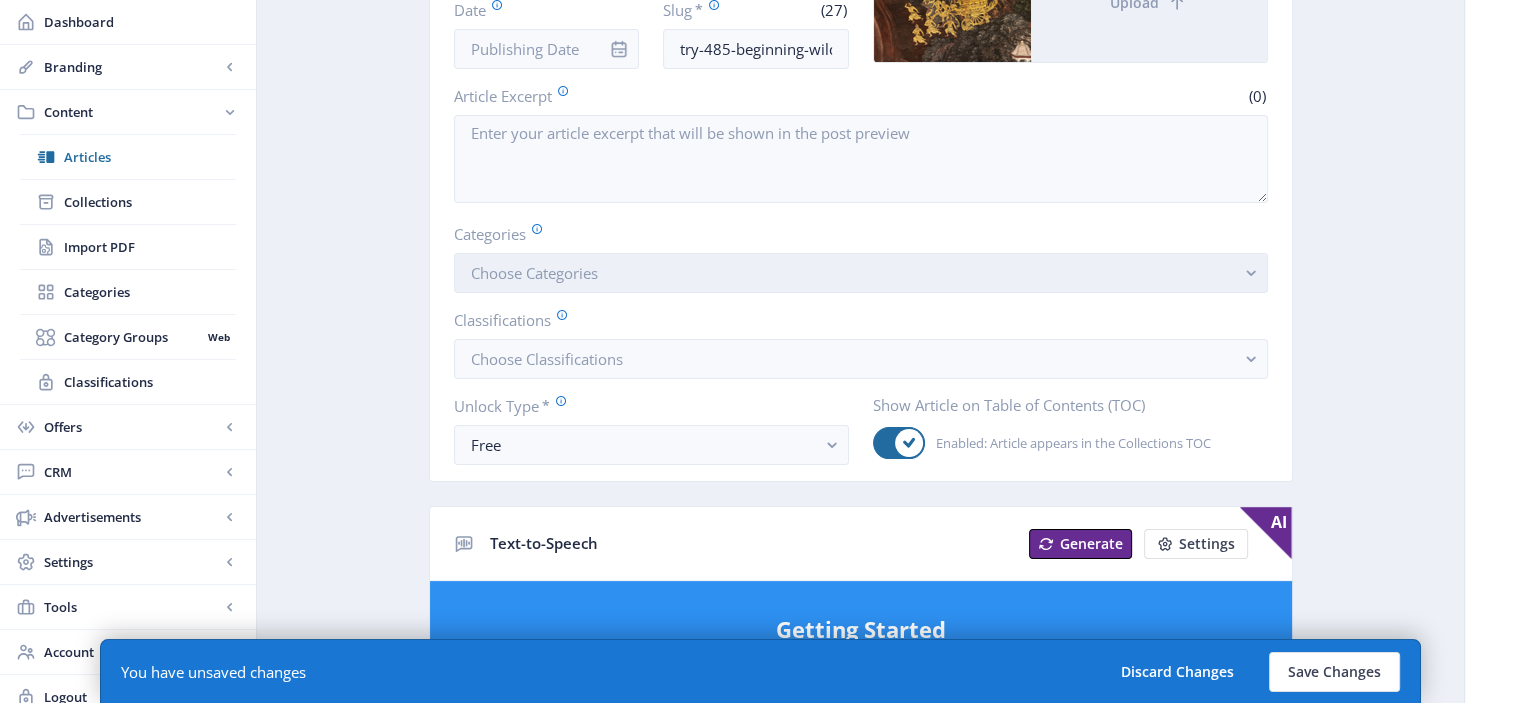 type on "try-485-beginning-wild-monk" 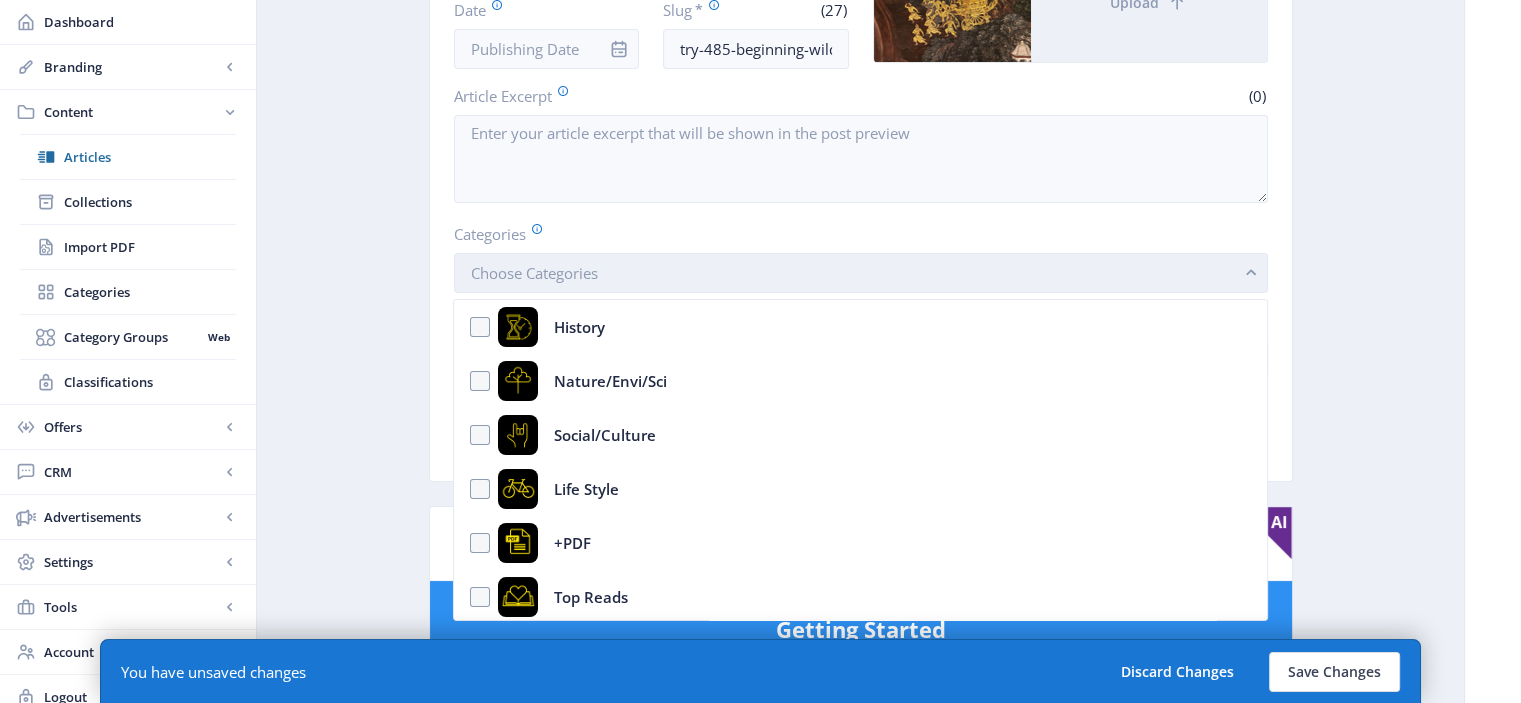 scroll, scrollTop: 0, scrollLeft: 0, axis: both 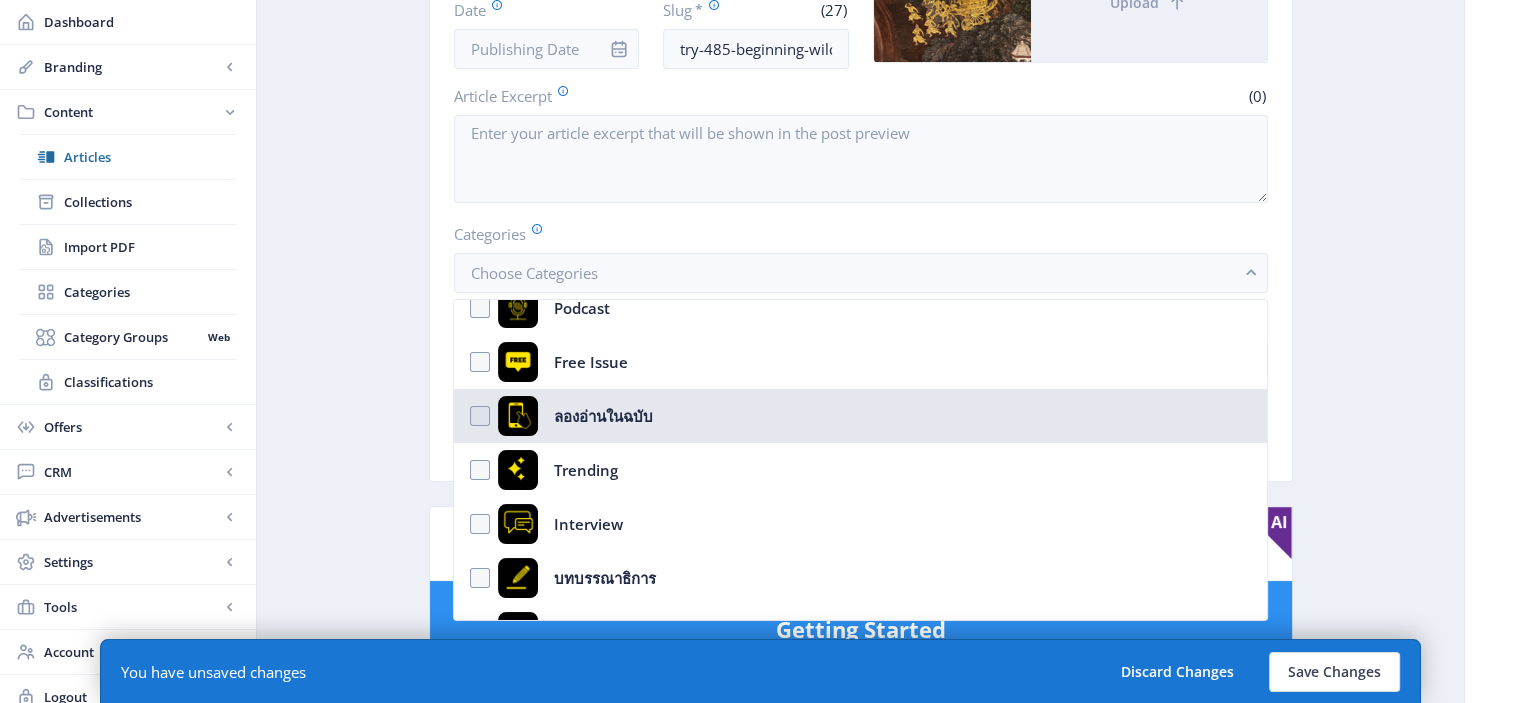 click on "ลองอ่านในฉบับ" at bounding box center (860, 416) 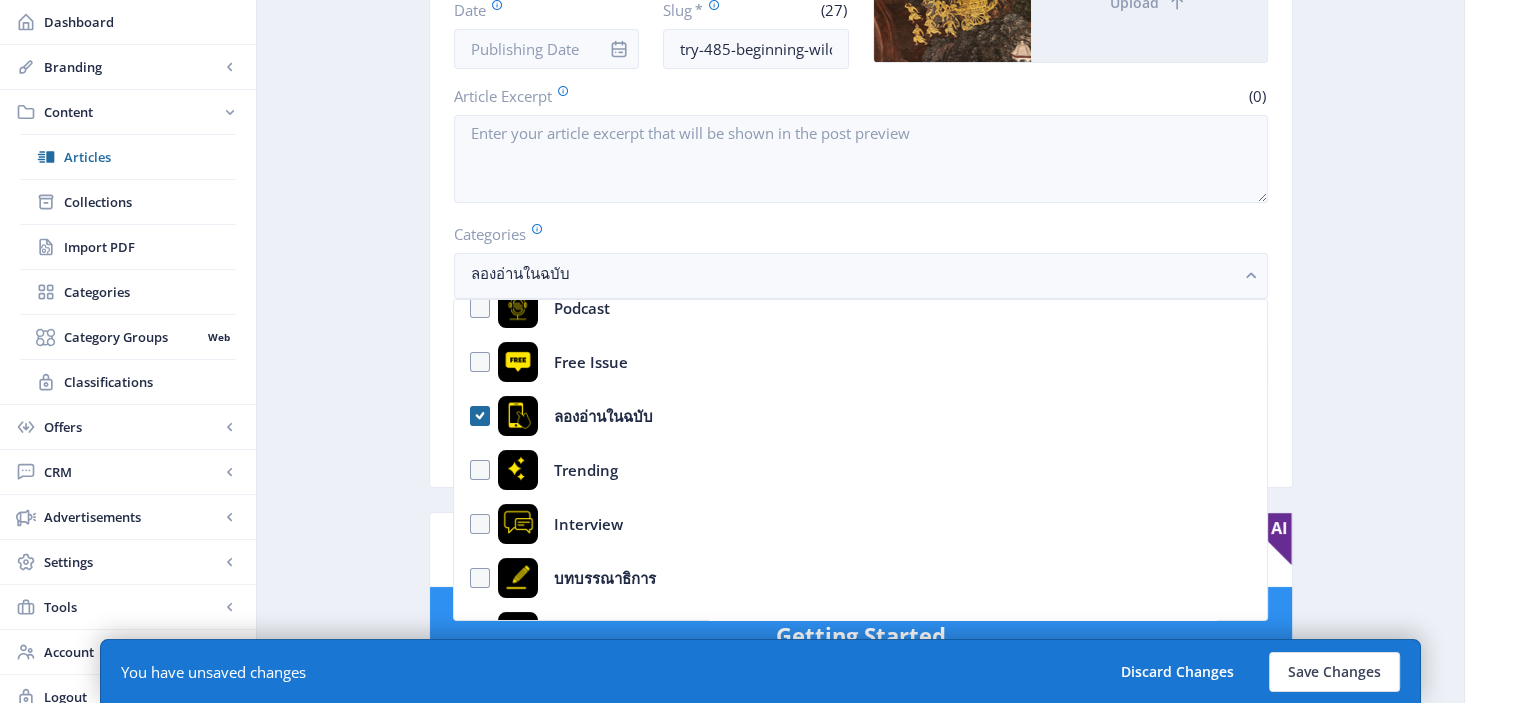 click on "Export Generate Post  Copy of 485 ๒๐๐ ปี ทรงพระผนวชและธรรมยุติกนิกาย  Open in Editor  Delete   Title   *   (46)  ลองอ่าน 485 ๒๐๐ ปี ทรงพระผนวชและธรรมยุติกนิกาย  Date   Slug   *   (27)  try-485-beginning-wild-monk  Image  Upload  Article Excerpt   (0)   Categories  ลองอ่านในฉบับ  Classifications  Choose Classifications  Unlock Type   *  Free  Show Article on Table of Contents (TOC)   Enabled: Article appears in the Collections TOC  Text-to-Speech Generate Settings AI Getting Started You currently don't have any generated text-to-speech set up. SEO Info AI  Learn more about MagLoft's AI-powered SEO generation tool.  Learn More Generate SEO Add SEO Examples  Keyword Phrase   (27)  try-485-beginning-wild-monk SEO Score  20   /100   Meta Description   (0)   SEO Performance  Keyword phrase length We recommend a  maximum 4 to 6 relevant keywords ." 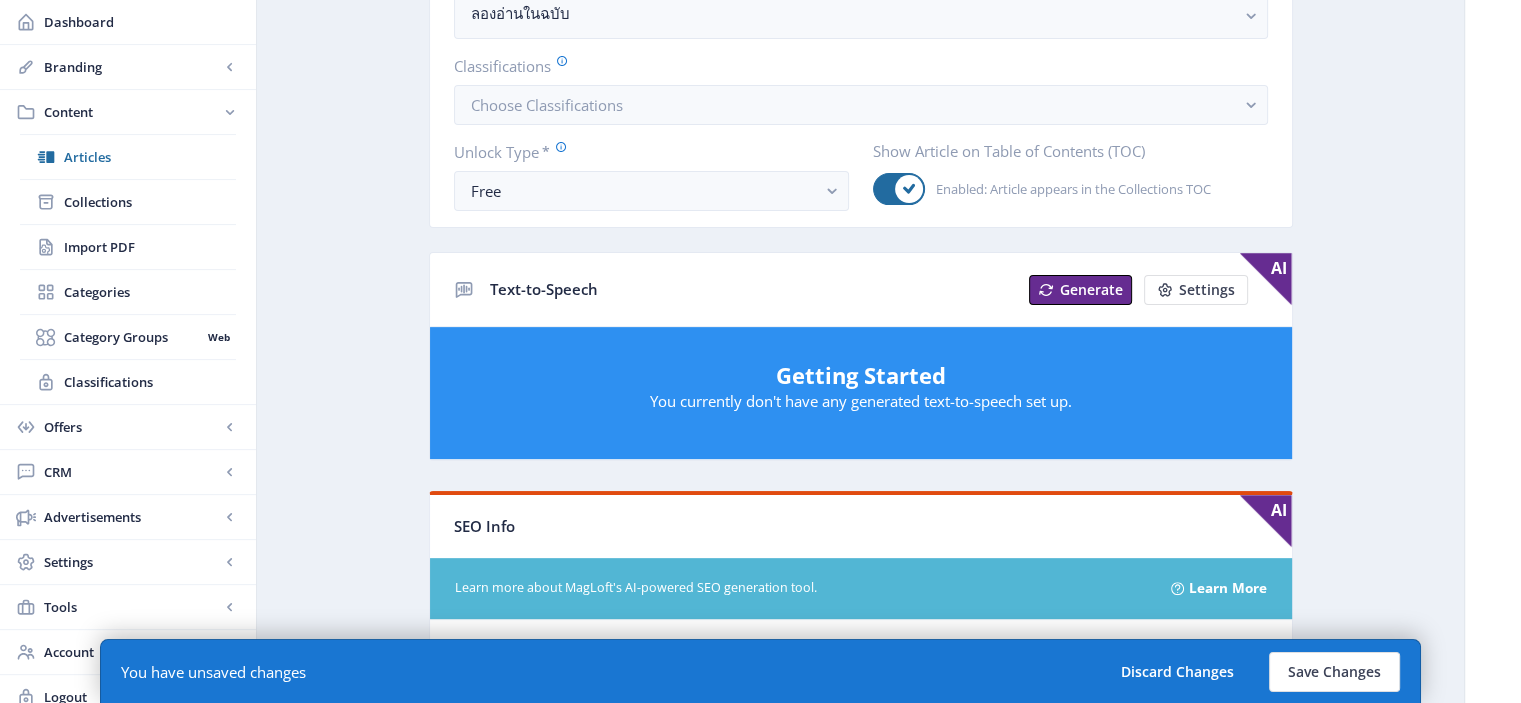 scroll, scrollTop: 596, scrollLeft: 0, axis: vertical 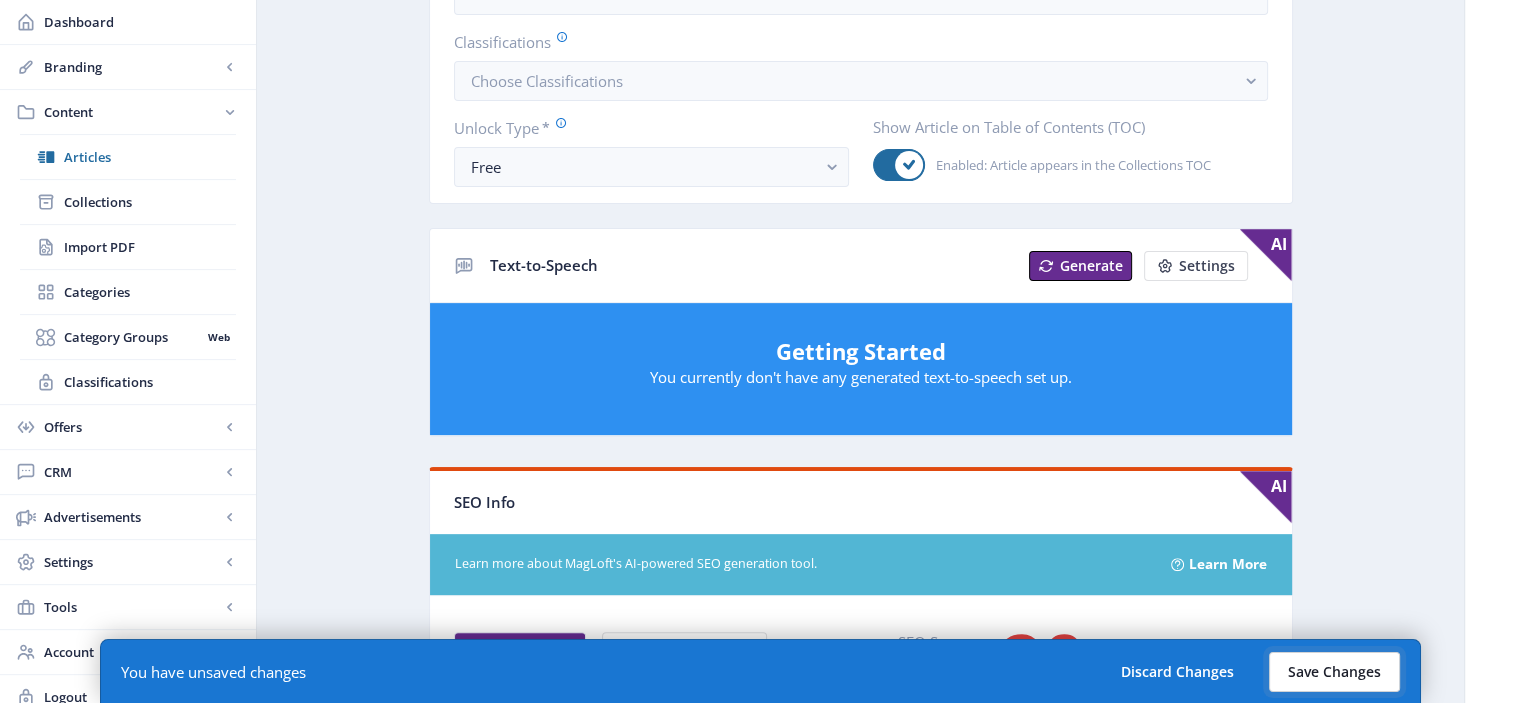 click on "Save Changes" 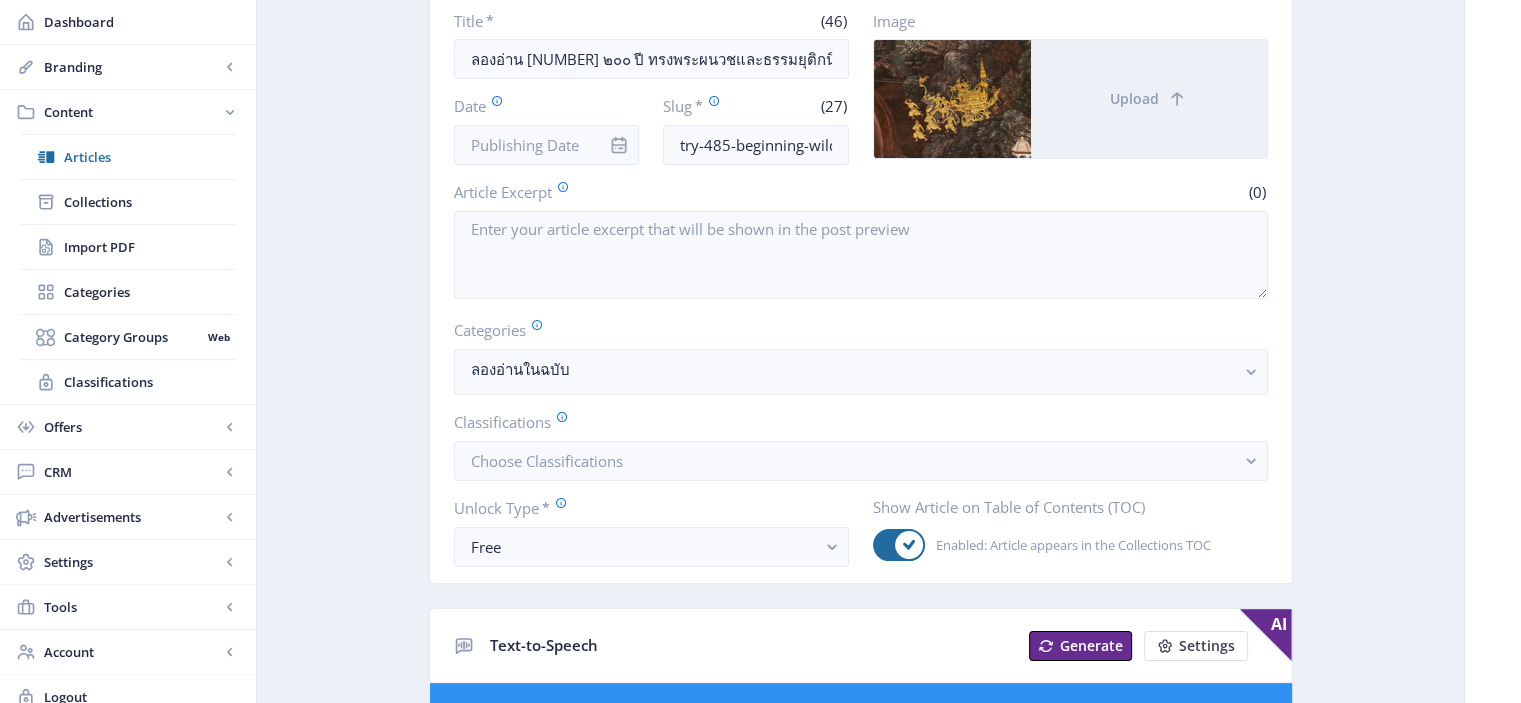 scroll, scrollTop: 0, scrollLeft: 0, axis: both 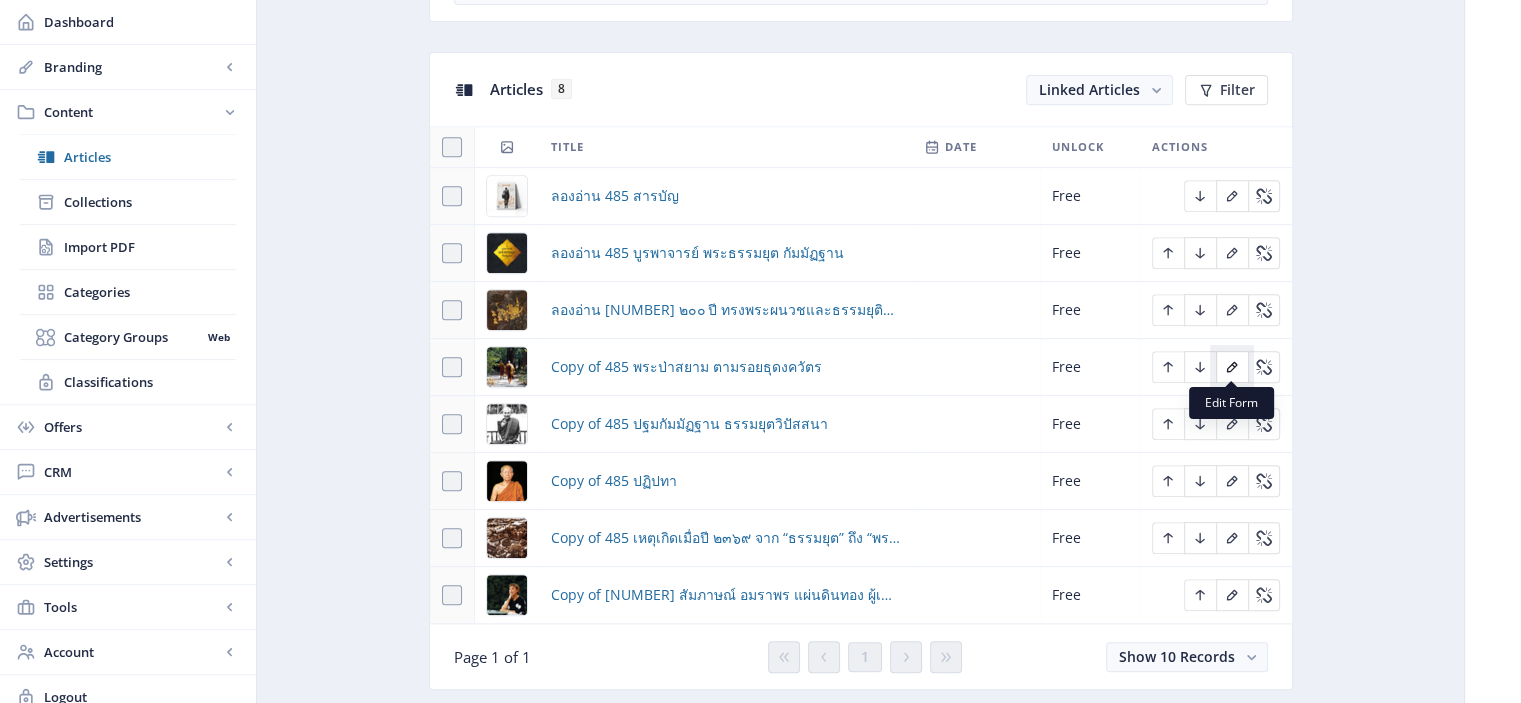 click 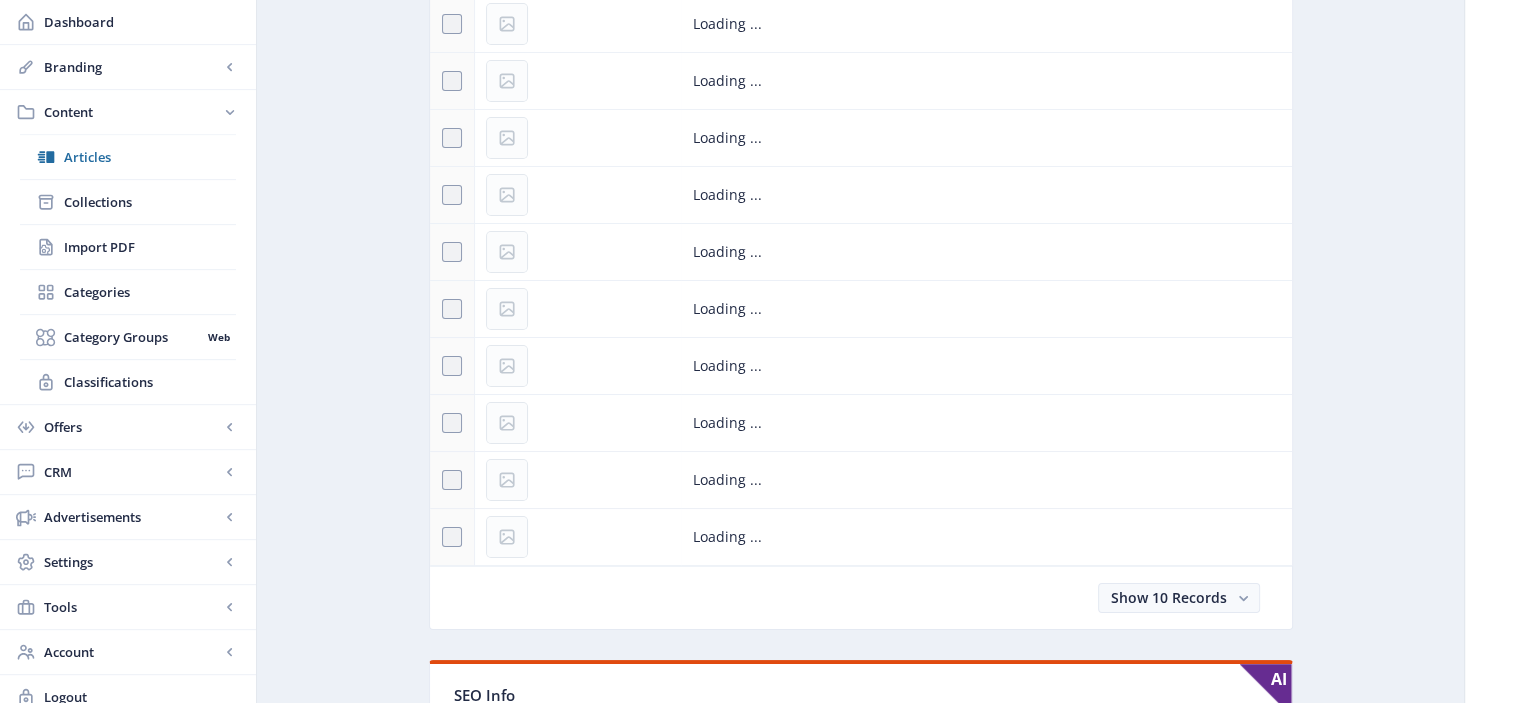 scroll, scrollTop: 0, scrollLeft: 0, axis: both 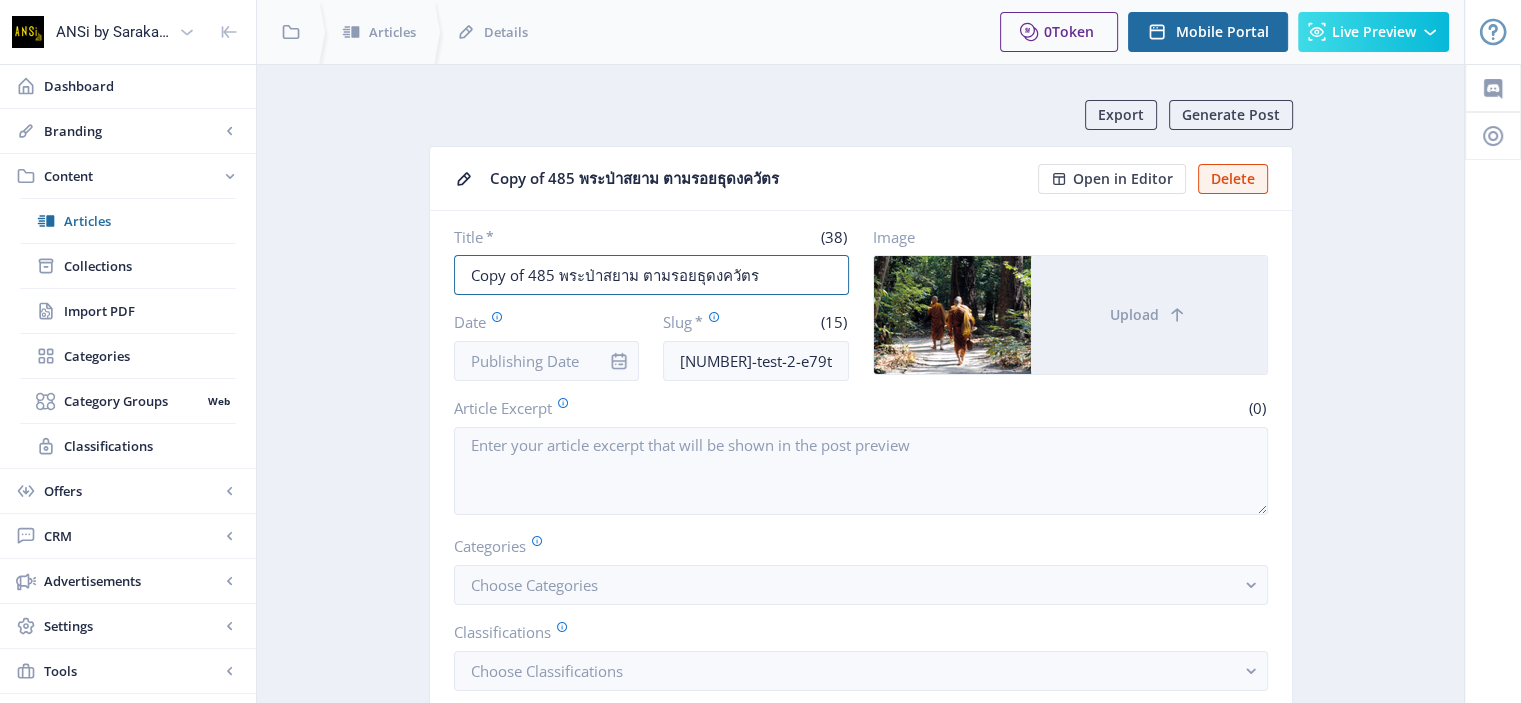 drag, startPoint x: 525, startPoint y: 275, endPoint x: 421, endPoint y: 279, distance: 104.0769 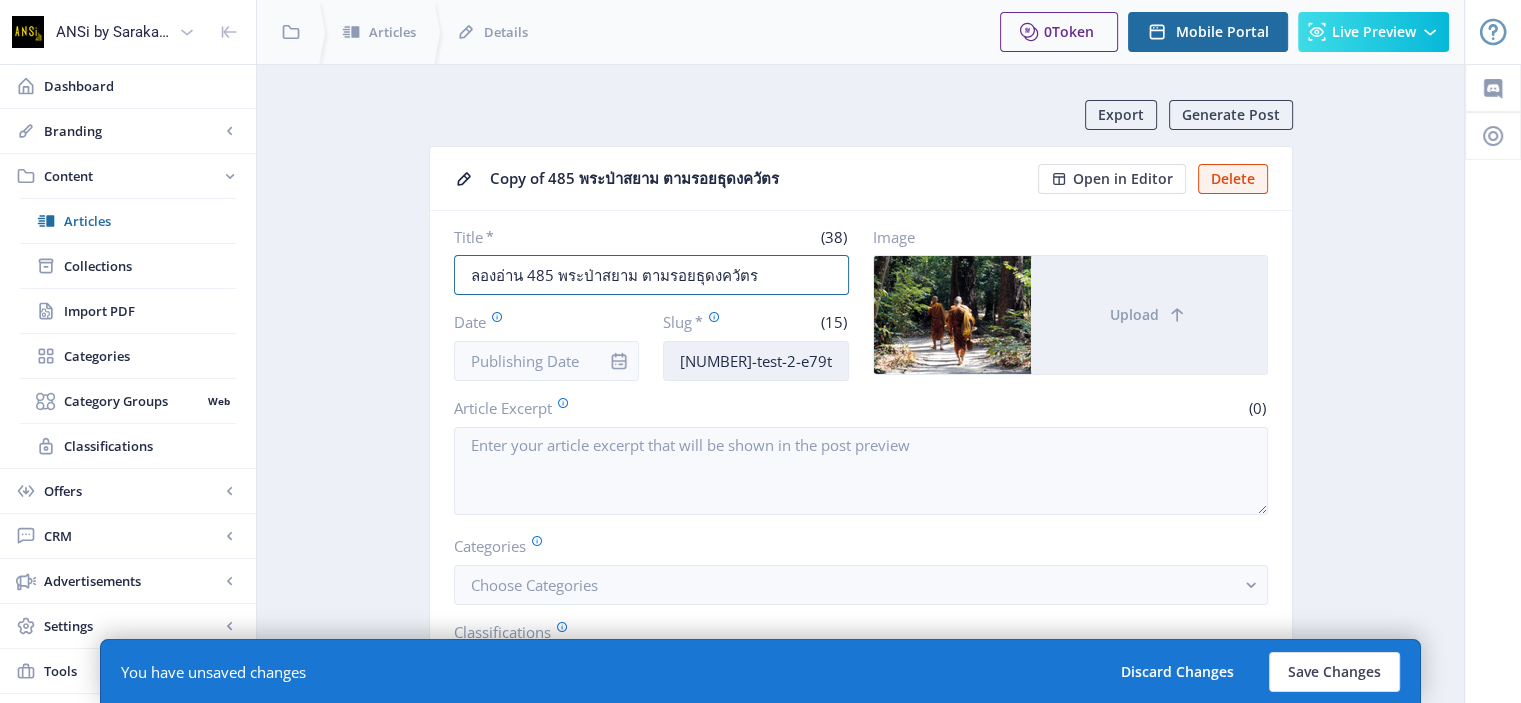 type on "ลองอ่าน 485 พระป่าสยาม ตามรอยธุดงควัตร" 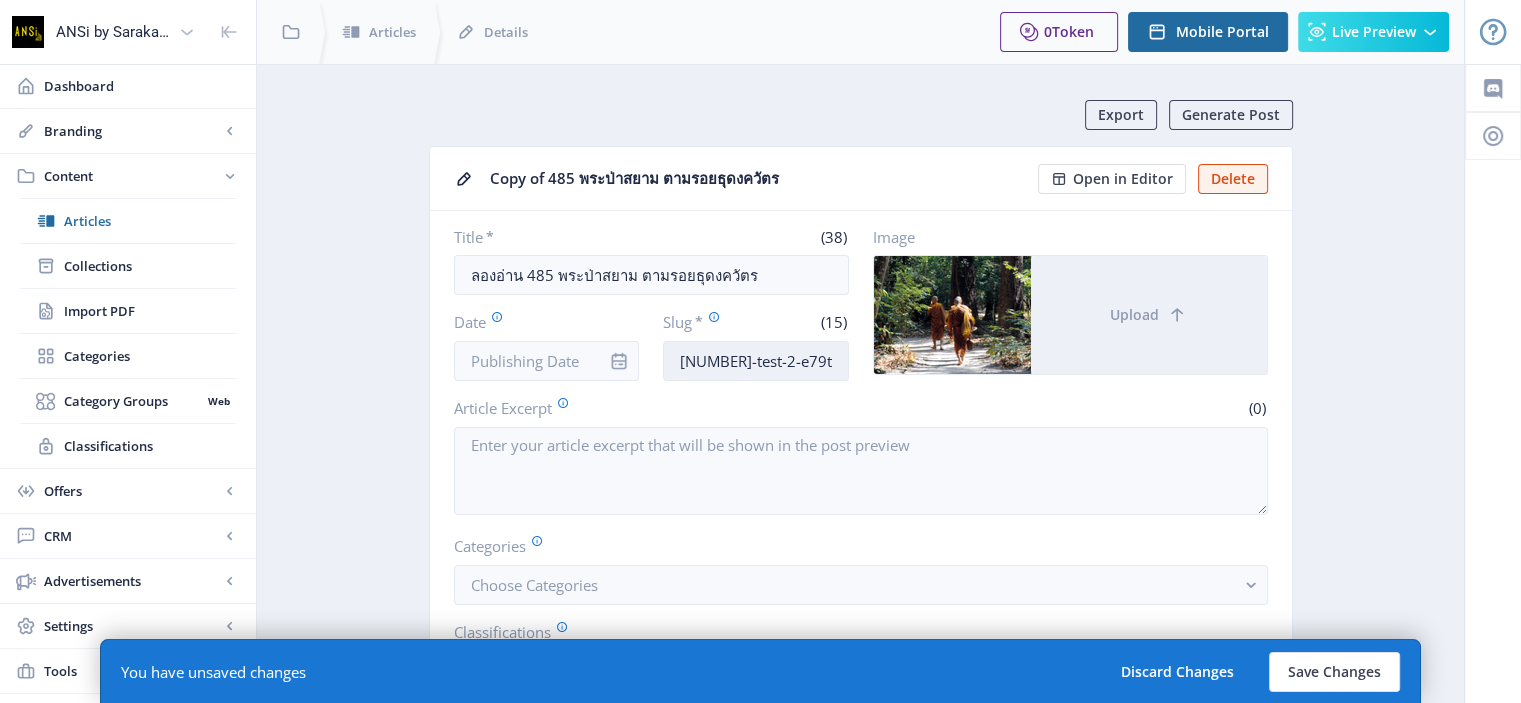 click on "[NUMBER]-test-2-e79t" at bounding box center [756, 361] 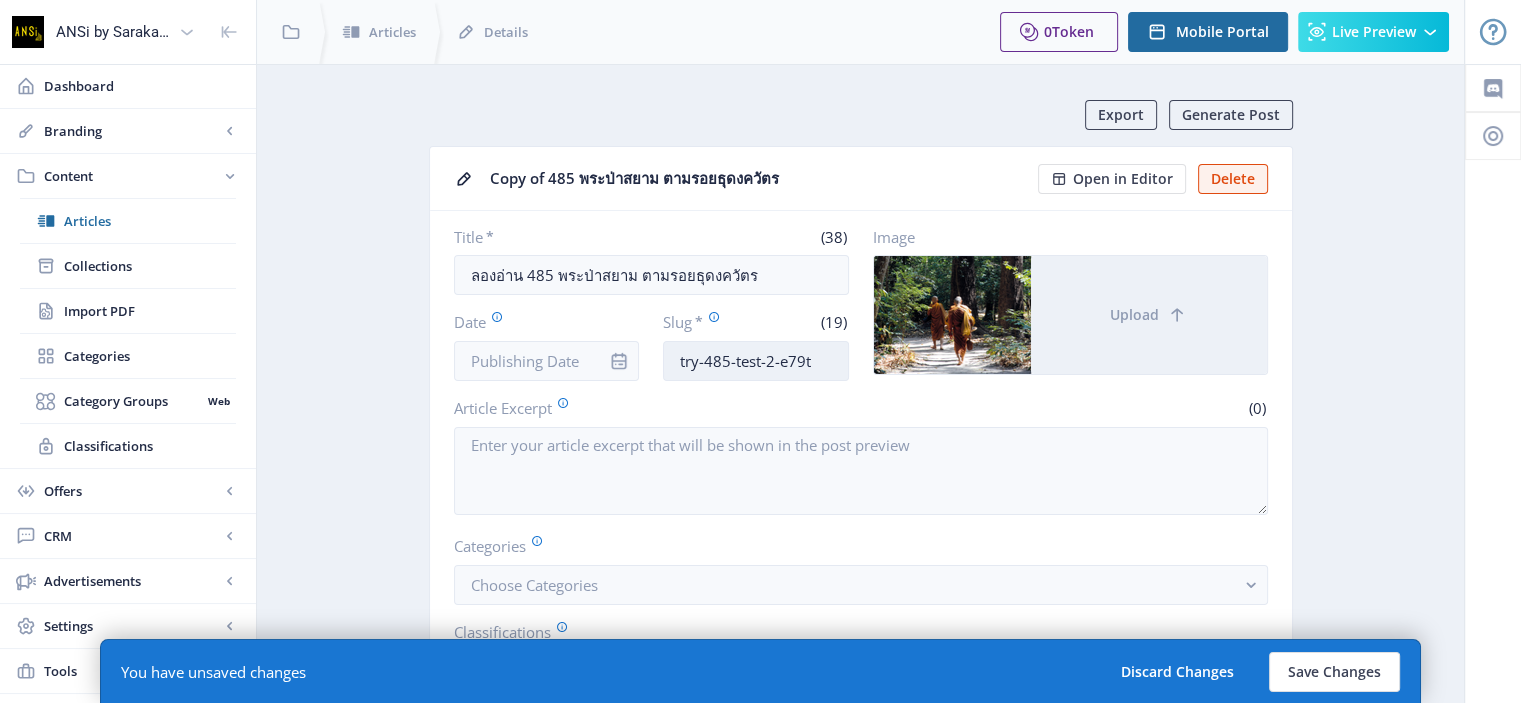 click on "try-485-test-2-e79t" at bounding box center [756, 361] 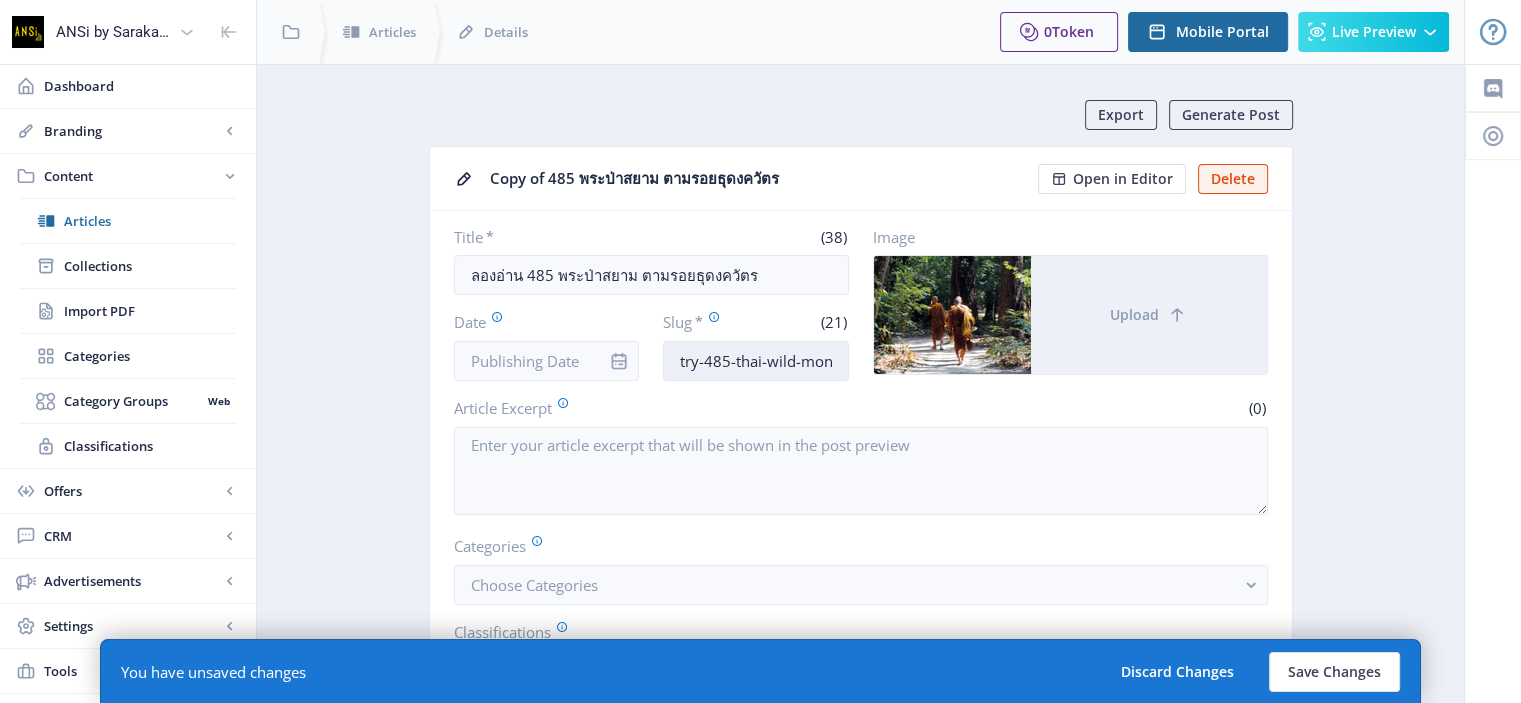 scroll, scrollTop: 0, scrollLeft: 7, axis: horizontal 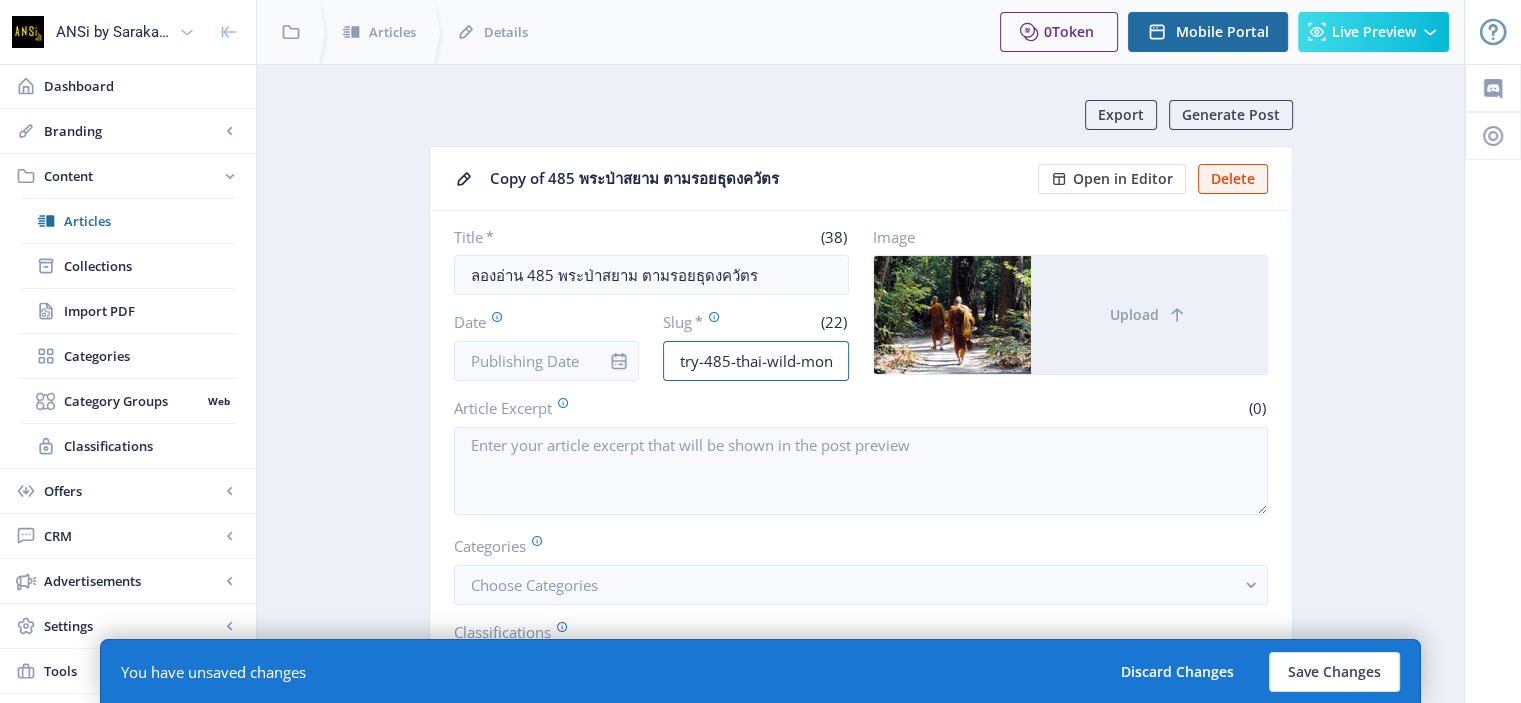 drag, startPoint x: 842, startPoint y: 359, endPoint x: 617, endPoint y: 367, distance: 225.14218 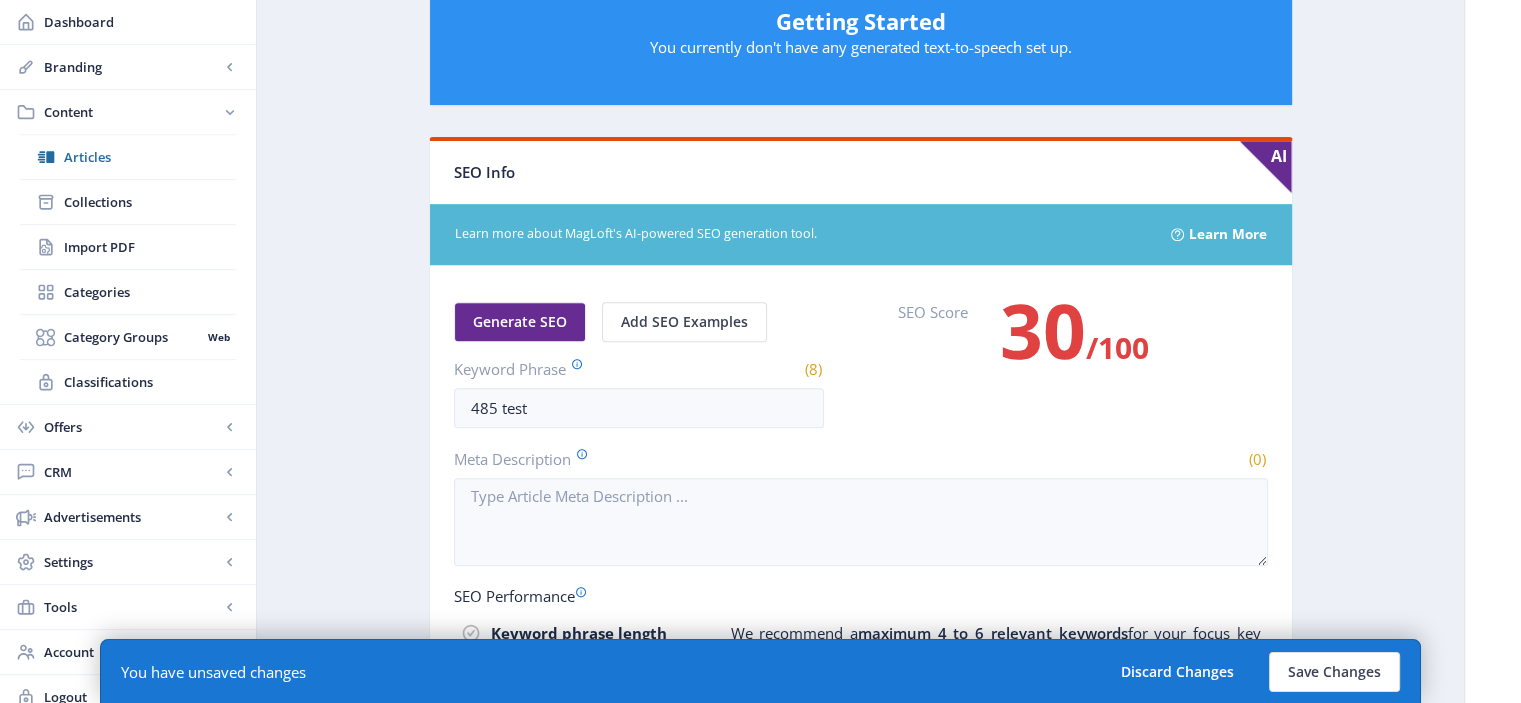 scroll, scrollTop: 923, scrollLeft: 0, axis: vertical 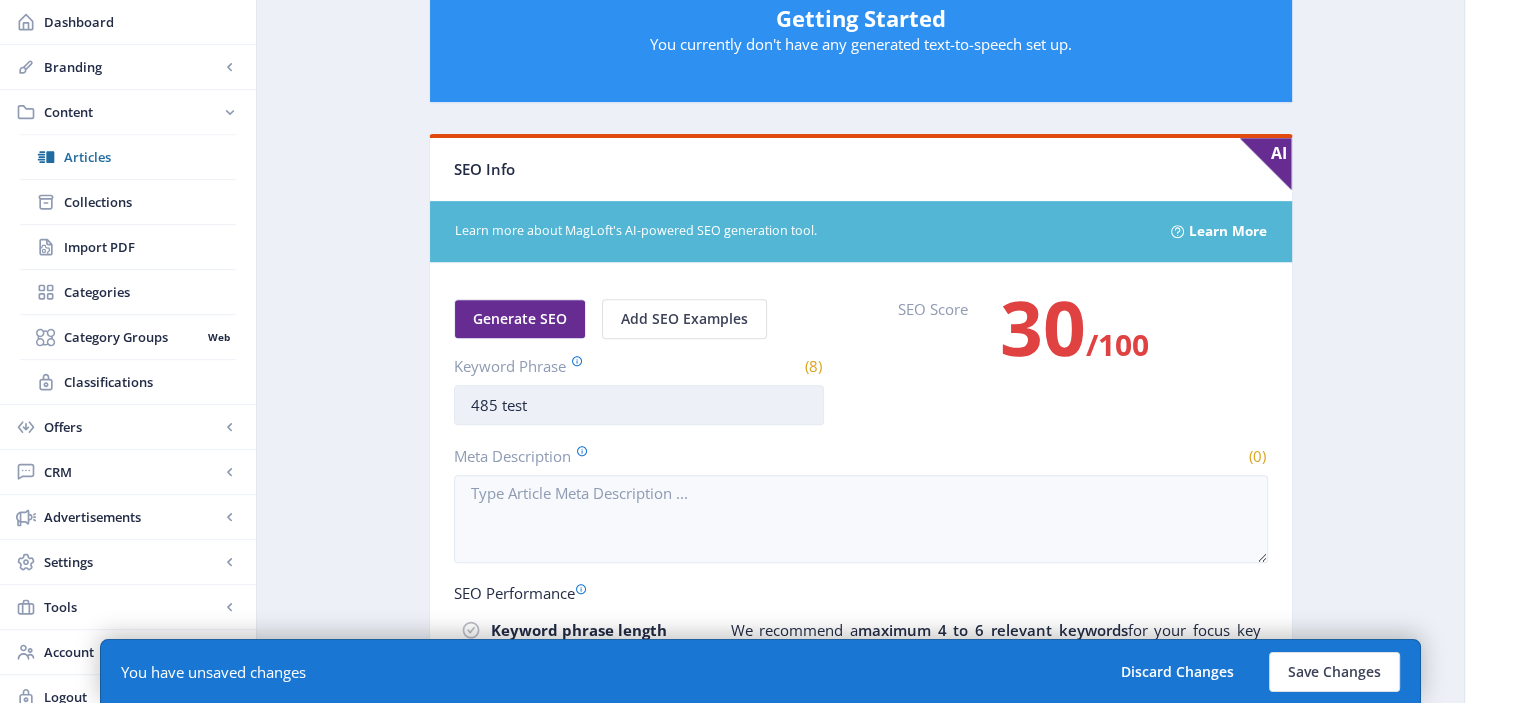 type on "try-485-thai-wild-monk" 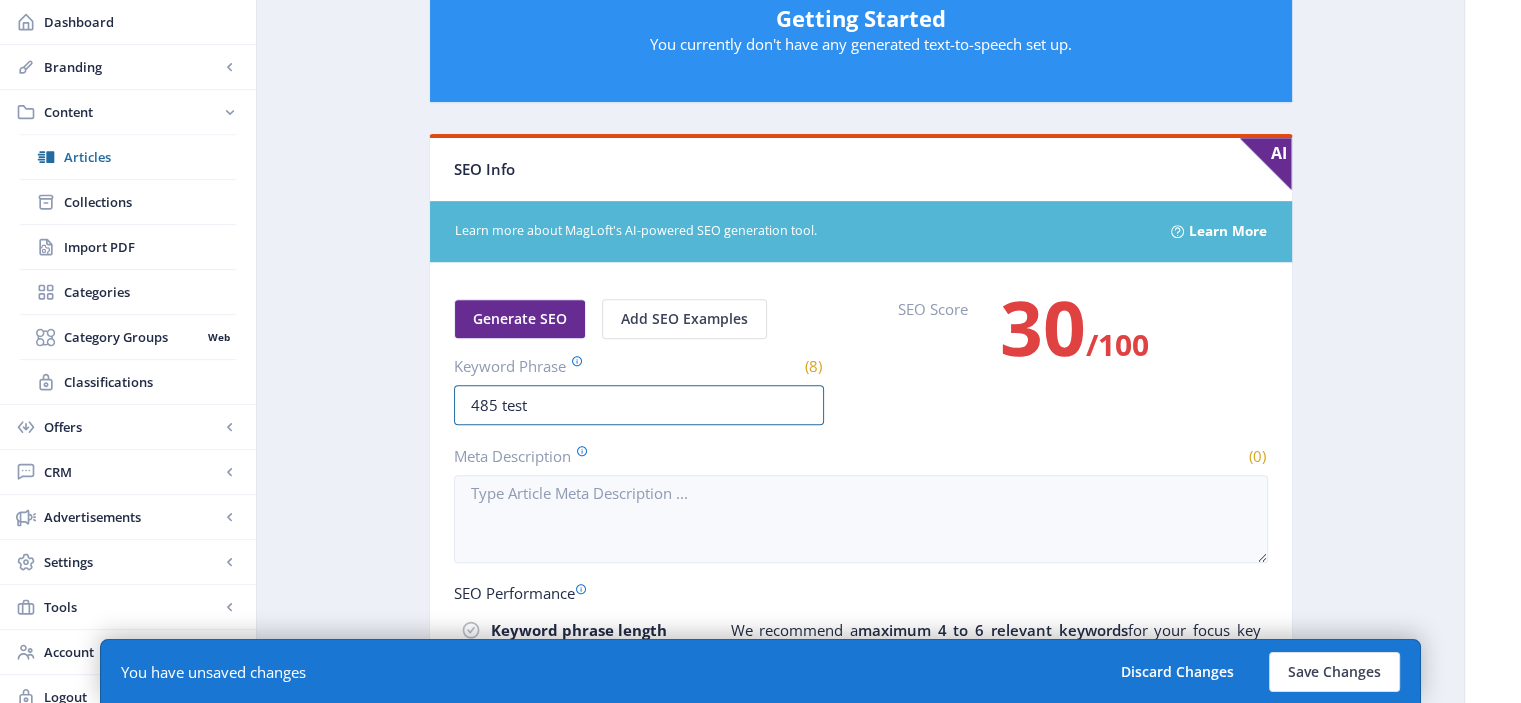 drag, startPoint x: 606, startPoint y: 411, endPoint x: 393, endPoint y: 388, distance: 214.23819 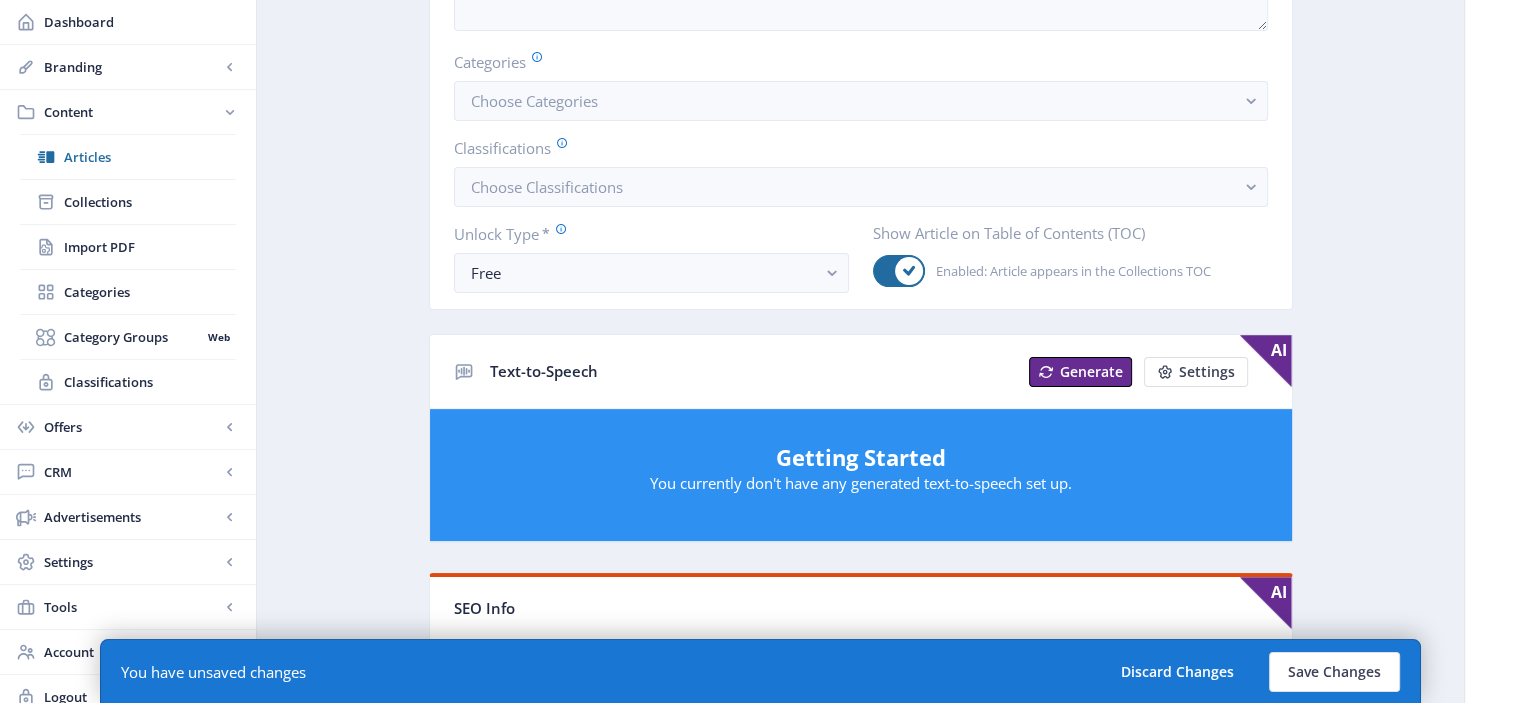 scroll, scrollTop: 426, scrollLeft: 0, axis: vertical 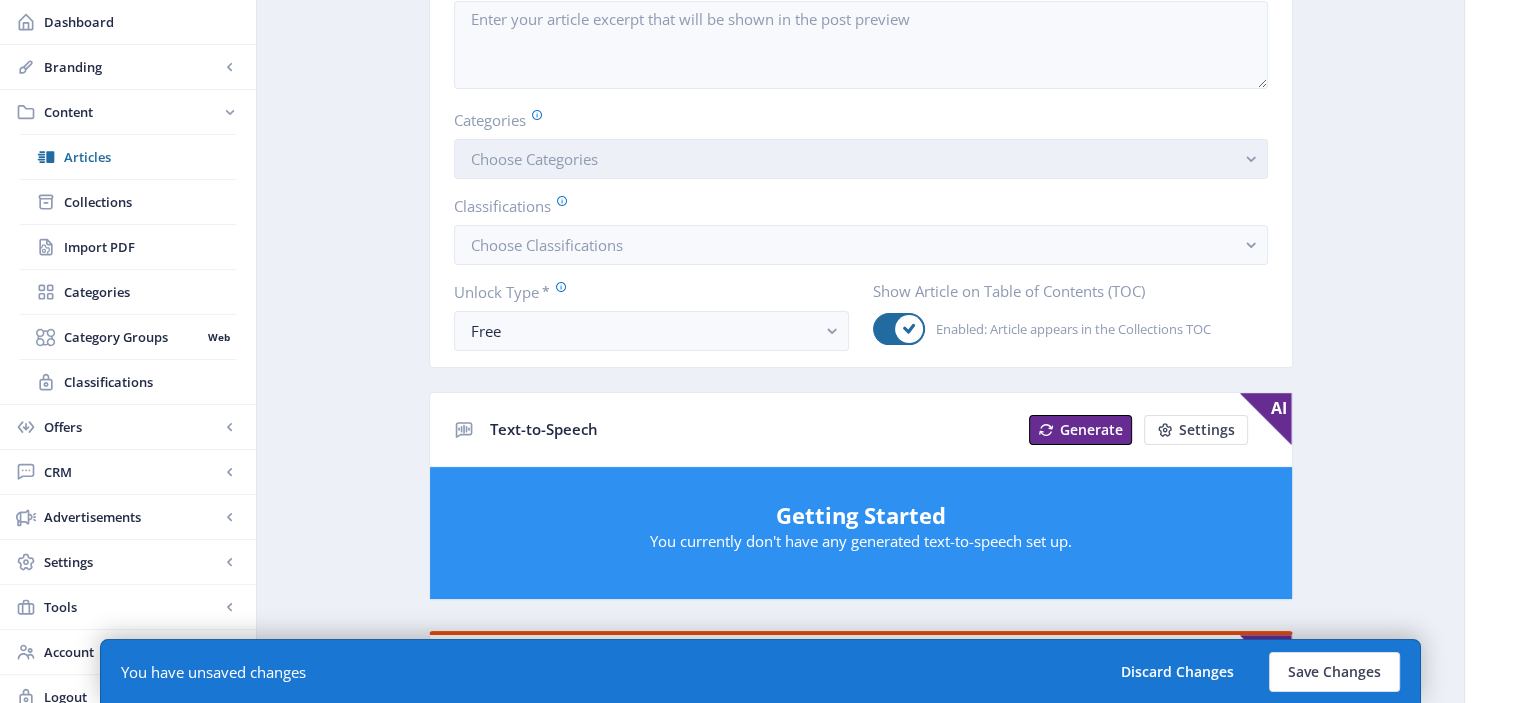 type on "try-485-thai-wild-monk" 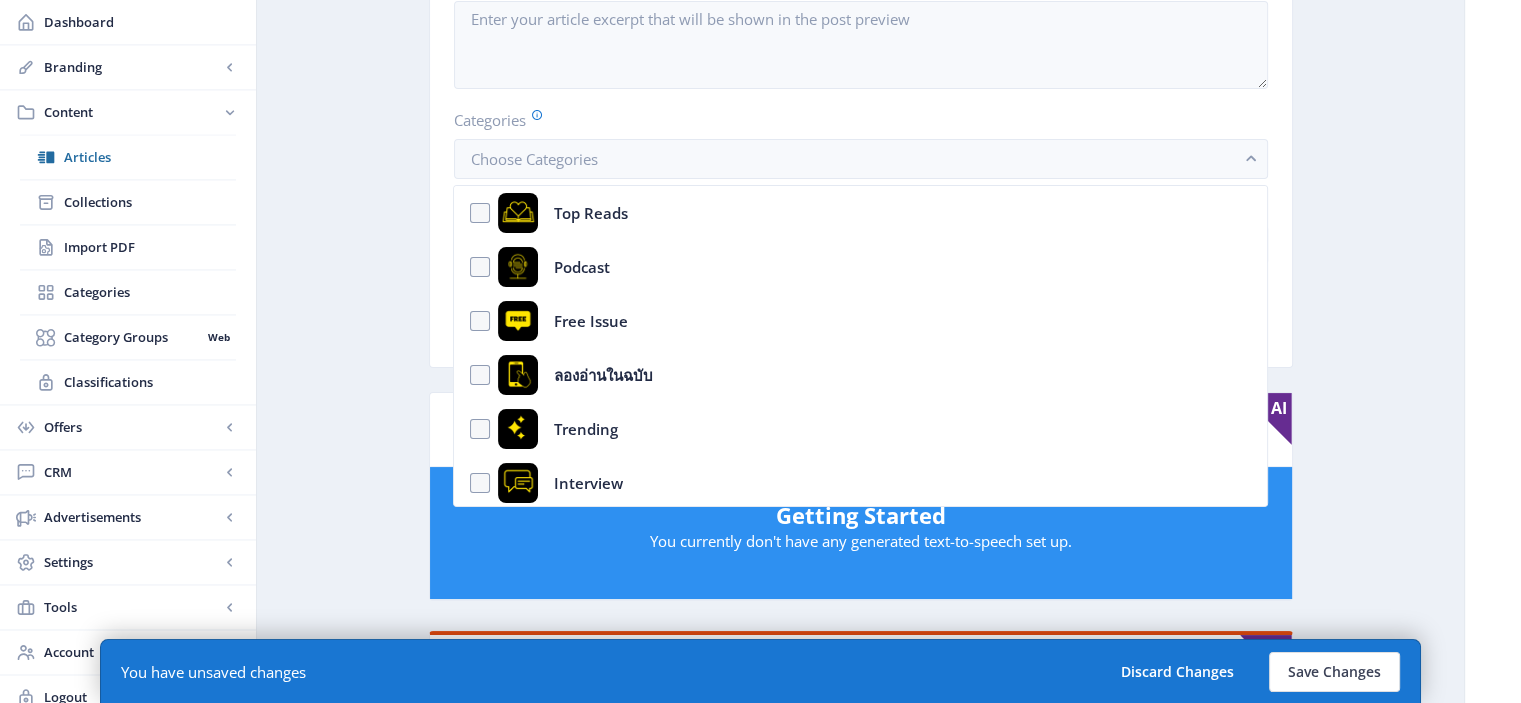 scroll, scrollTop: 291, scrollLeft: 0, axis: vertical 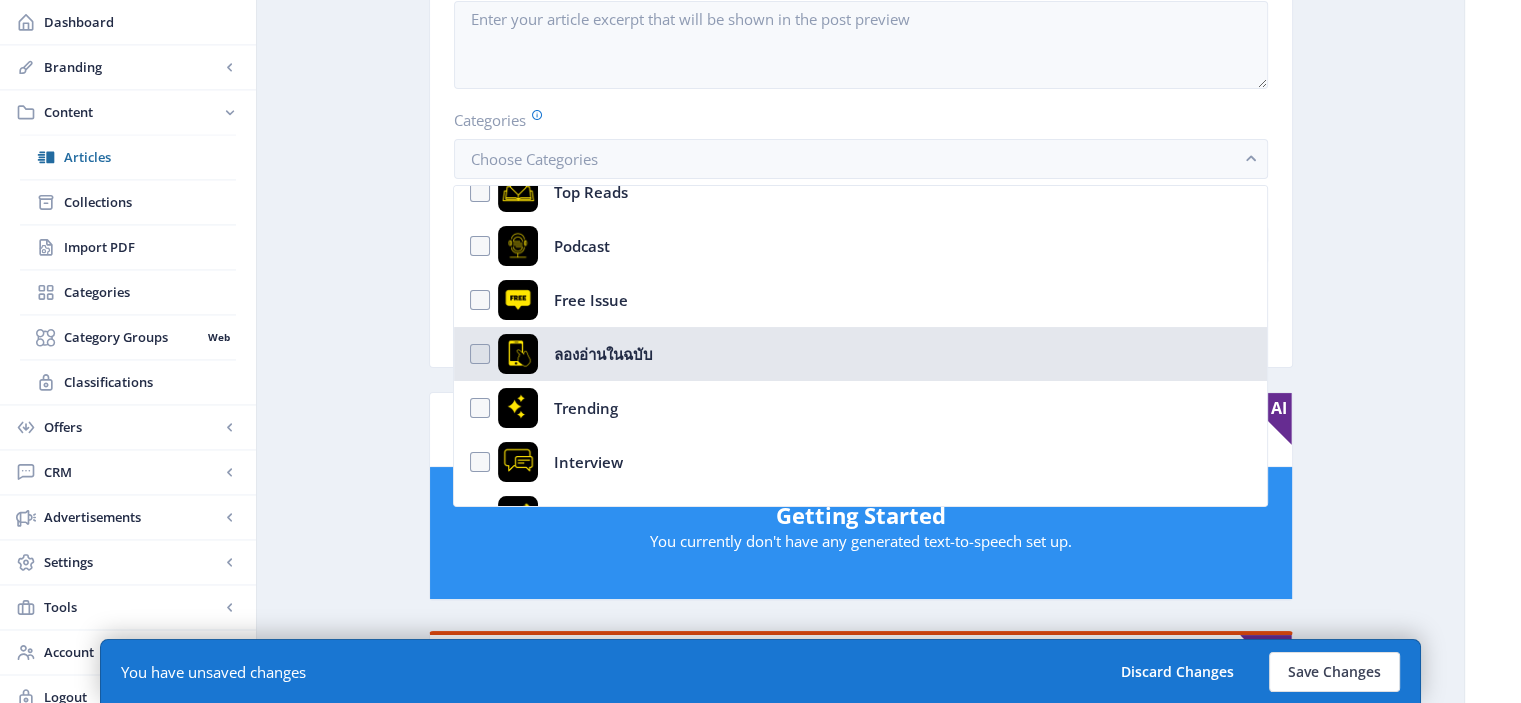 click on "ลองอ่านในฉบับ" at bounding box center [860, 354] 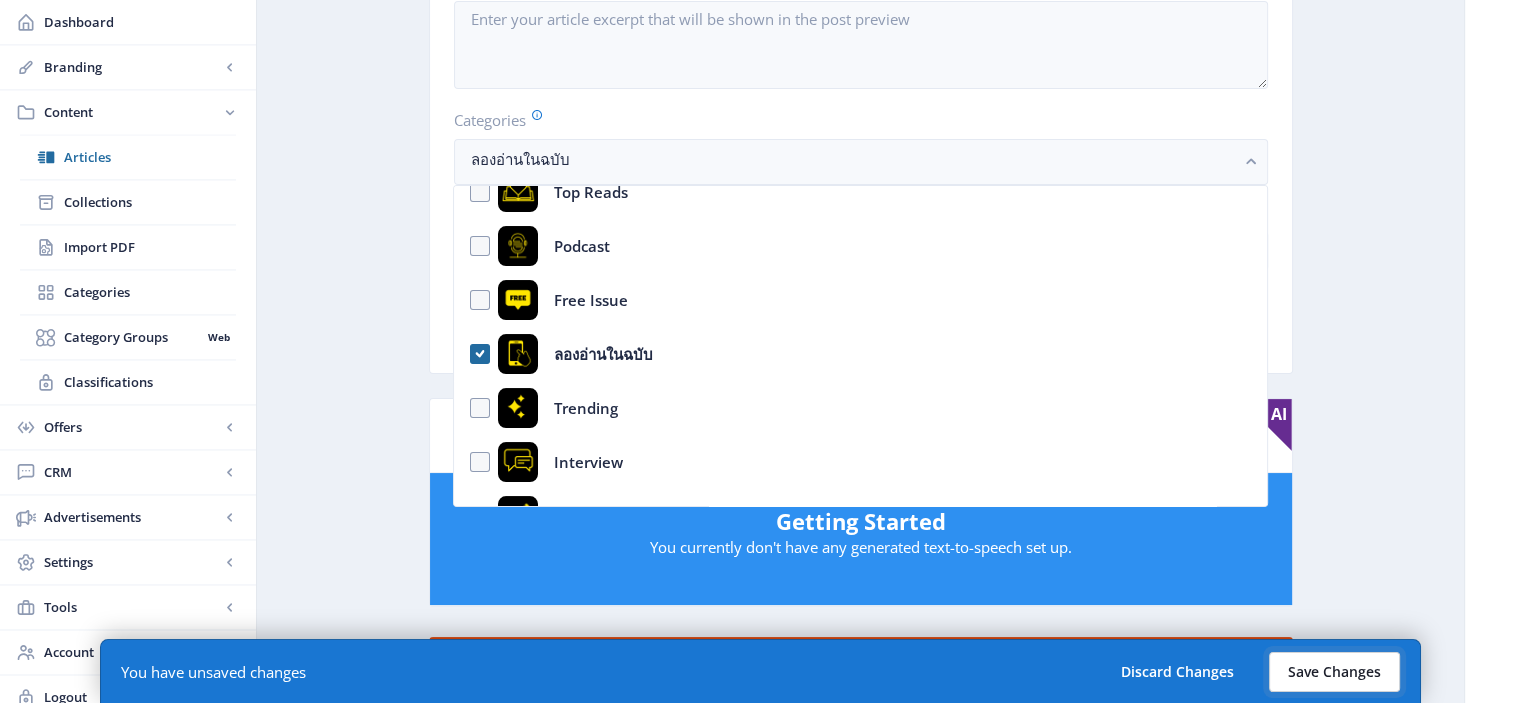 click on "Save Changes" 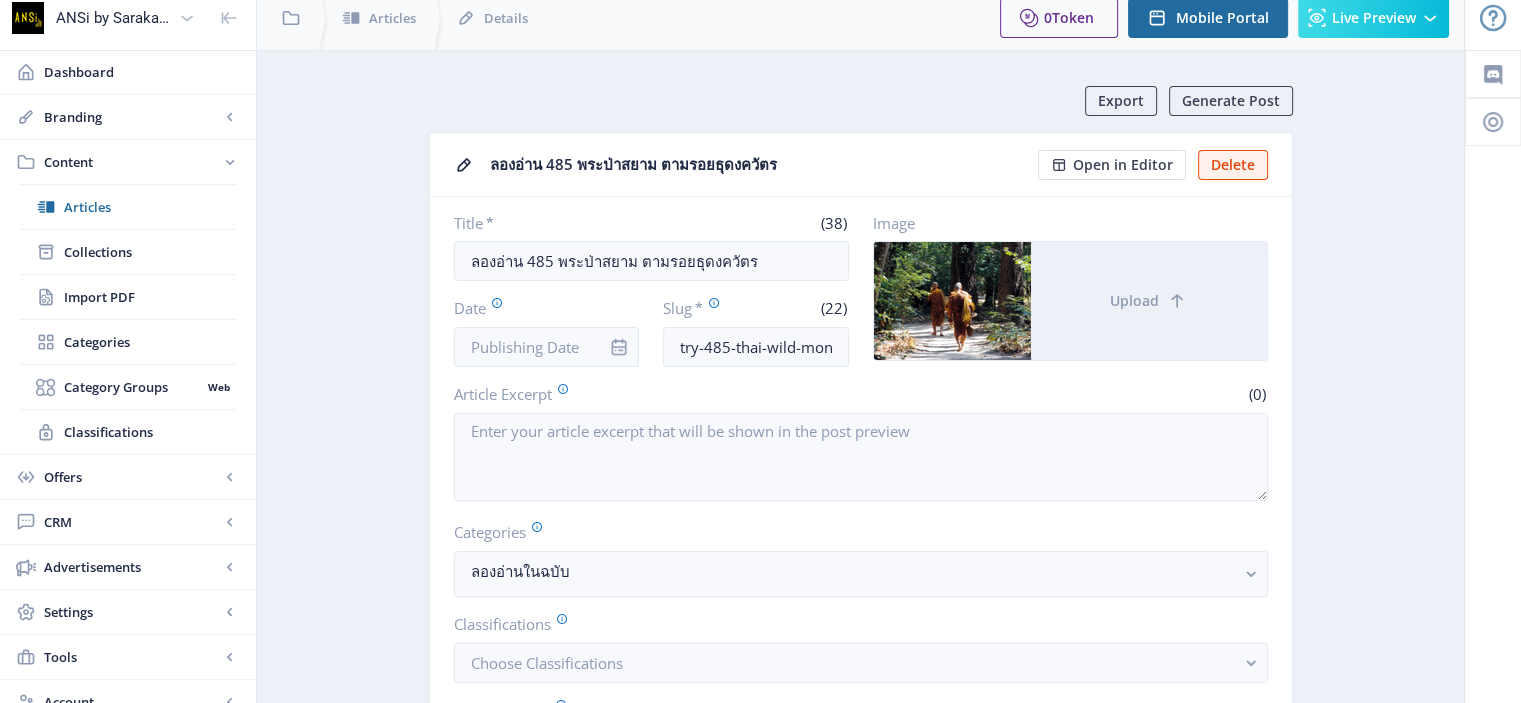 scroll, scrollTop: 0, scrollLeft: 0, axis: both 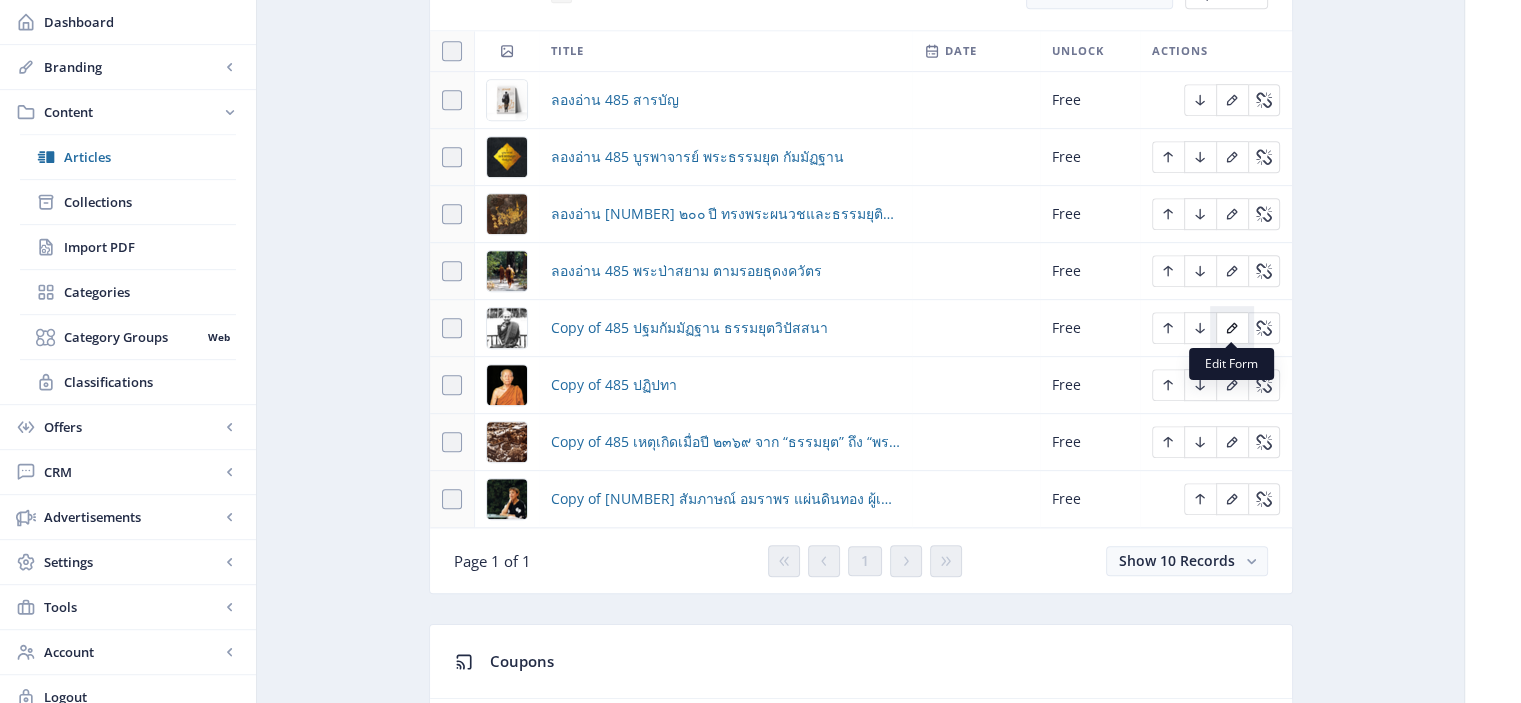 click 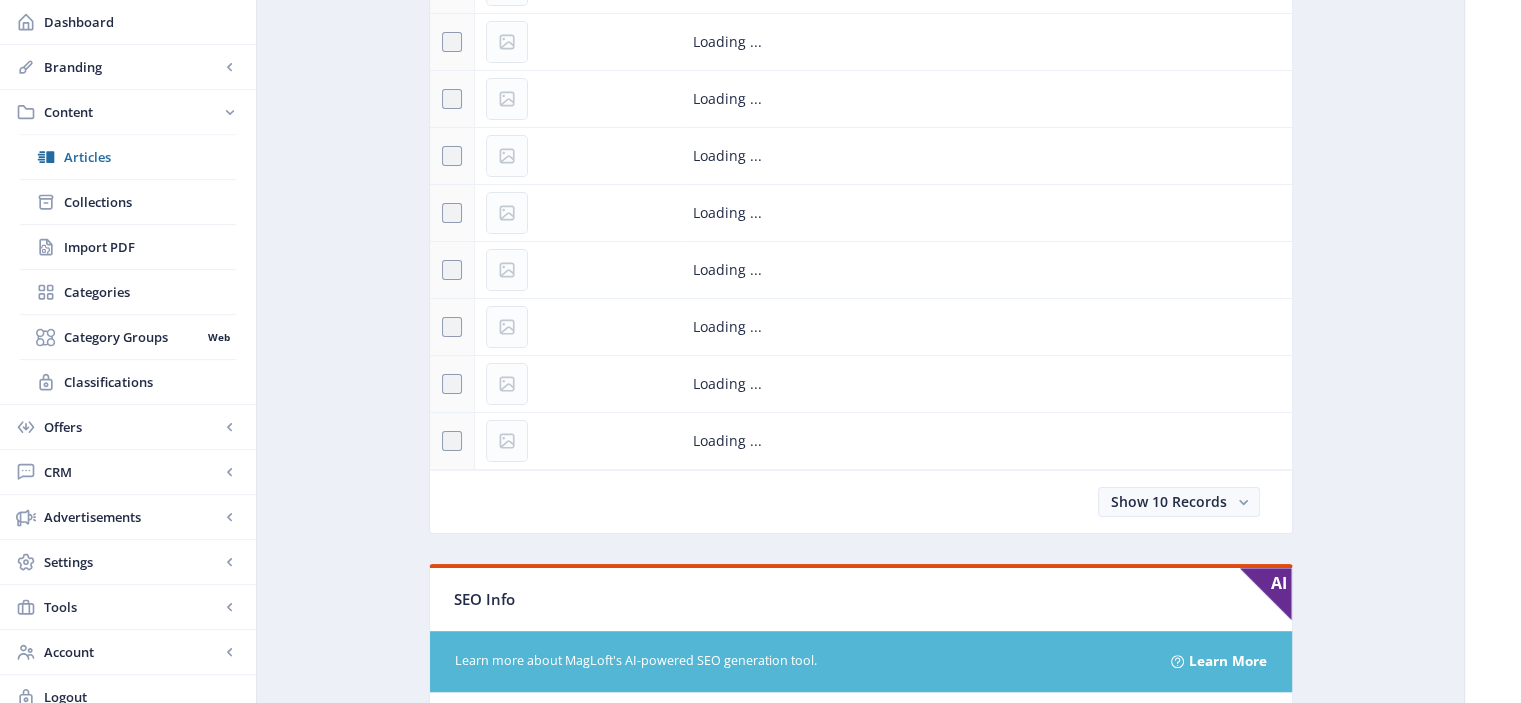 scroll, scrollTop: 0, scrollLeft: 0, axis: both 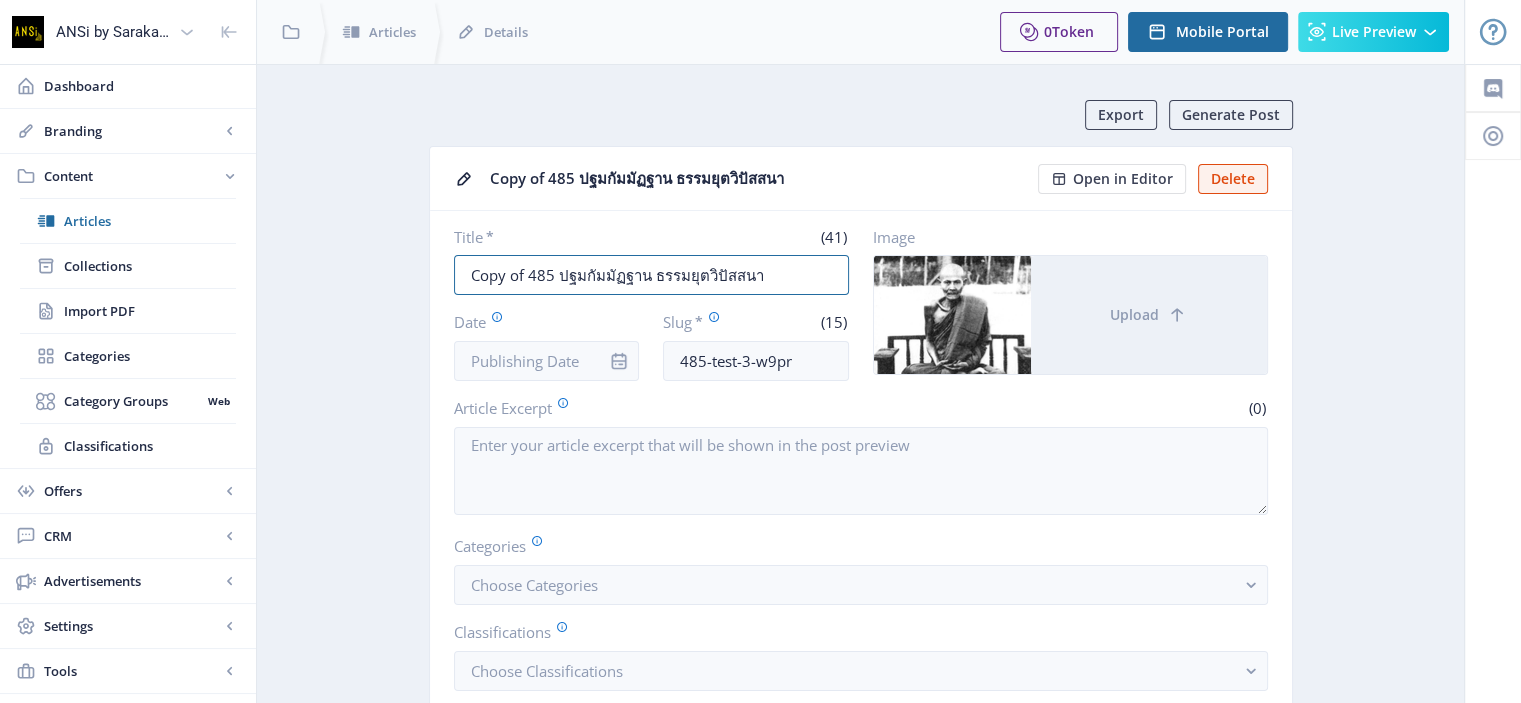 drag, startPoint x: 524, startPoint y: 275, endPoint x: 402, endPoint y: 271, distance: 122.06556 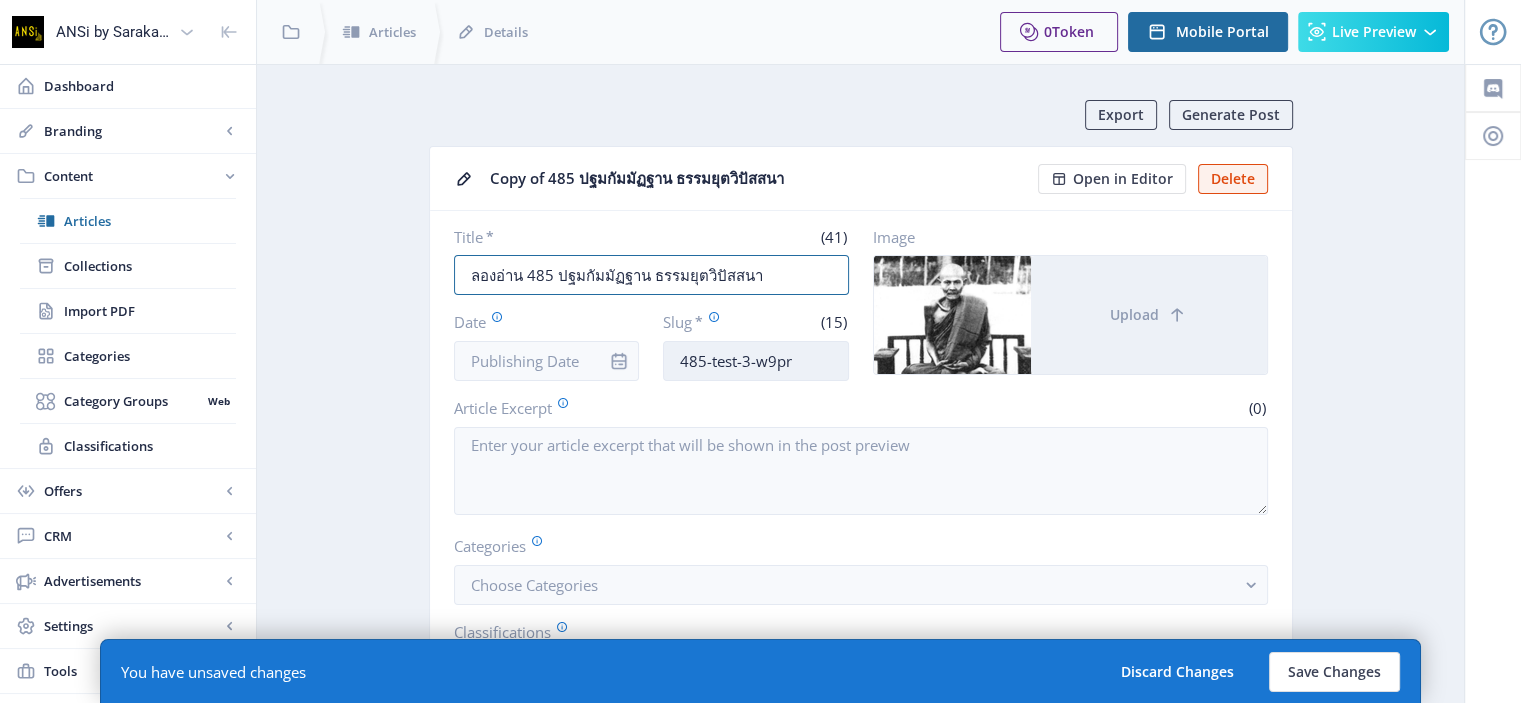 type on "ลองอ่าน 485 ปฐมกัมมัฏฐาน ธรรมยุตวิปัสสนา" 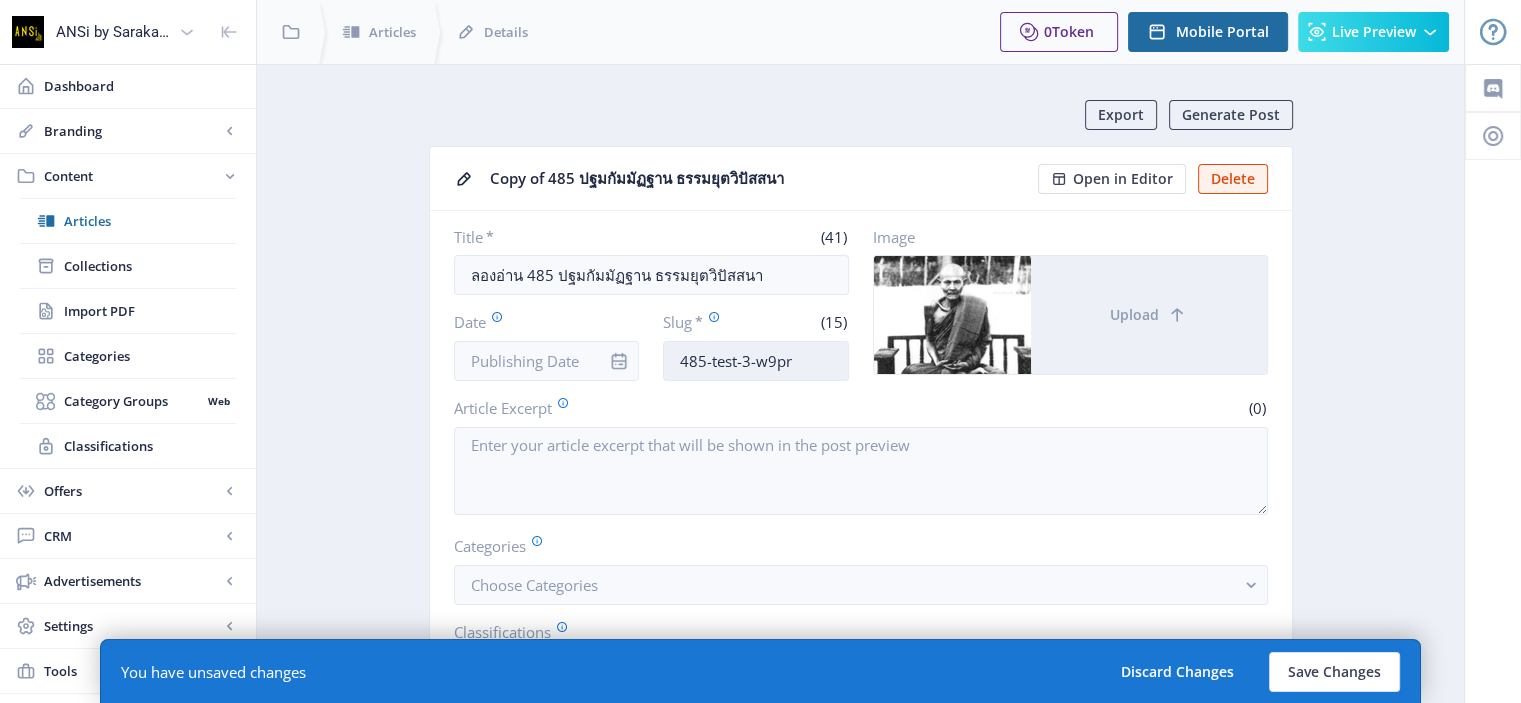 click on "485-test-3-w9pr" at bounding box center (756, 361) 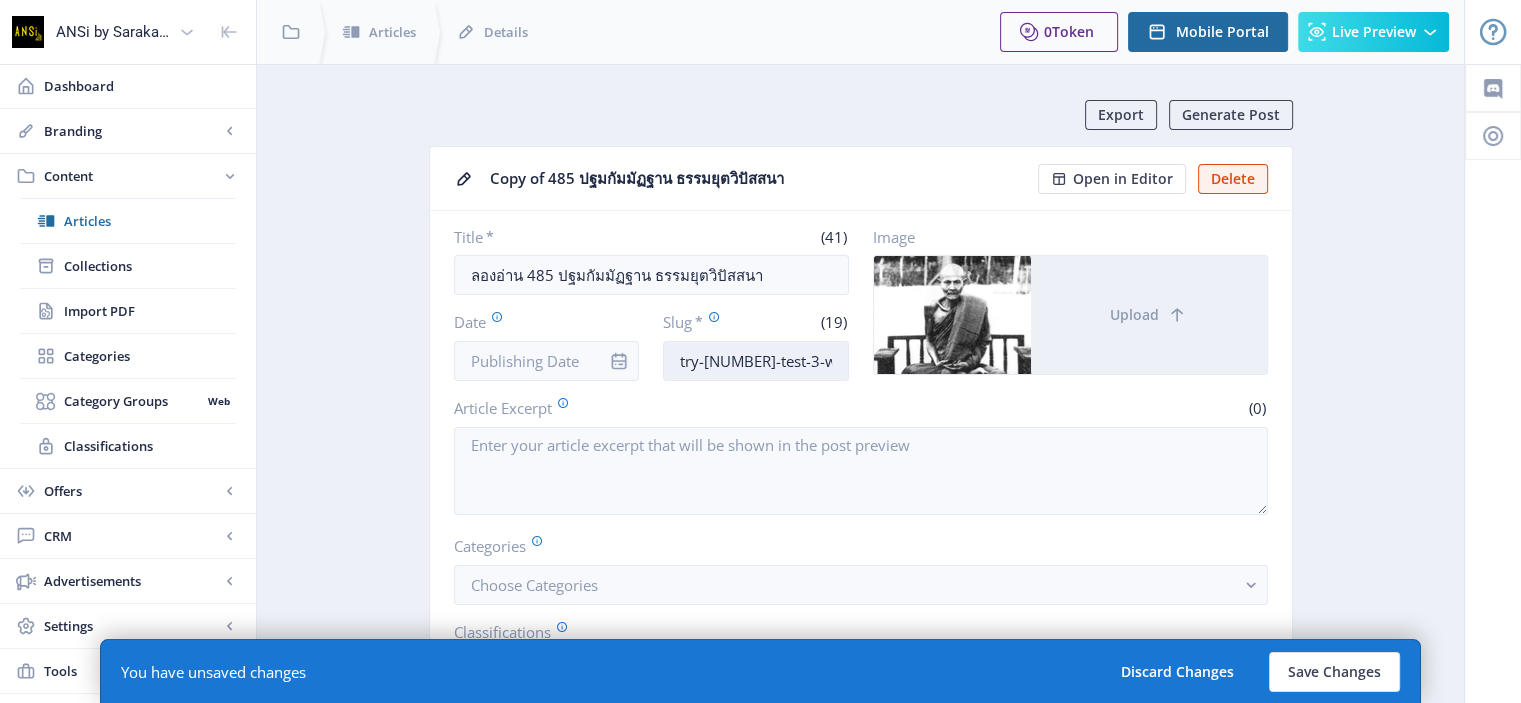 click on "try-[NUMBER]-test-3-w9pr" at bounding box center [756, 361] 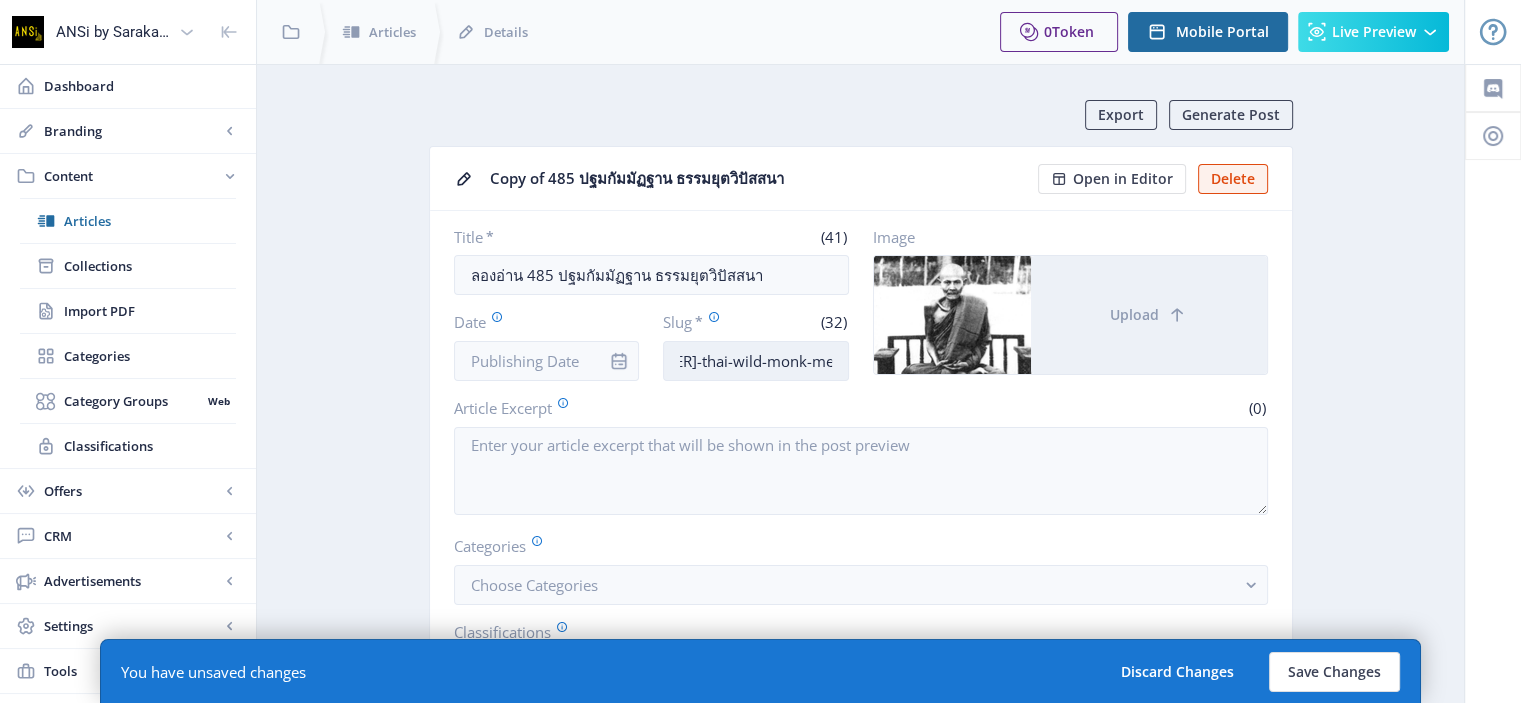 scroll, scrollTop: 0, scrollLeft: 88, axis: horizontal 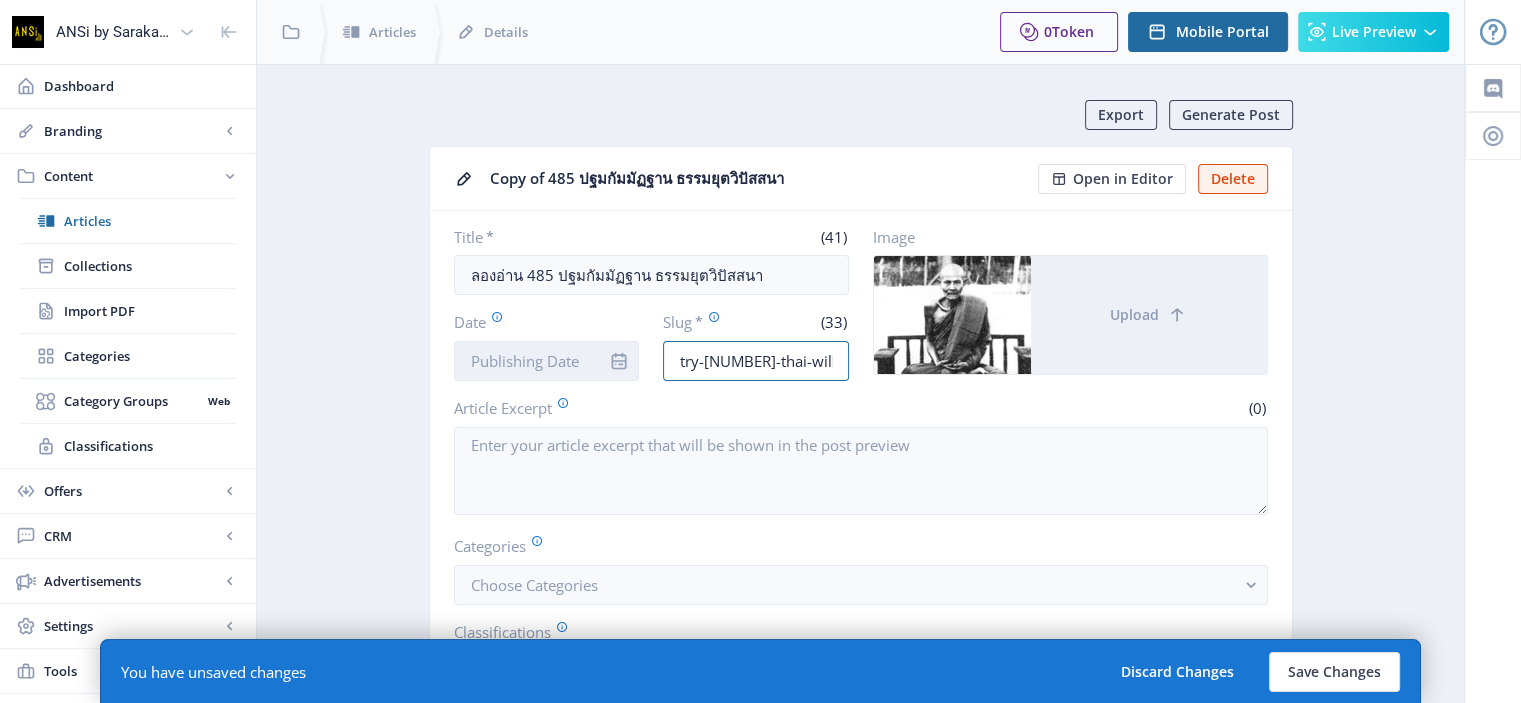drag, startPoint x: 832, startPoint y: 358, endPoint x: 586, endPoint y: 352, distance: 246.07317 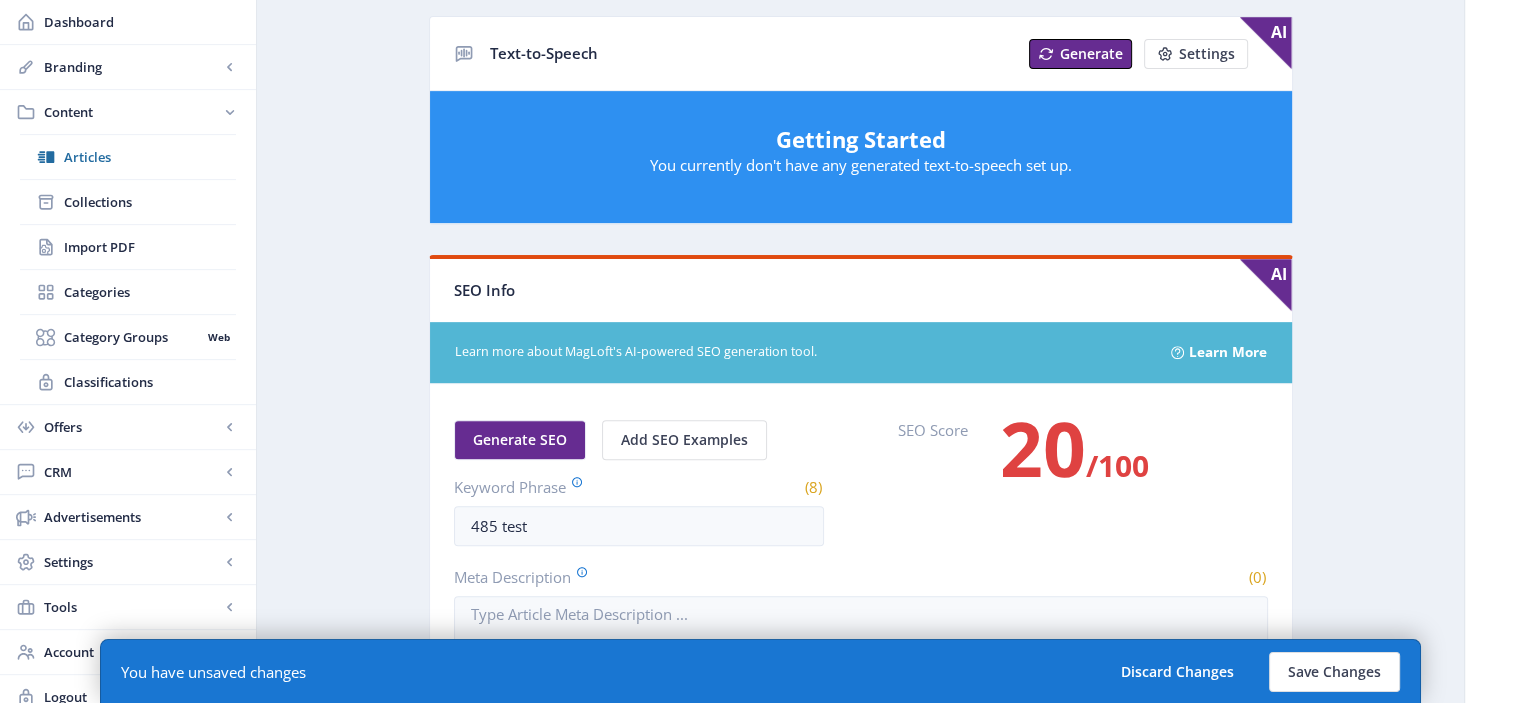 scroll, scrollTop: 824, scrollLeft: 0, axis: vertical 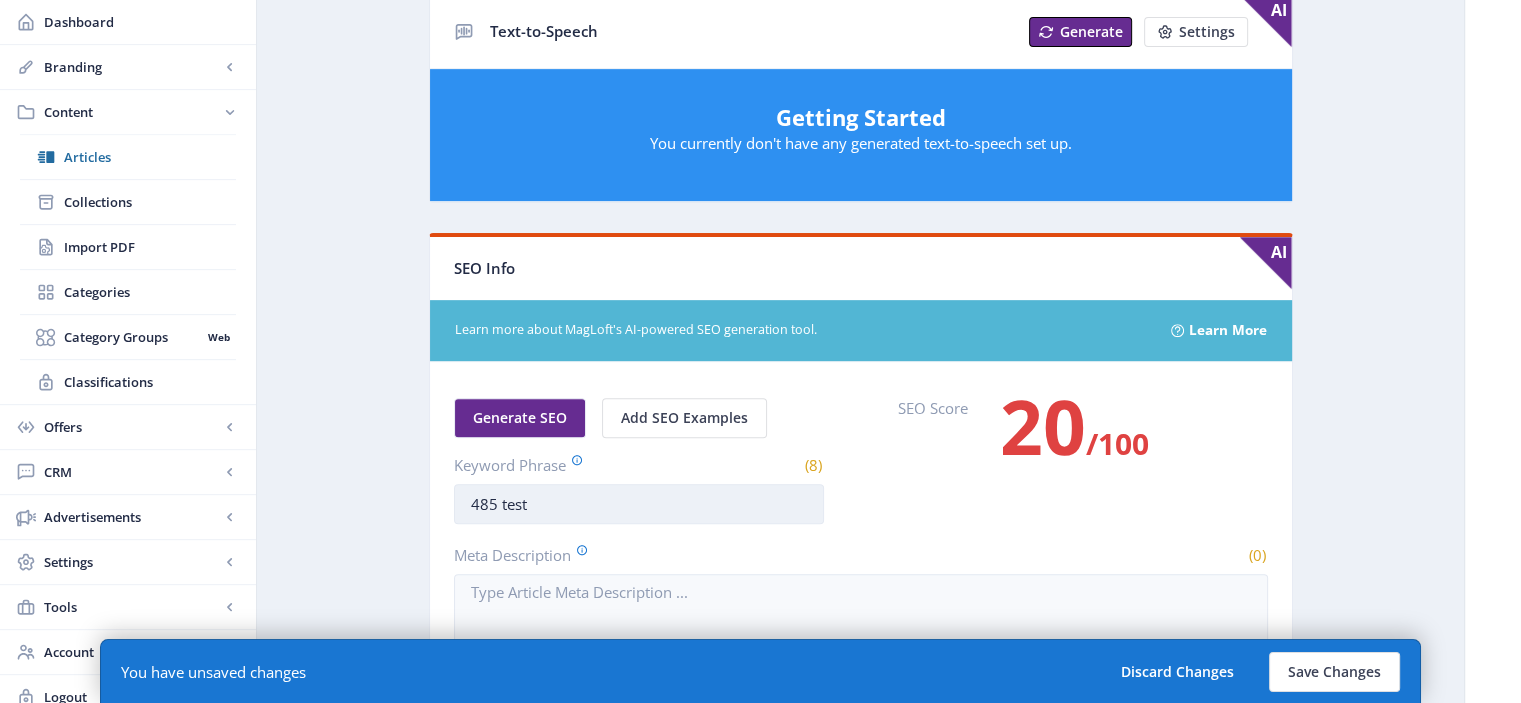 type on "try-[NUMBER]-thai-wild-monk-meditation" 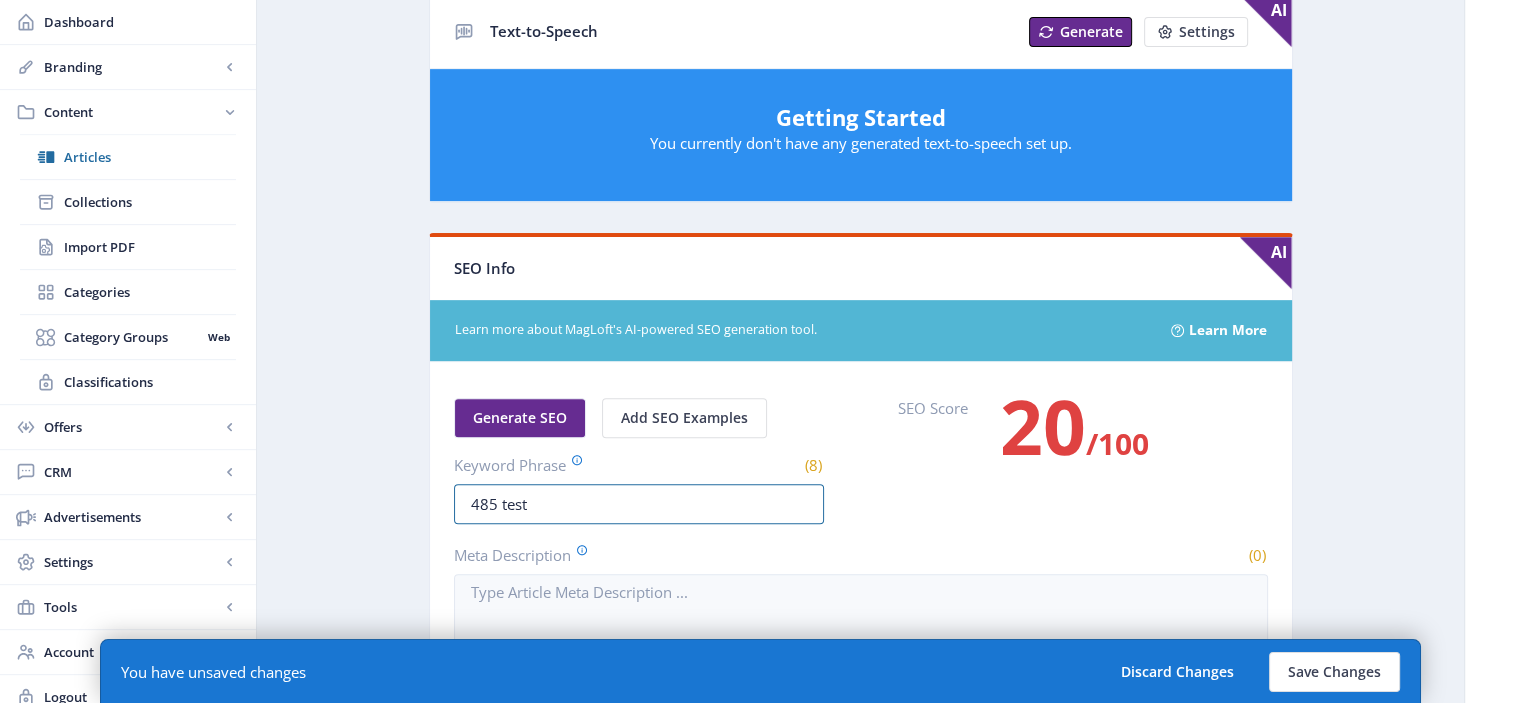 drag, startPoint x: 542, startPoint y: 505, endPoint x: 429, endPoint y: 507, distance: 113.0177 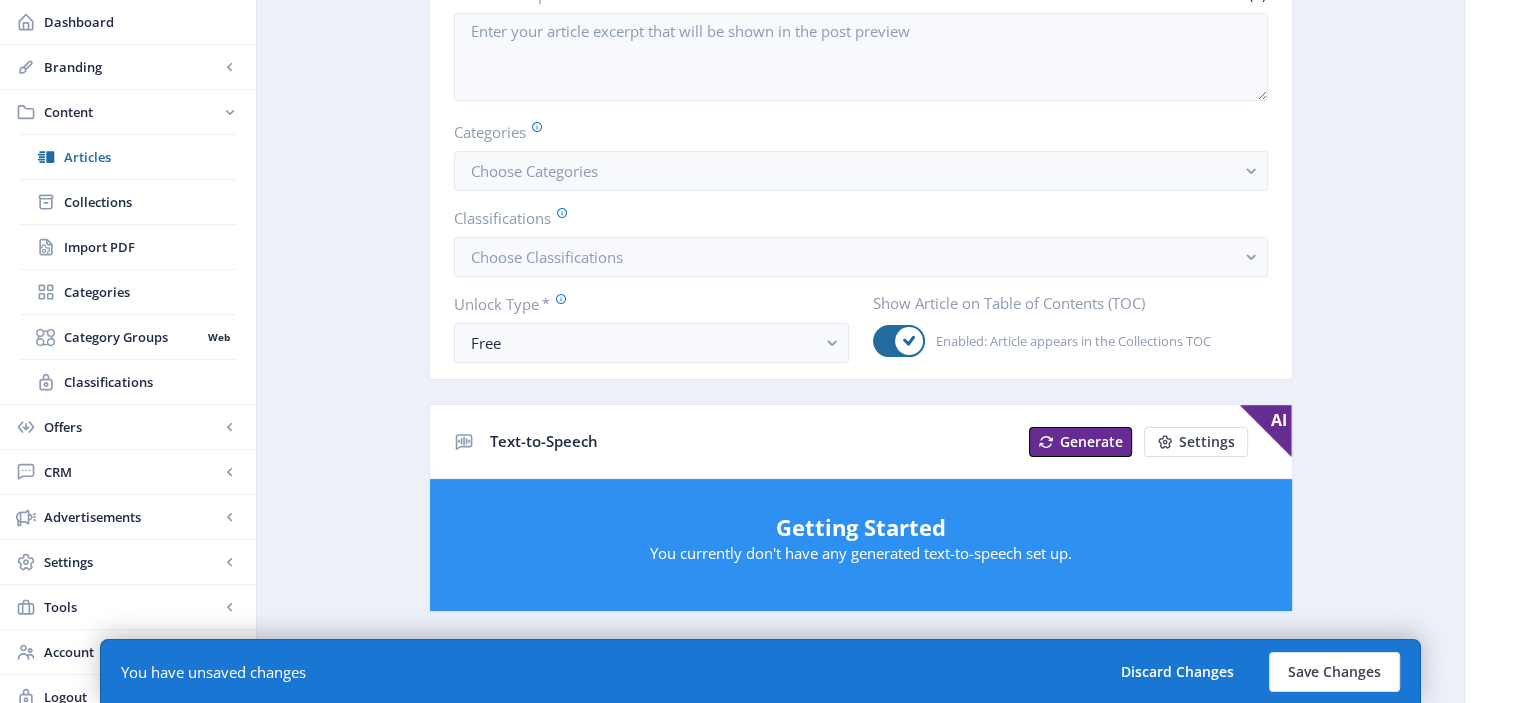 scroll, scrollTop: 412, scrollLeft: 0, axis: vertical 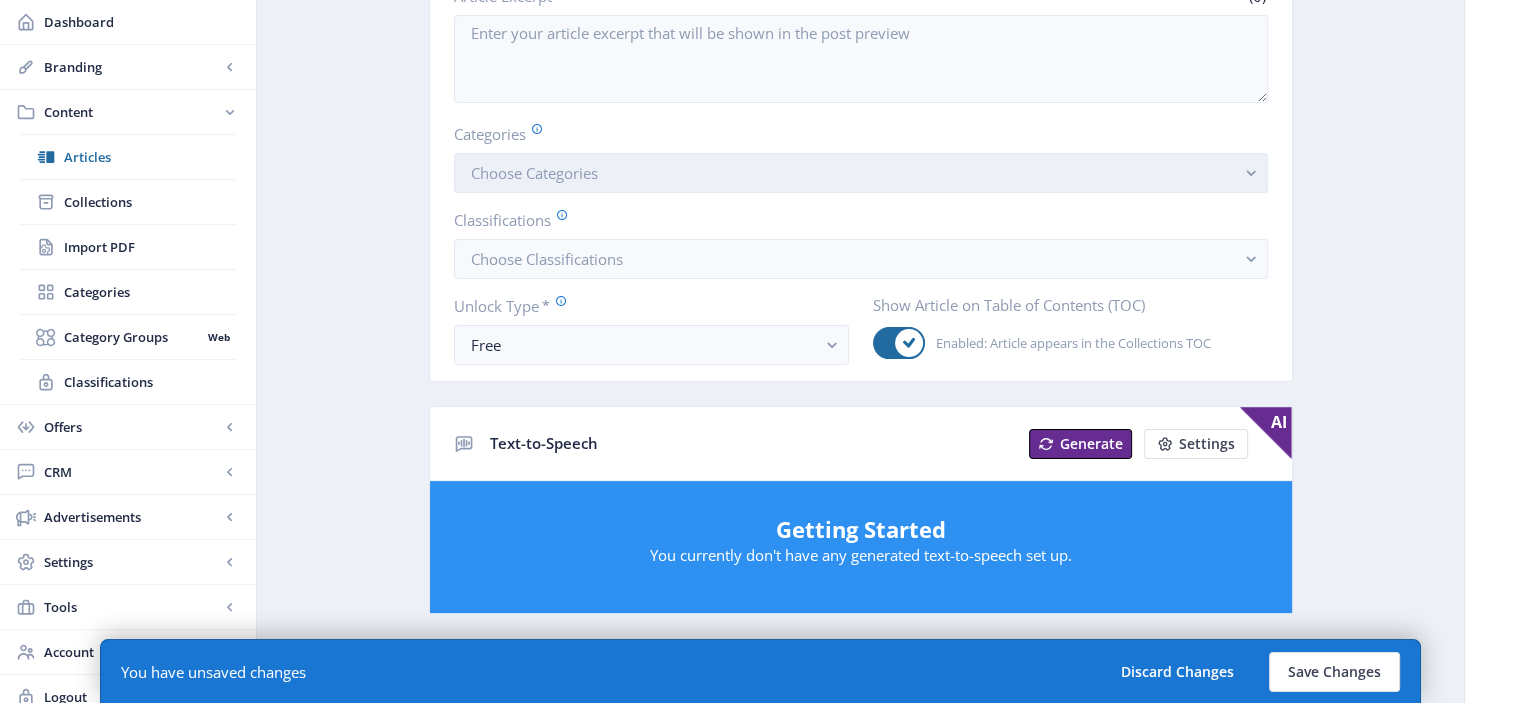 type on "try-[NUMBER]-thai-wild-monk-meditation" 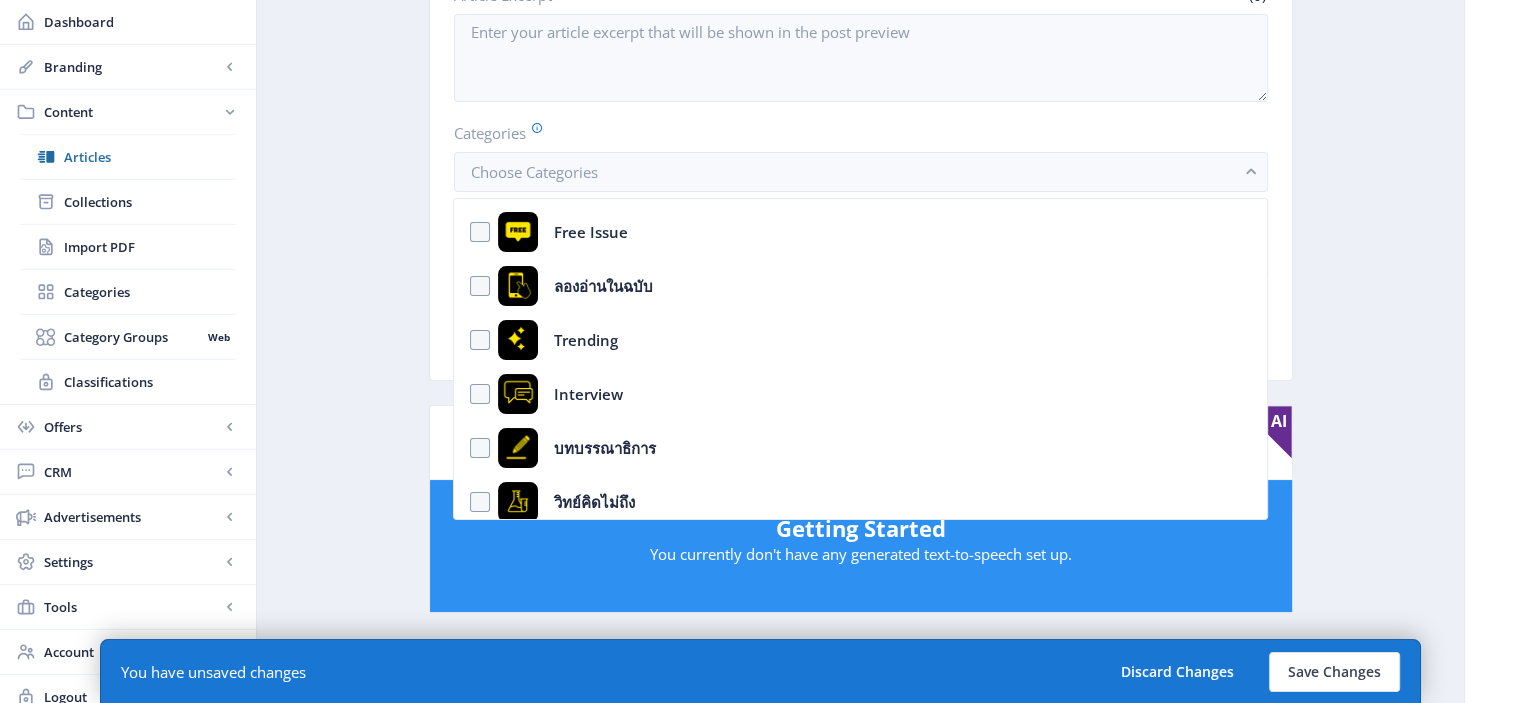 scroll, scrollTop: 380, scrollLeft: 0, axis: vertical 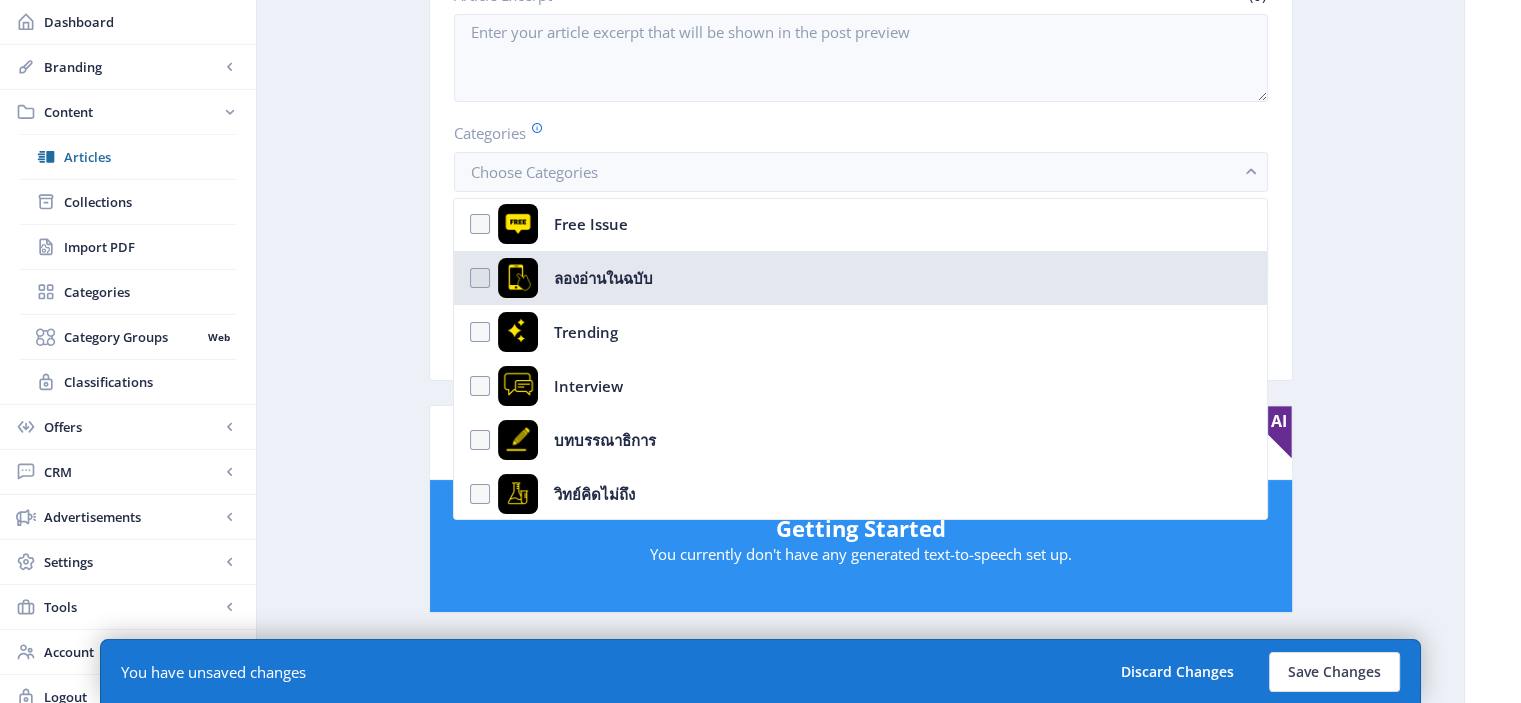 click on "ลองอ่านในฉบับ" at bounding box center (860, 278) 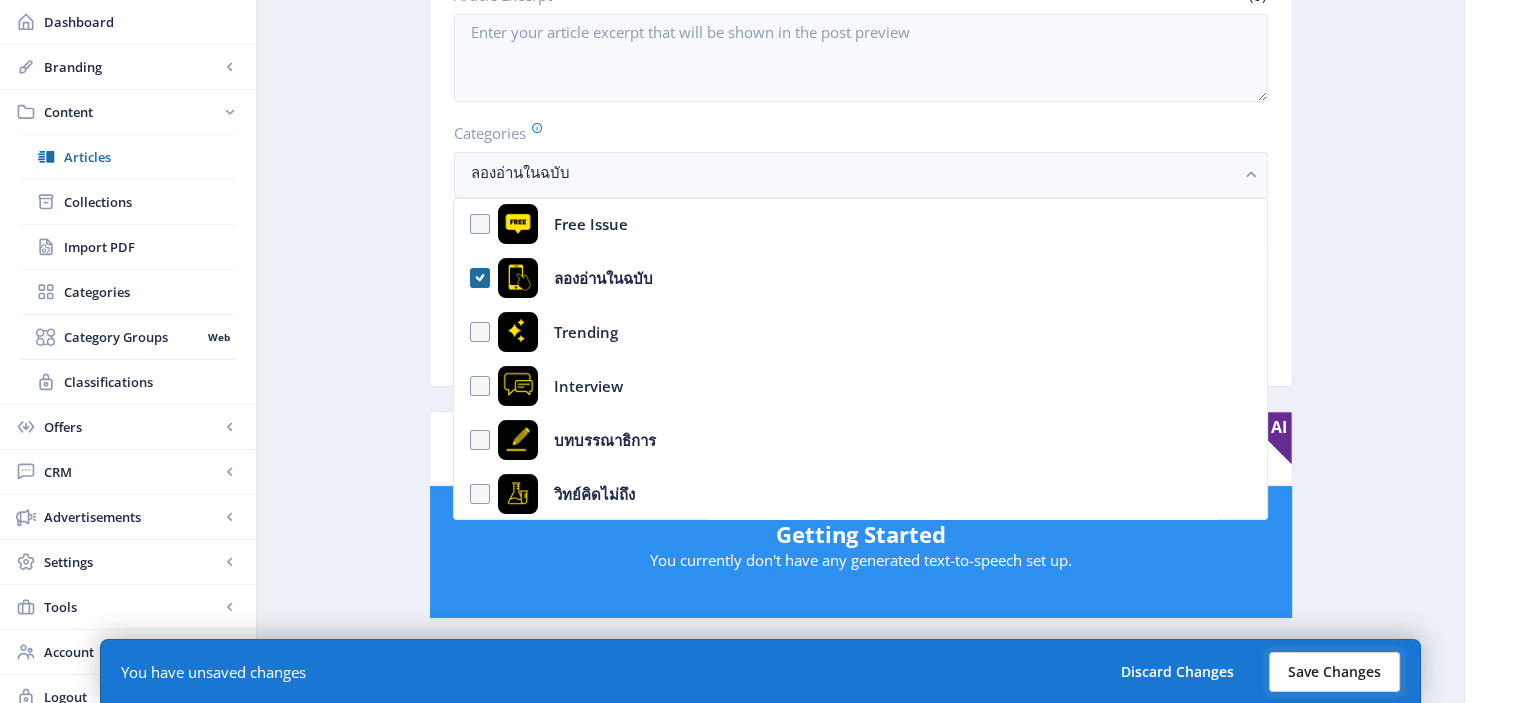click on "Save Changes" 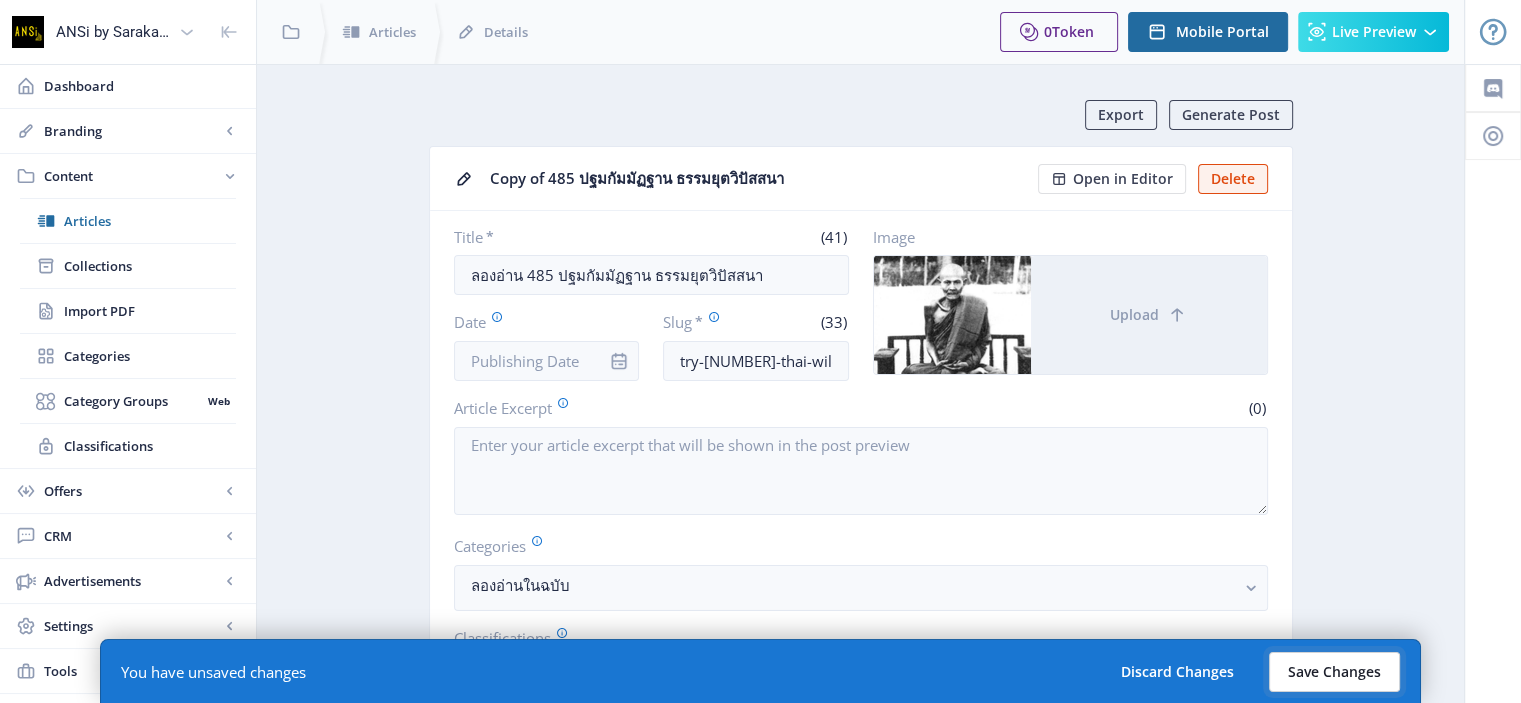 scroll, scrollTop: 412, scrollLeft: 0, axis: vertical 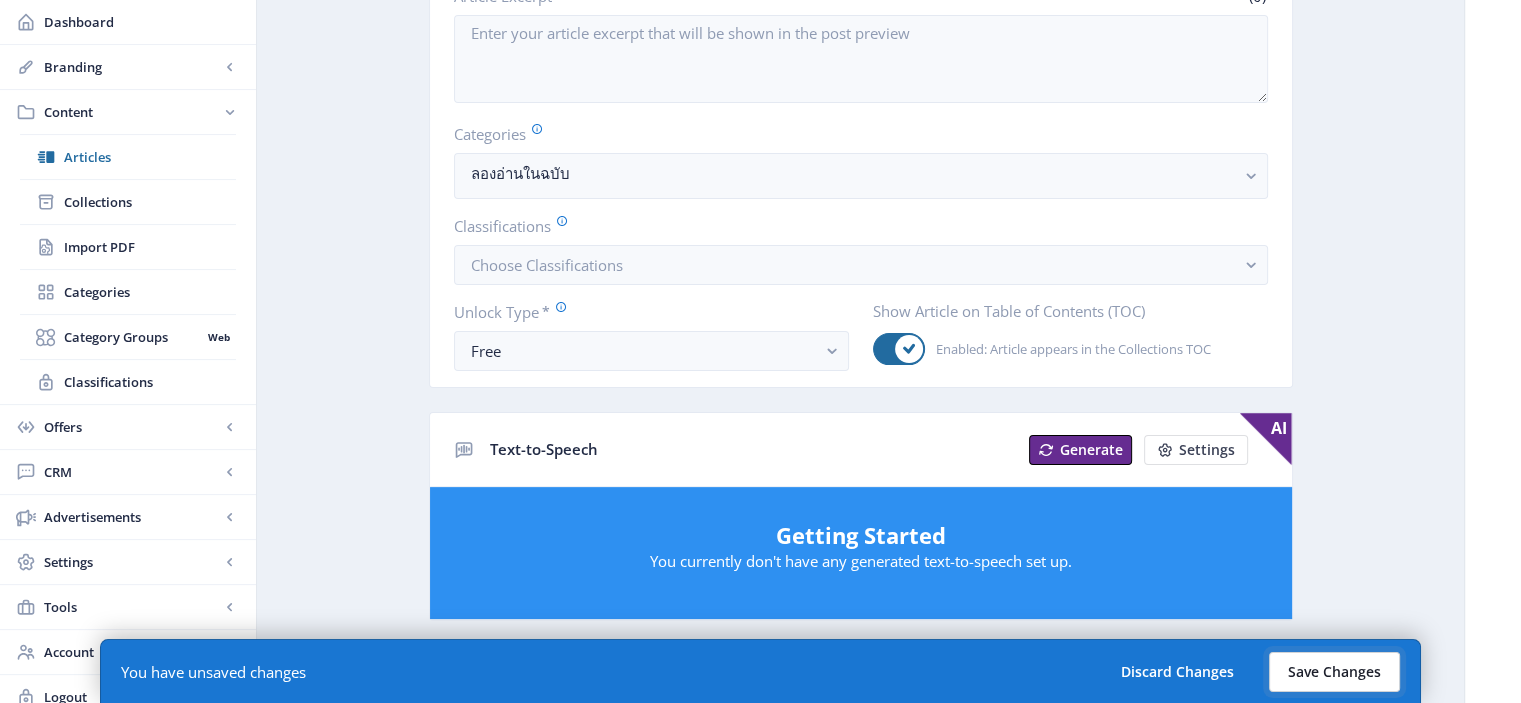 click on "Save Changes" 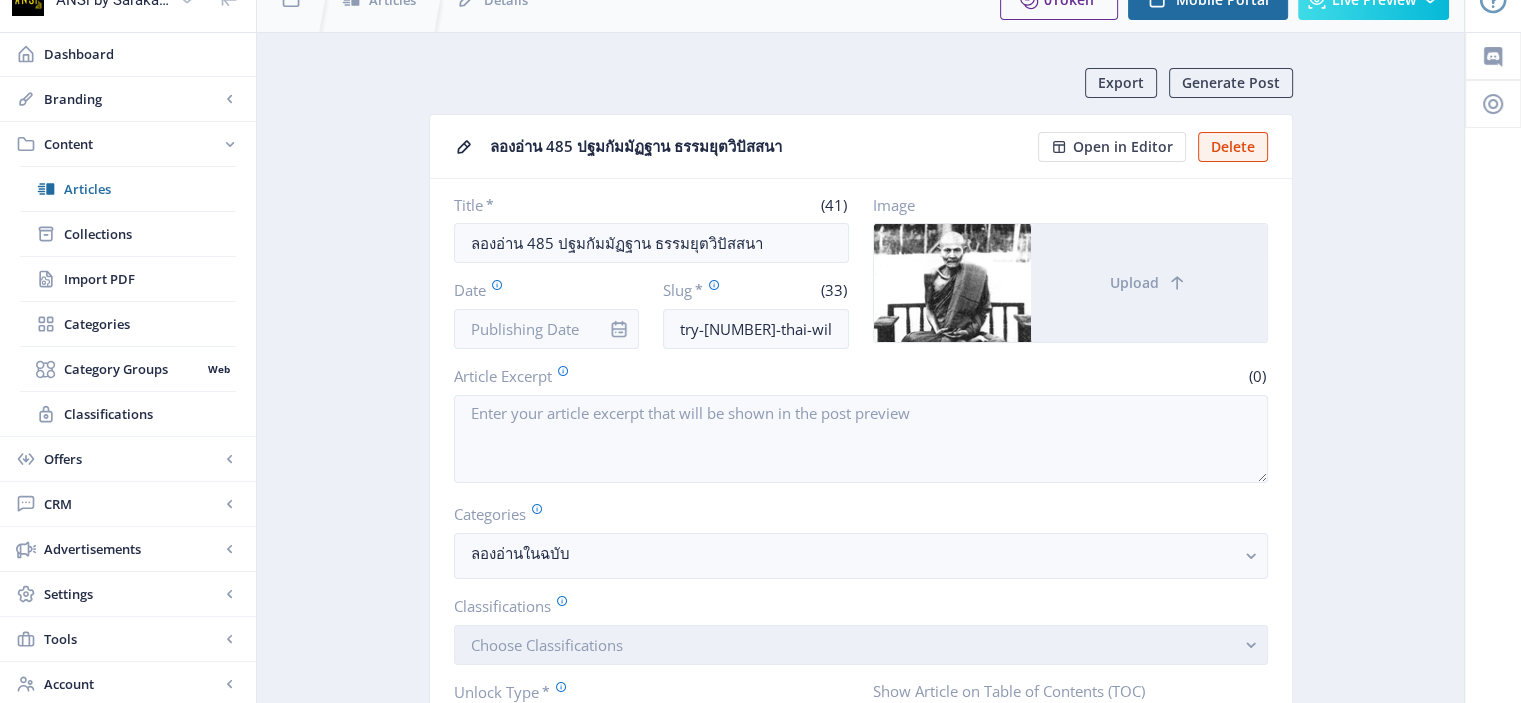scroll, scrollTop: 0, scrollLeft: 0, axis: both 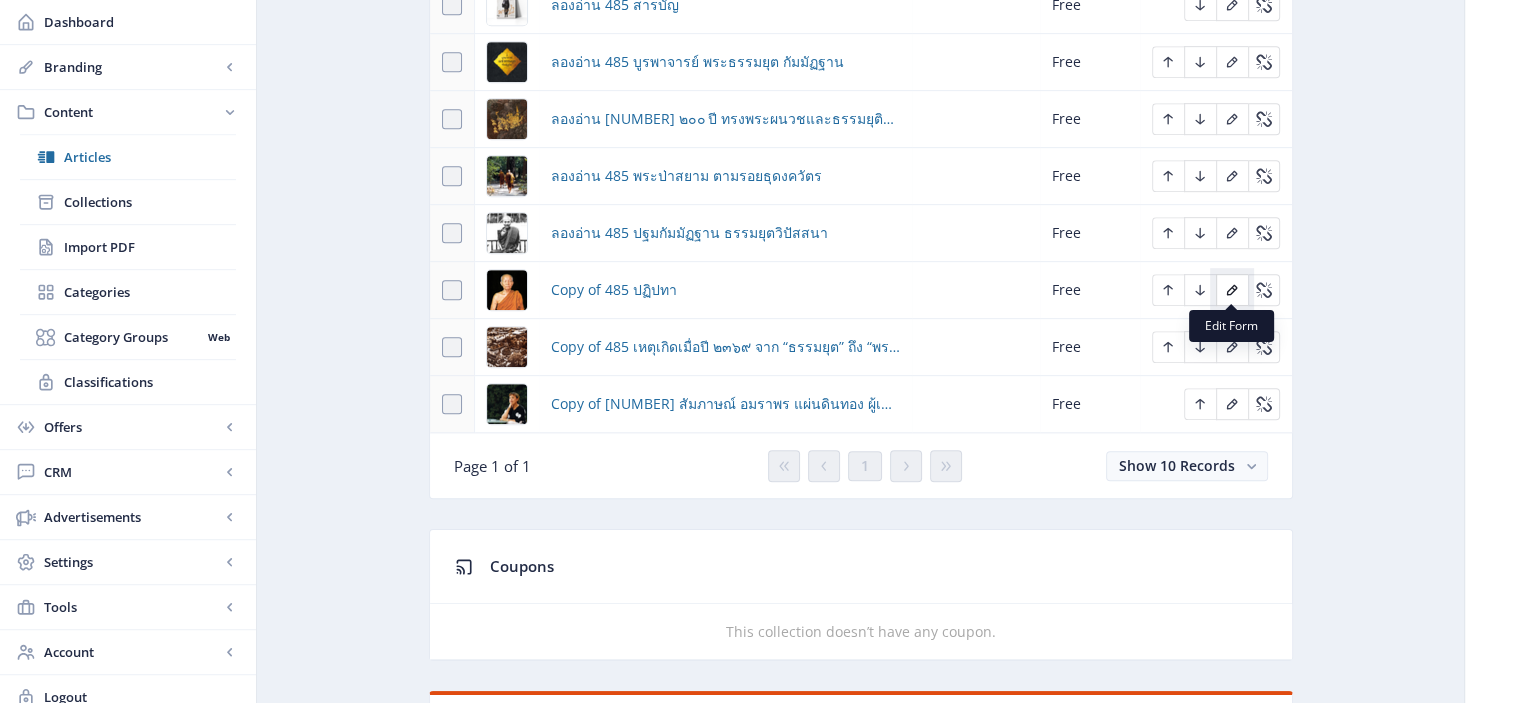 click at bounding box center [1232, 290] 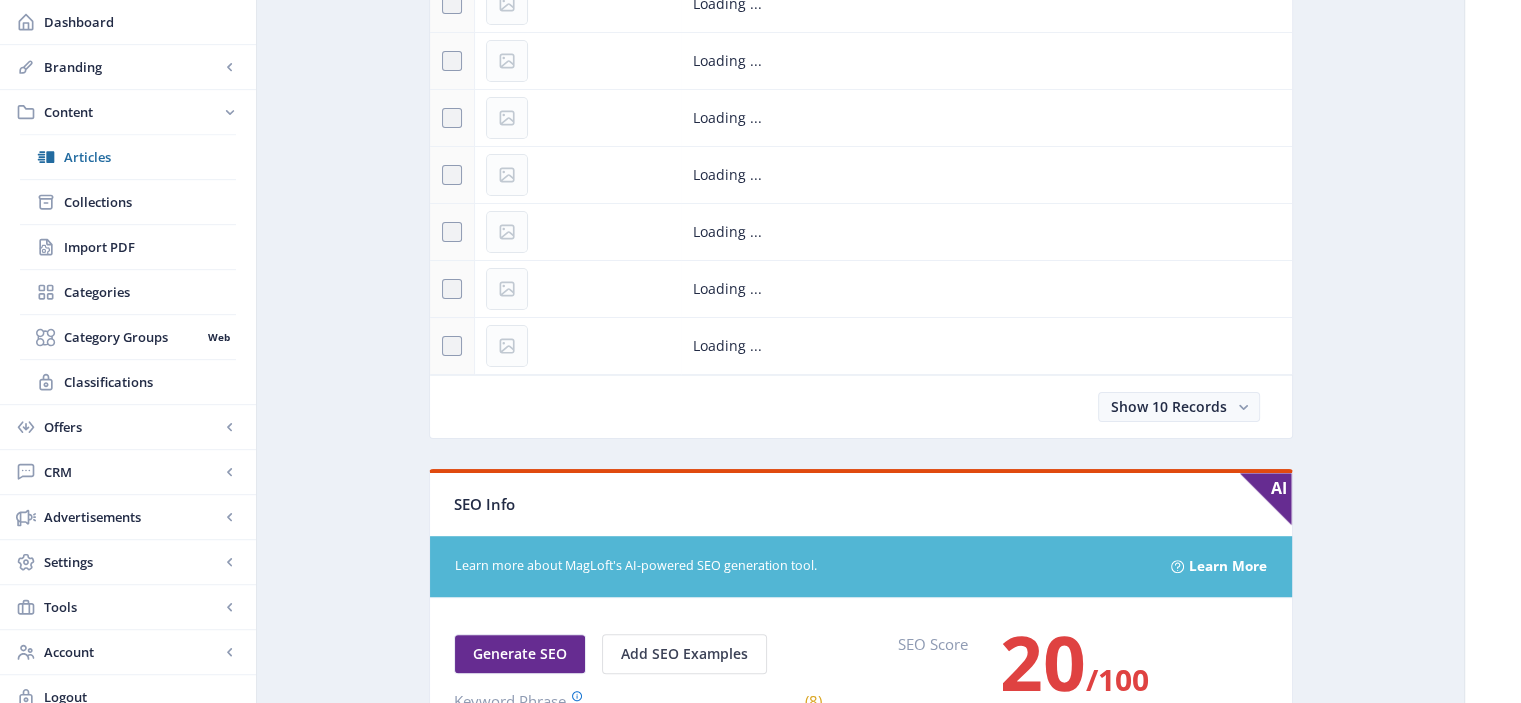 scroll, scrollTop: 0, scrollLeft: 0, axis: both 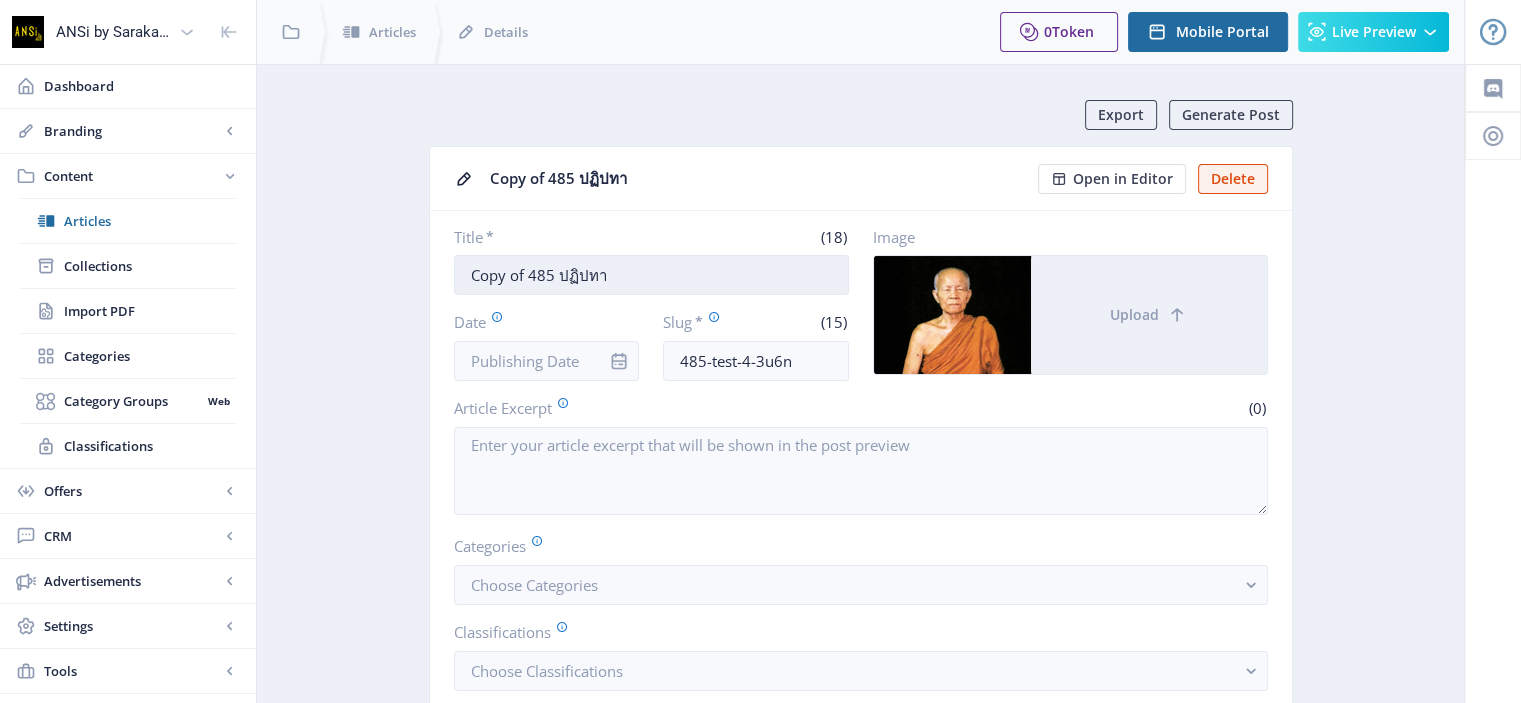 click on "Copy of 485 ปฏิปทา" at bounding box center (651, 275) 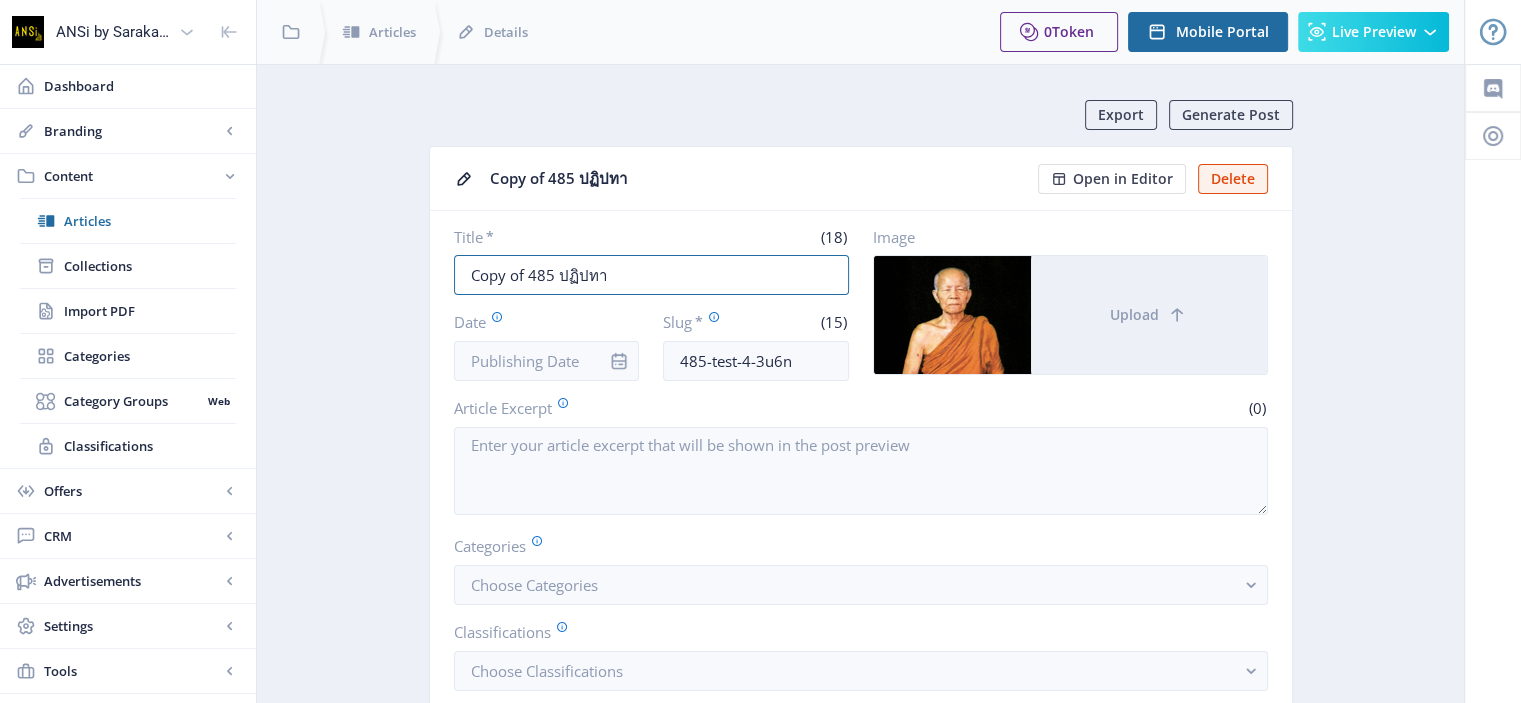 drag, startPoint x: 522, startPoint y: 272, endPoint x: 387, endPoint y: 297, distance: 137.2953 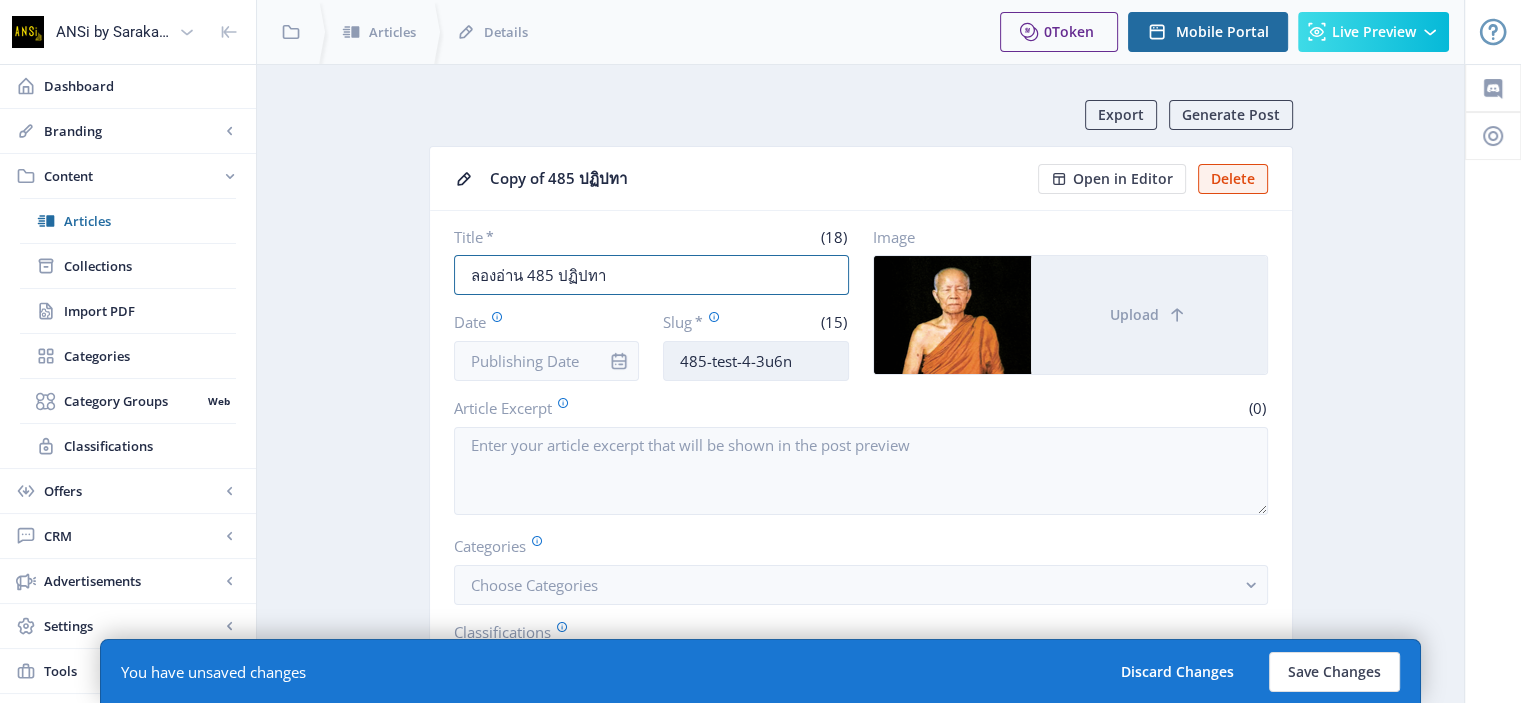 type on "ลองอ่าน 485 ปฏิปทา" 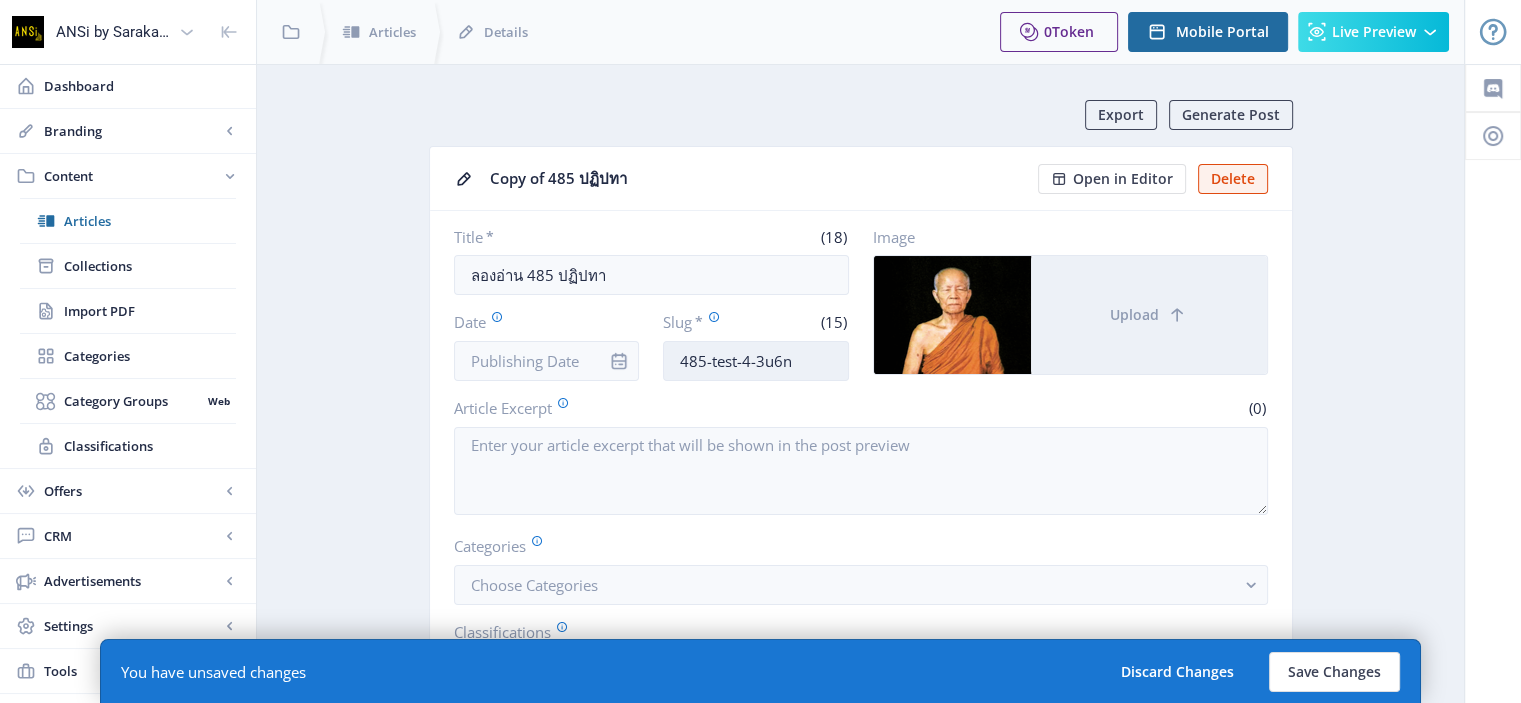 click on "485-test-4-3u6n" at bounding box center [756, 361] 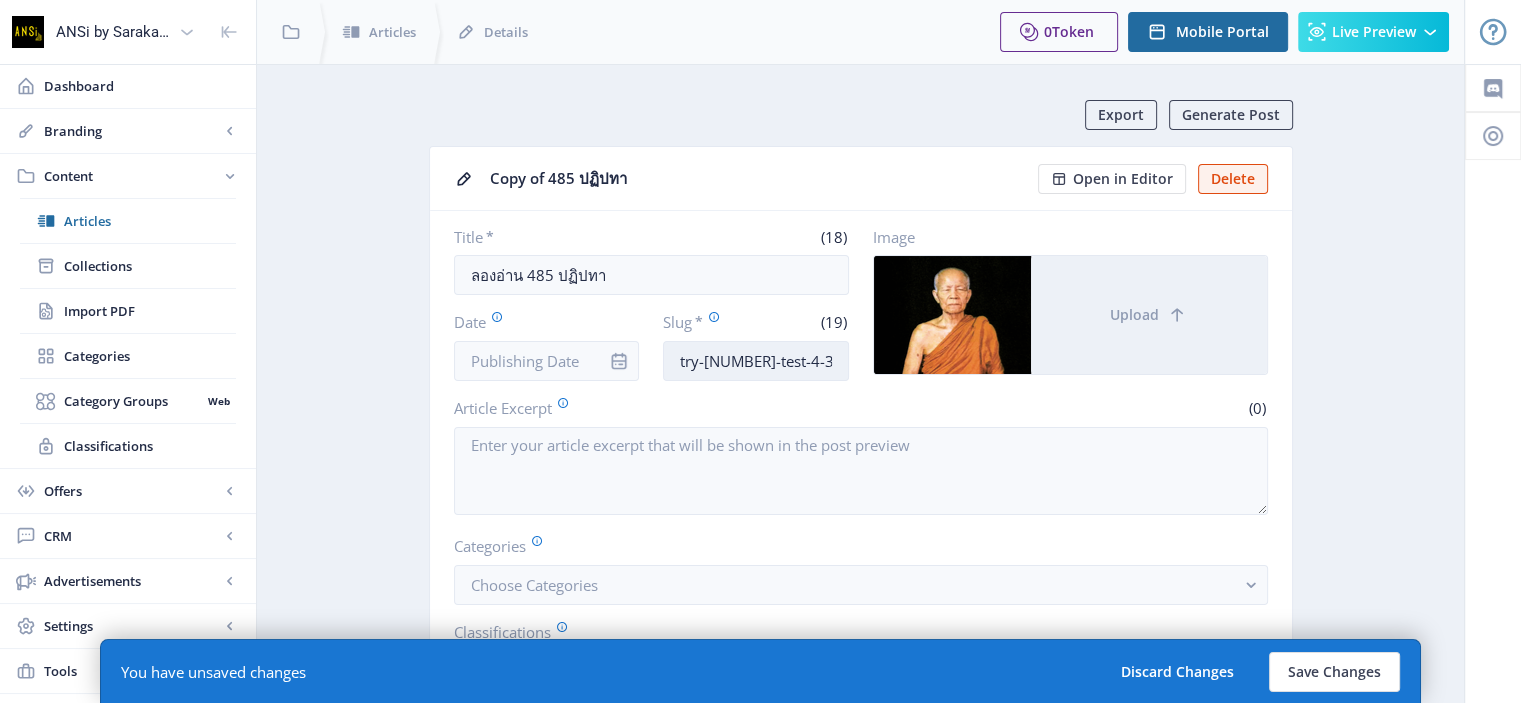 click on "try-[NUMBER]-test-4-3u6n" at bounding box center (756, 361) 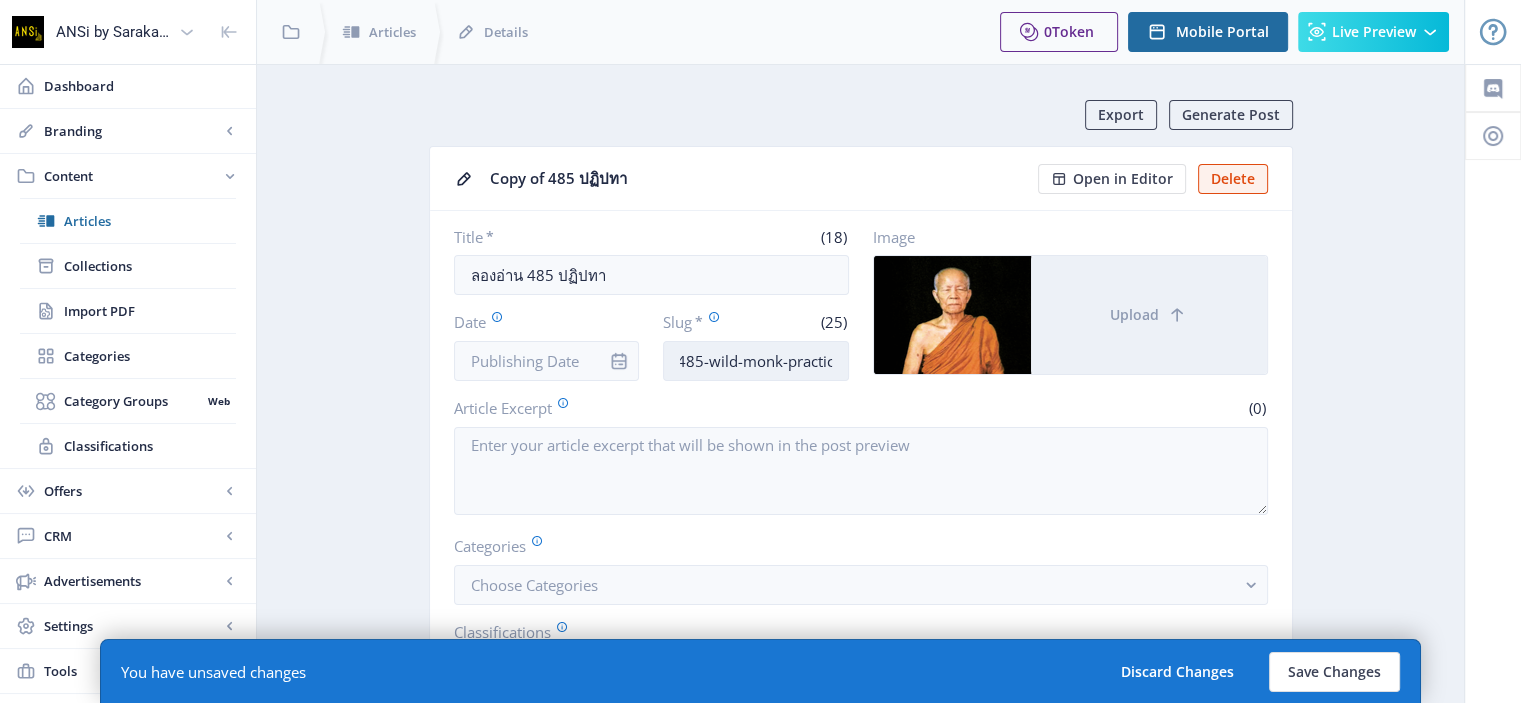 scroll, scrollTop: 0, scrollLeft: 36, axis: horizontal 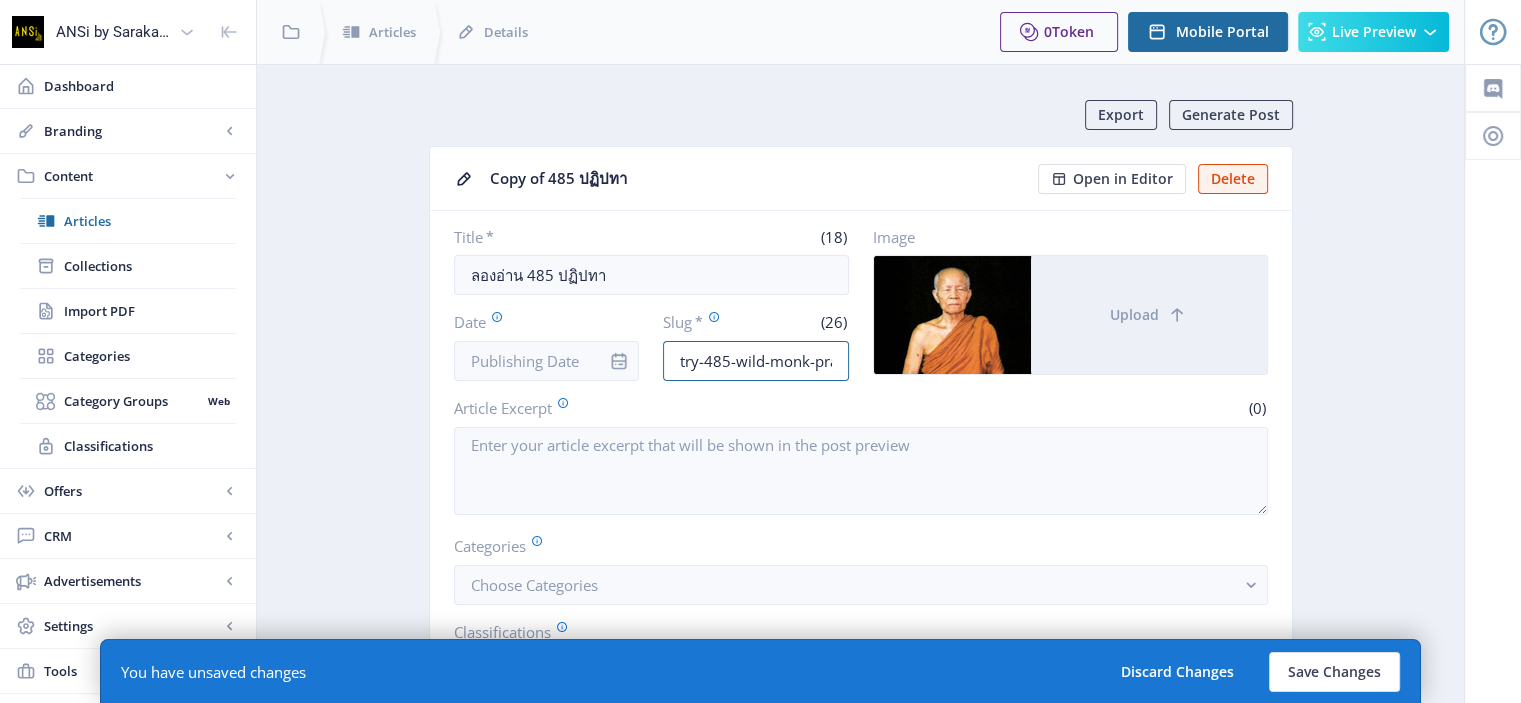 drag, startPoint x: 828, startPoint y: 361, endPoint x: 599, endPoint y: 365, distance: 229.03493 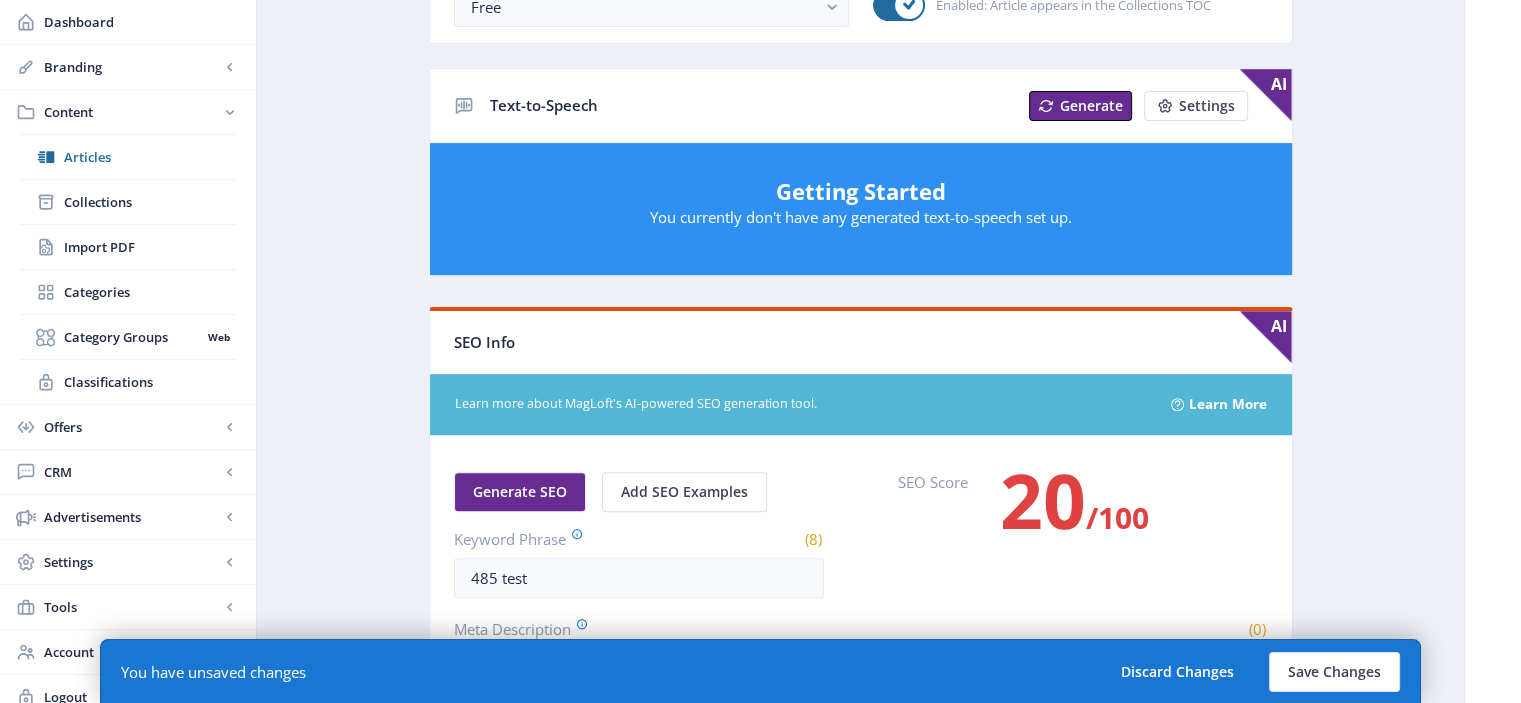 scroll, scrollTop: 760, scrollLeft: 0, axis: vertical 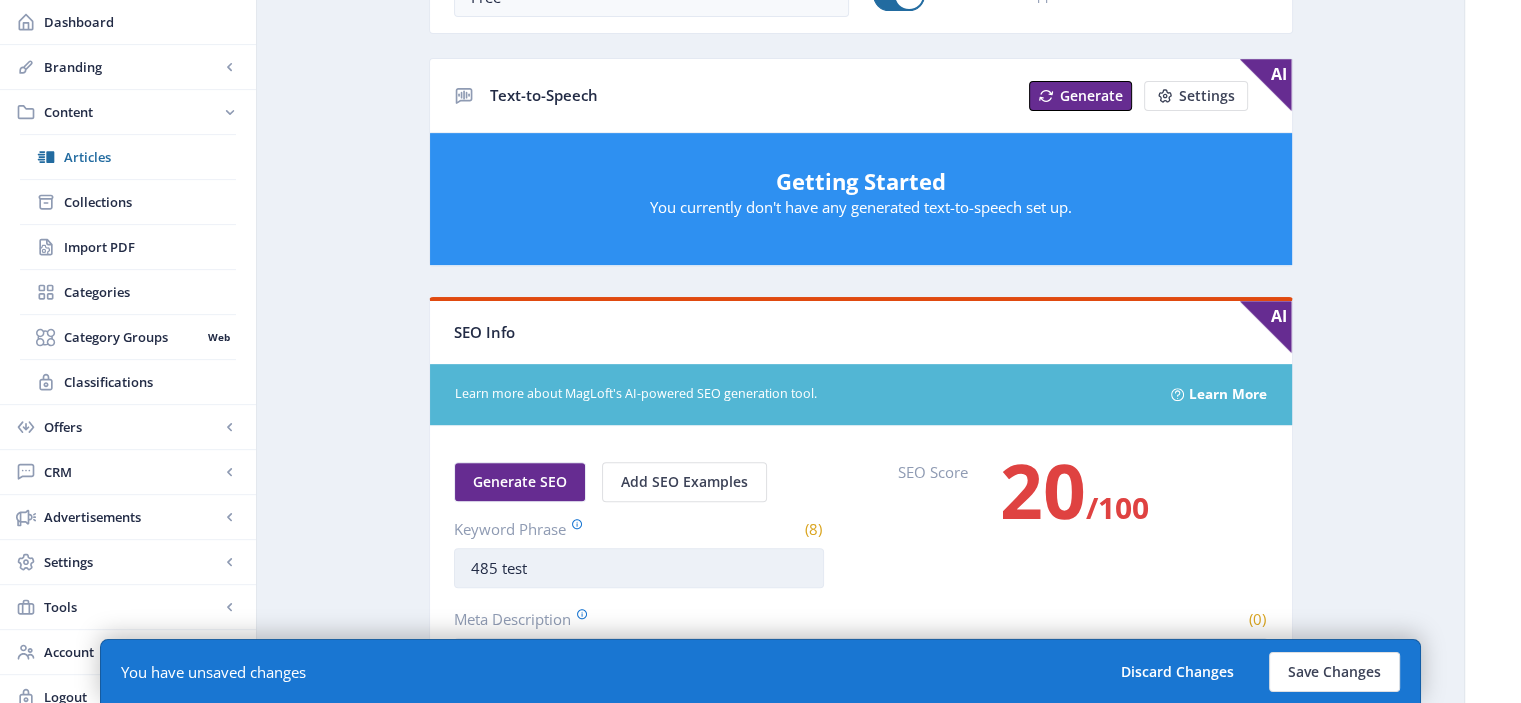 type on "try-485-wild-monk-practice" 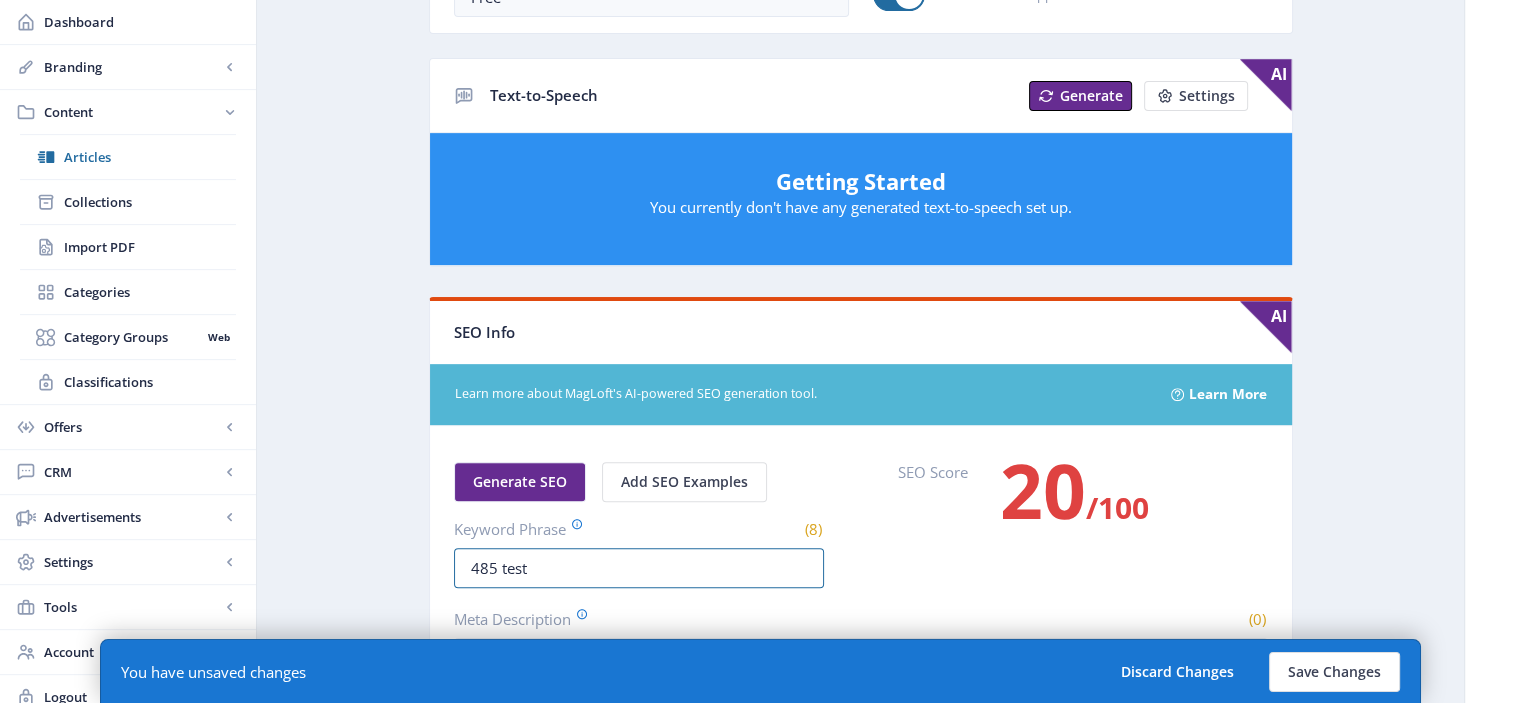 drag, startPoint x: 525, startPoint y: 567, endPoint x: 426, endPoint y: 566, distance: 99.00505 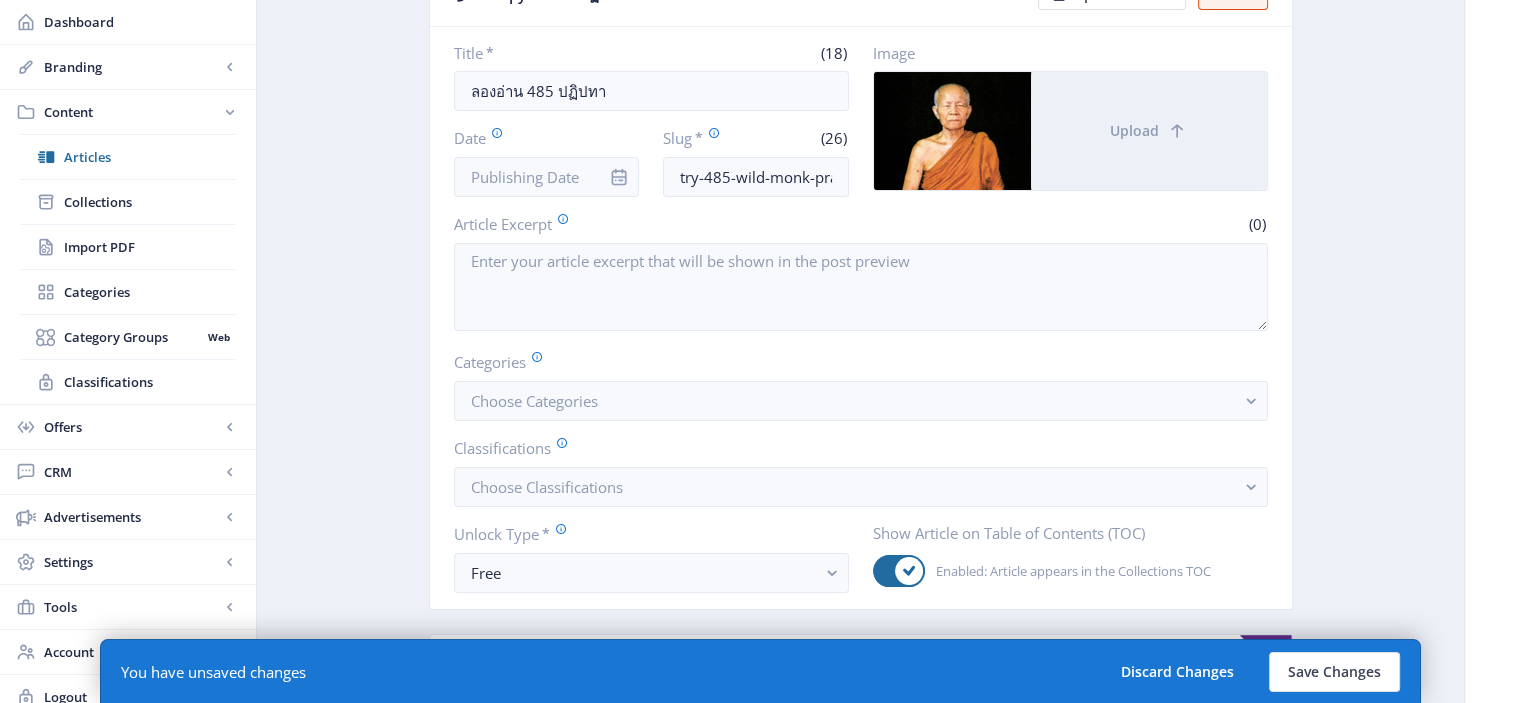 scroll, scrollTop: 183, scrollLeft: 0, axis: vertical 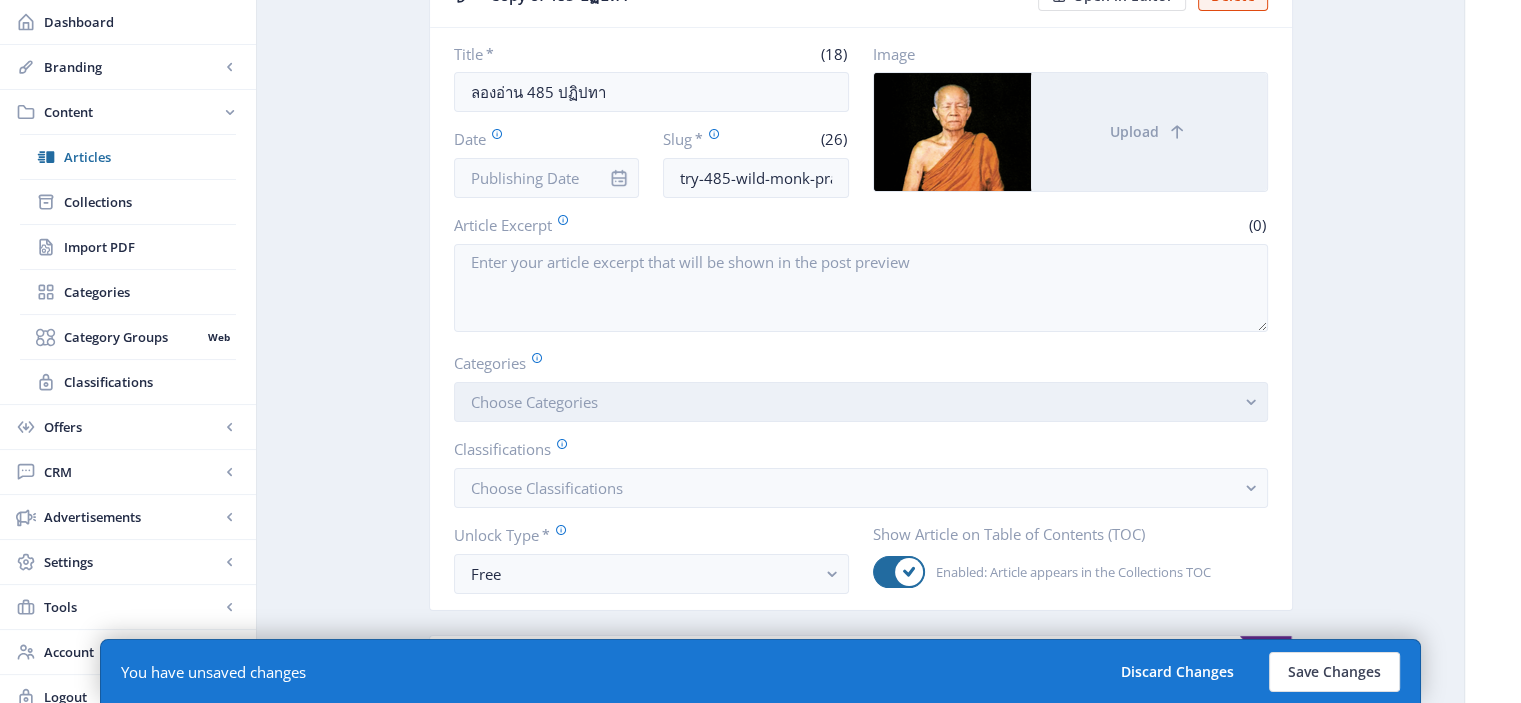 type on "try-485-wild-monk-practice" 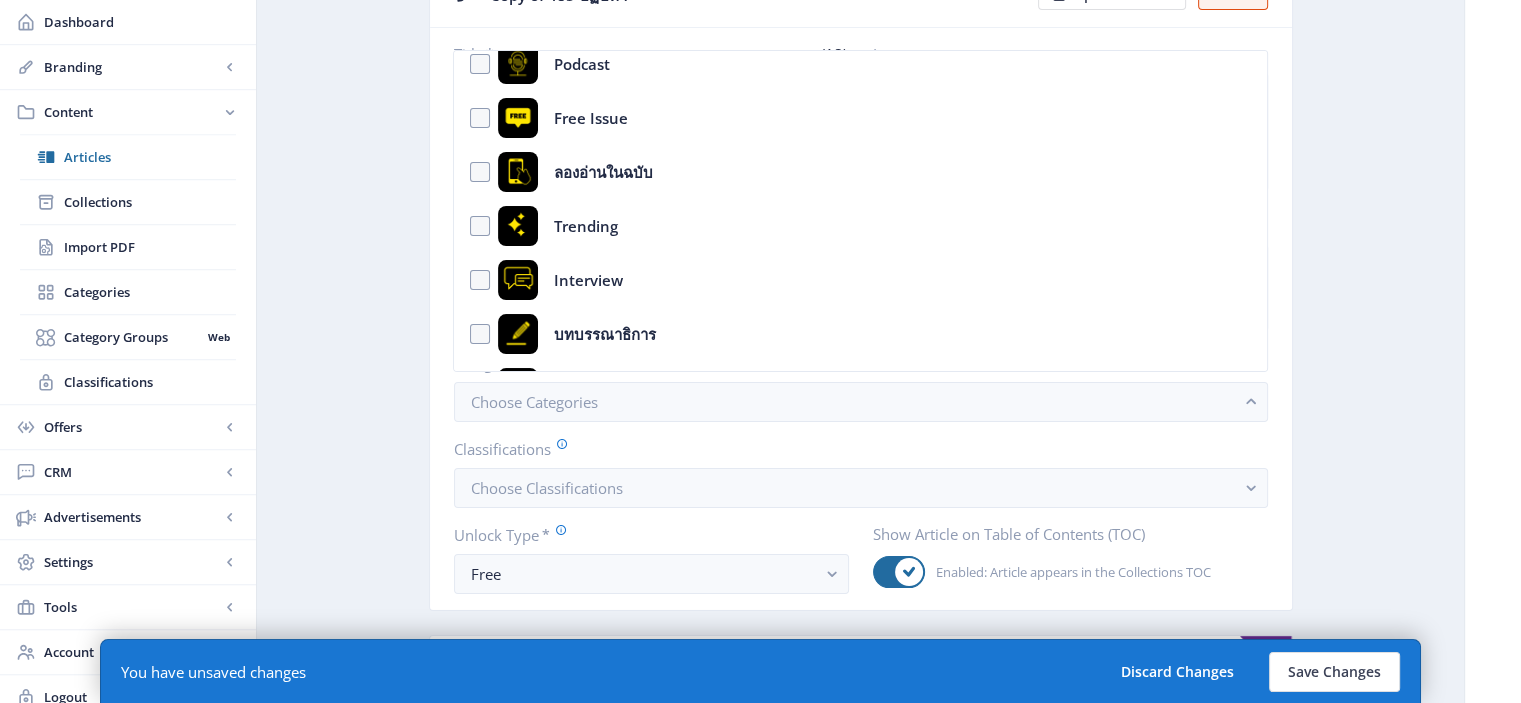 scroll, scrollTop: 340, scrollLeft: 0, axis: vertical 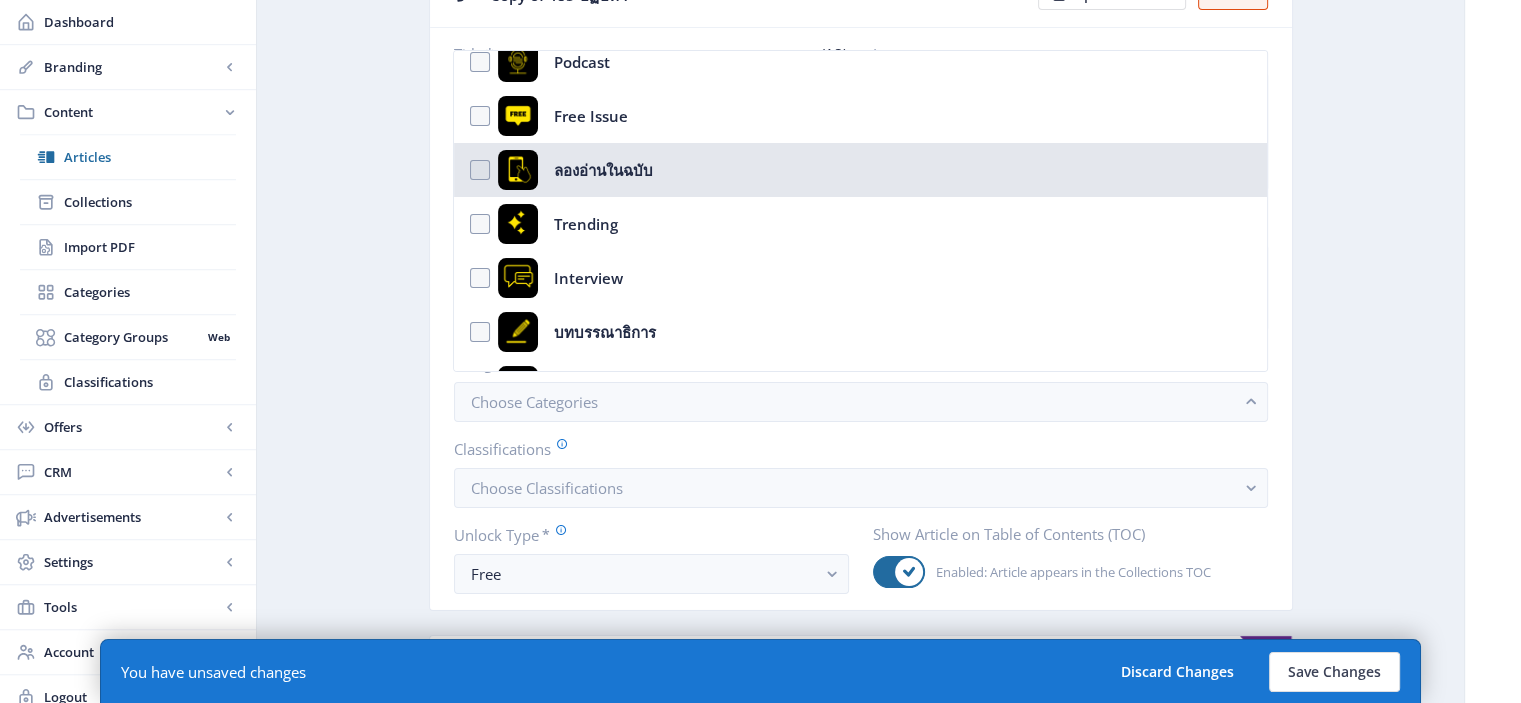 click on "ลองอ่านในฉบับ" at bounding box center [860, 170] 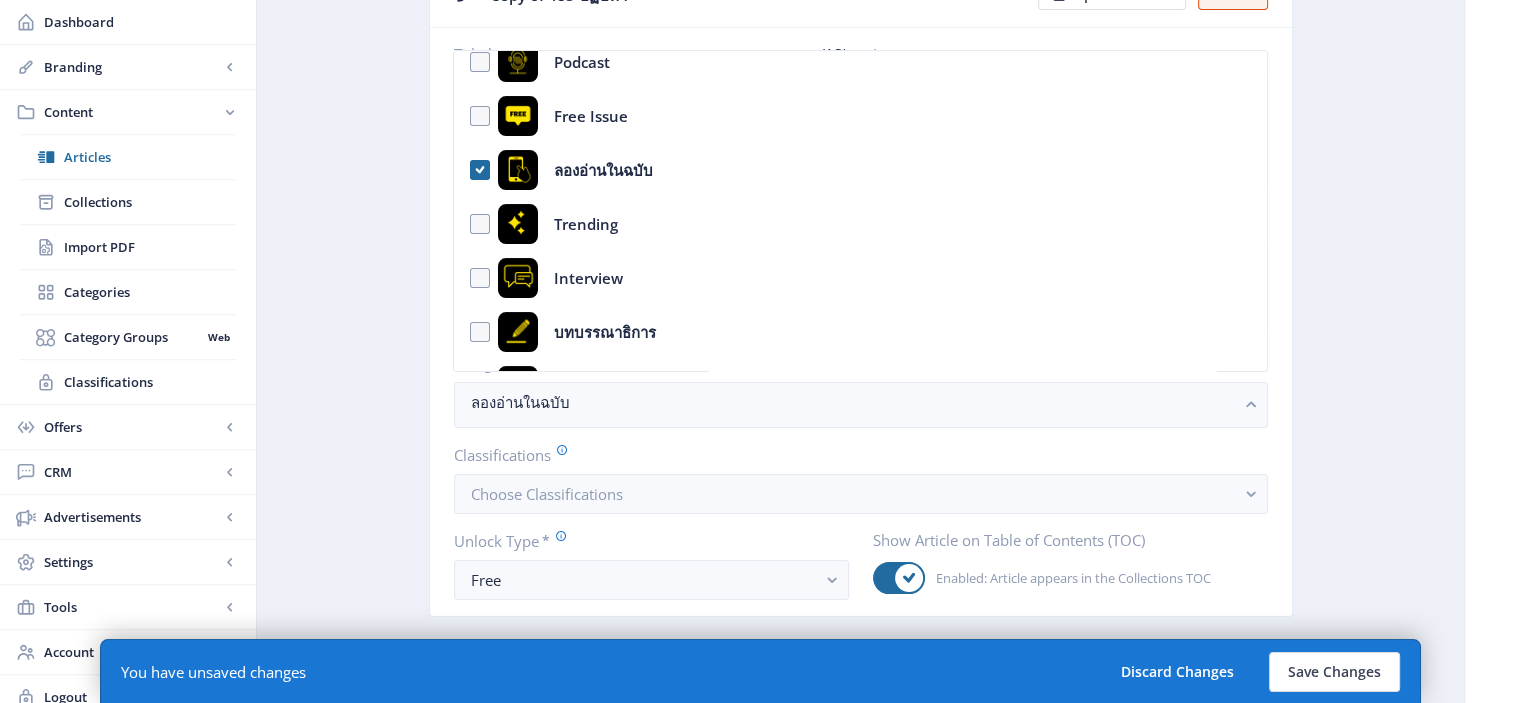 click on "Export Generate Post  Copy of 485 ปฏิปทา  Open in Editor  Delete   Title   *   (18)  ลองอ่าน 485 ปฏิปทา  Date   Slug   *   (26)  try-485-wild-monk-practice  Image  Upload  Article Excerpt   (0)   Categories  Choose Categories  Classifications  Choose Classifications  Unlock Type   *  Free  Show Article on Table of Contents (TOC)   Enabled: Article appears in the Collections TOC  Text-to-Speech Generate Settings AI Getting Started You currently don't have any generated text-to-speech set up. SEO Info AI  Learn more about MagLoft's AI-powered SEO generation tool.  Learn More Generate SEO Add SEO Examples  Keyword Phrase   (26)  try-485-wild-monk-practice SEO Score  20   /100   Meta Description   (0)   SEO Performance  Keyword phrase length We recommend a  maximum 4 to 6 relevant keywords  for your focus key phrase. Keywords are the major factor for your search engine result. Keyword phrase density between 0.5% to 3%  of your content. 50–60 characters" 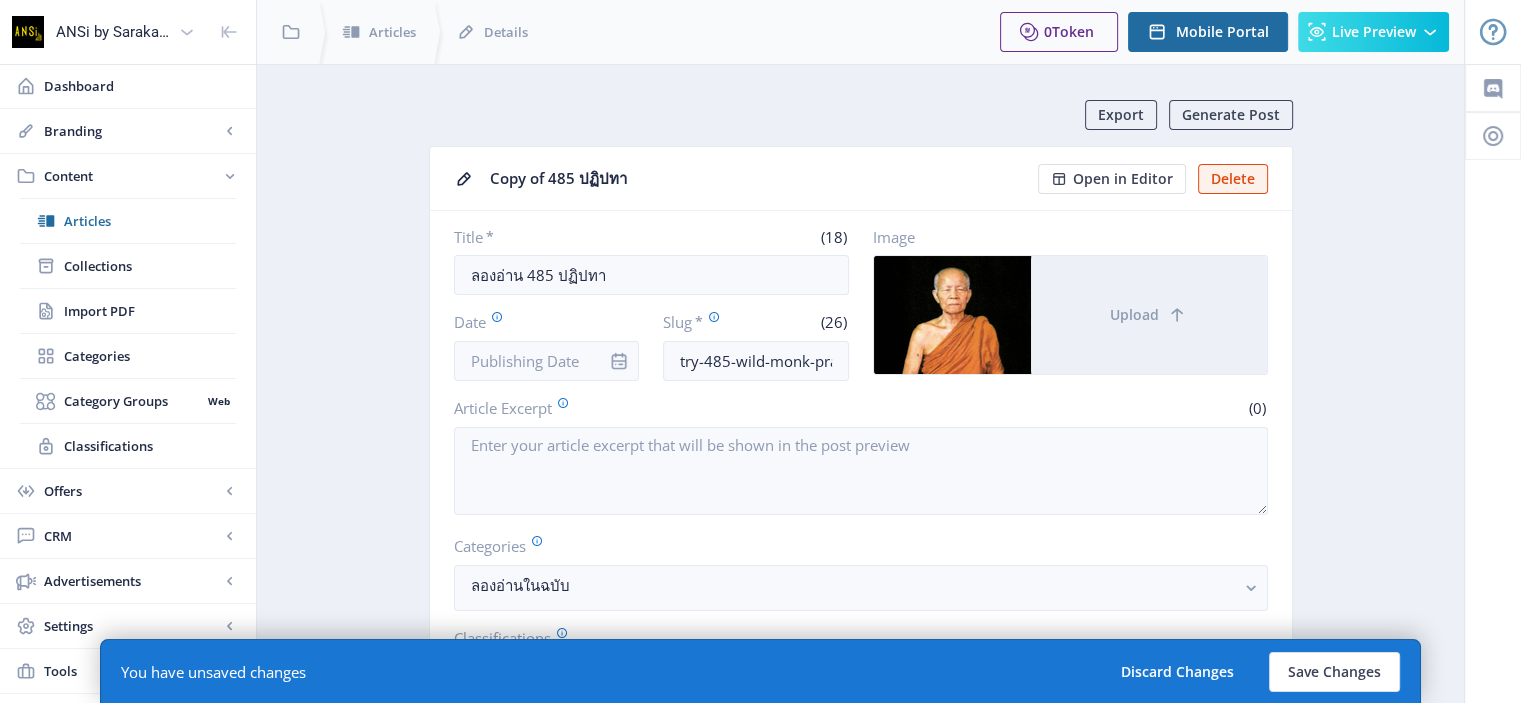scroll, scrollTop: 183, scrollLeft: 0, axis: vertical 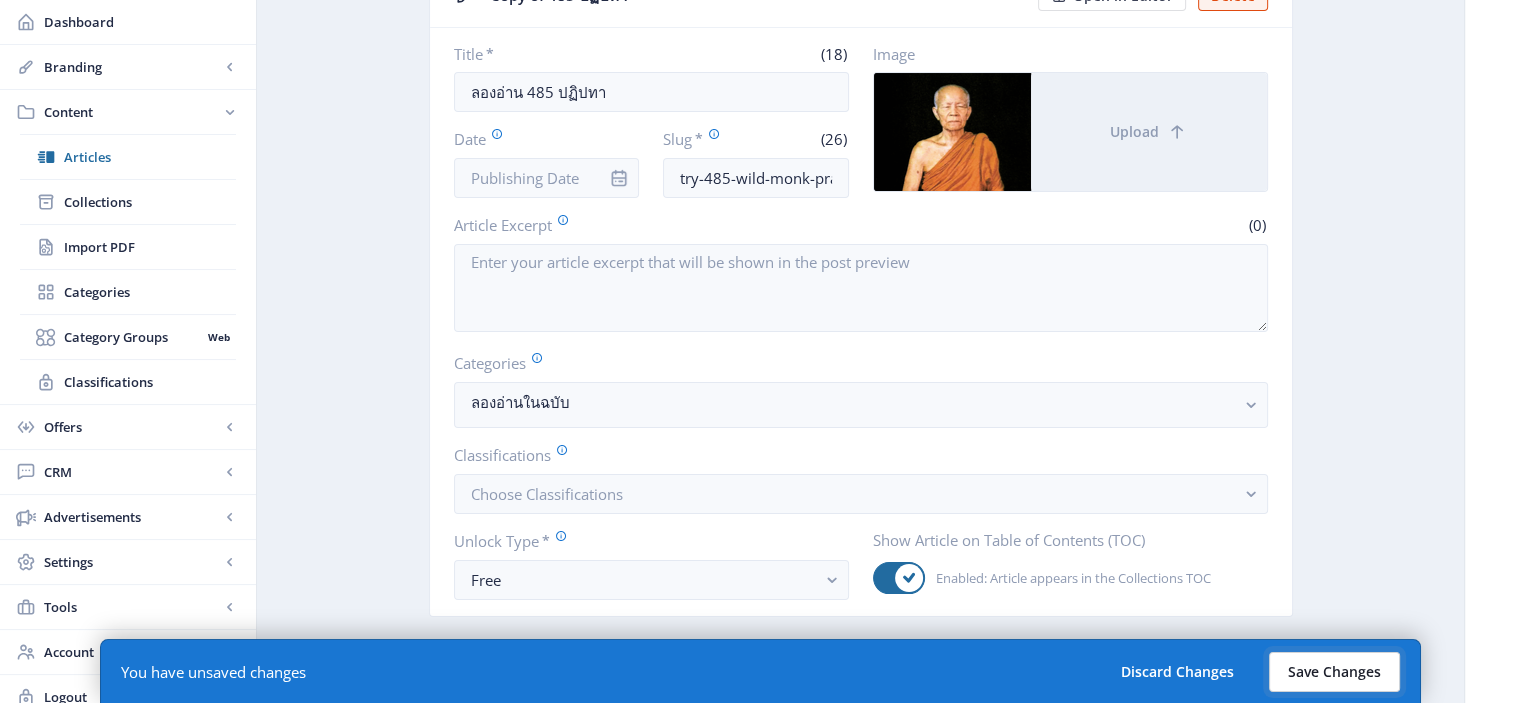 click on "Save Changes" 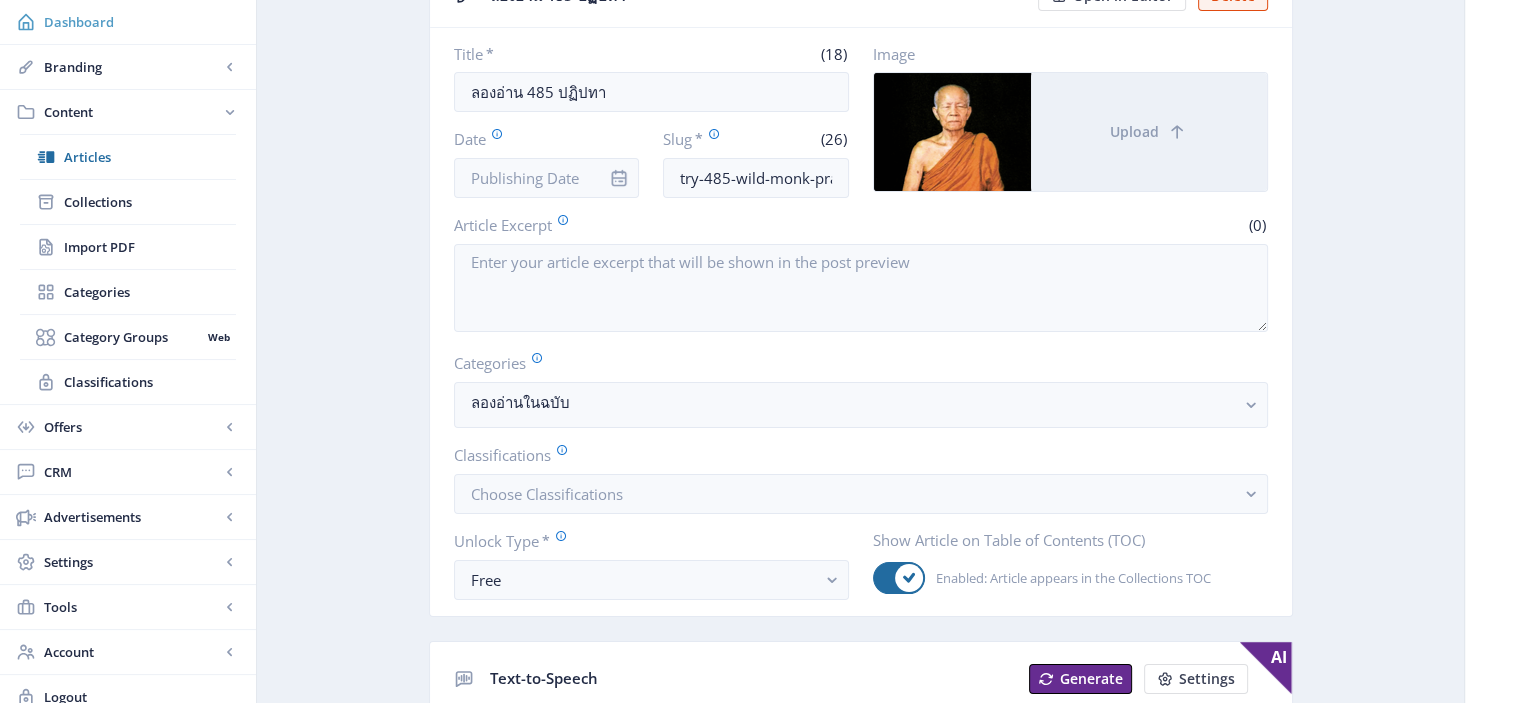 scroll, scrollTop: 0, scrollLeft: 0, axis: both 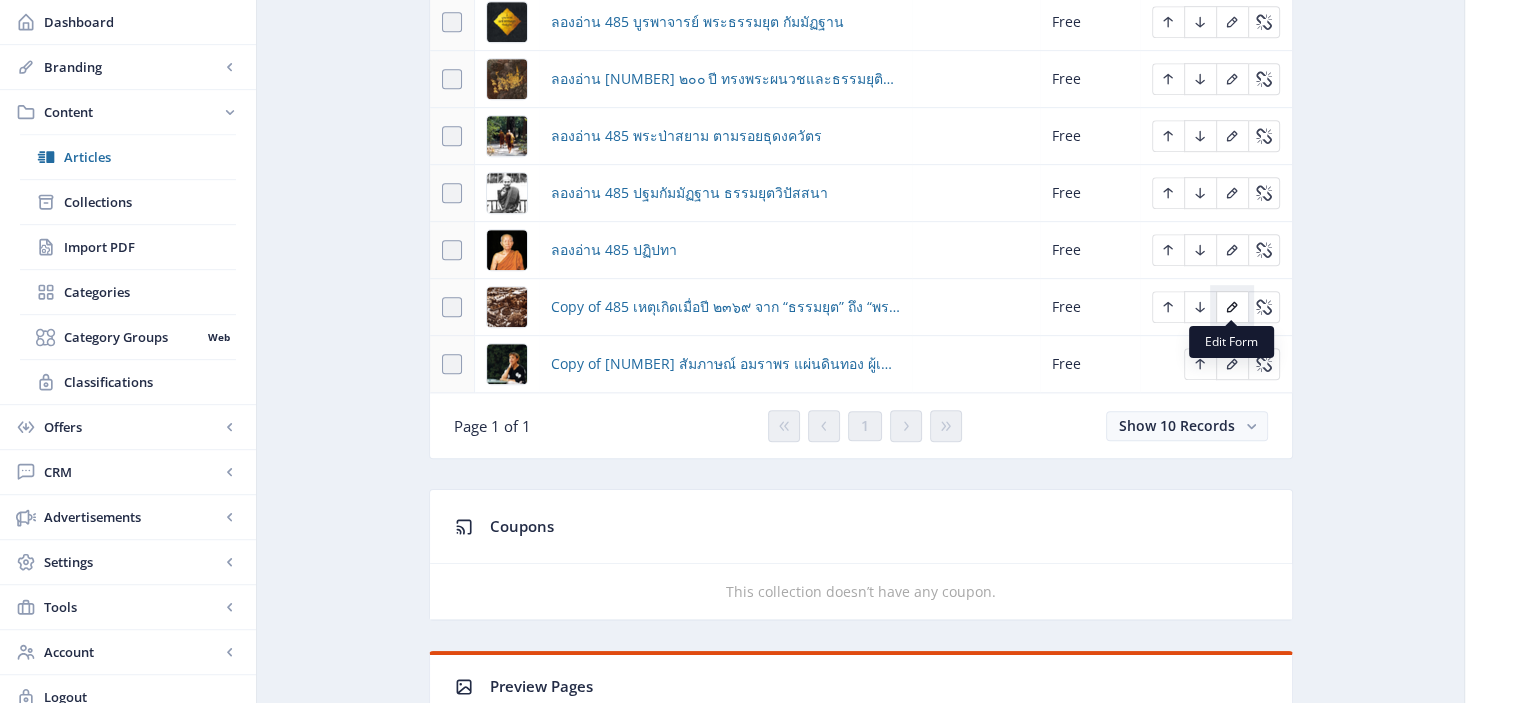 click 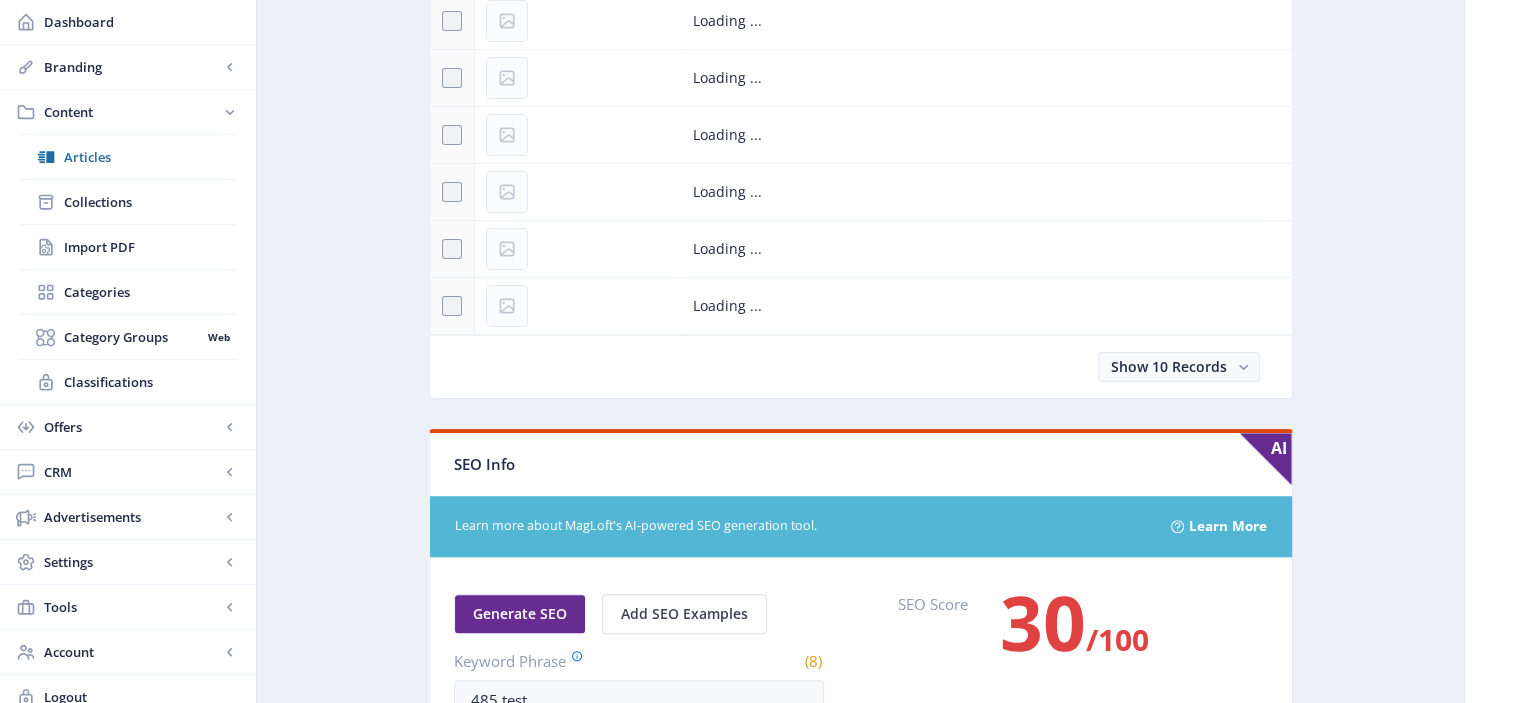 scroll, scrollTop: 0, scrollLeft: 0, axis: both 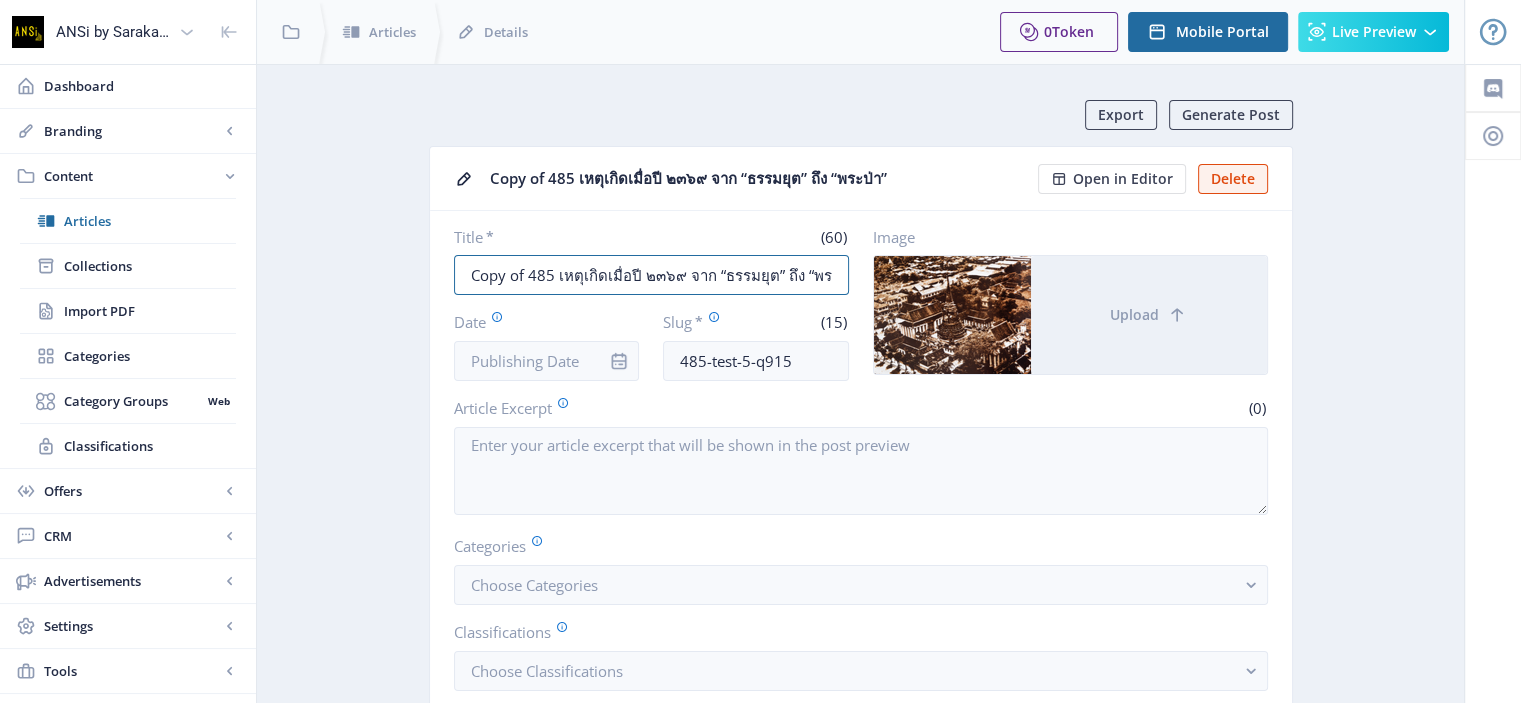drag, startPoint x: 526, startPoint y: 264, endPoint x: 410, endPoint y: 268, distance: 116.06895 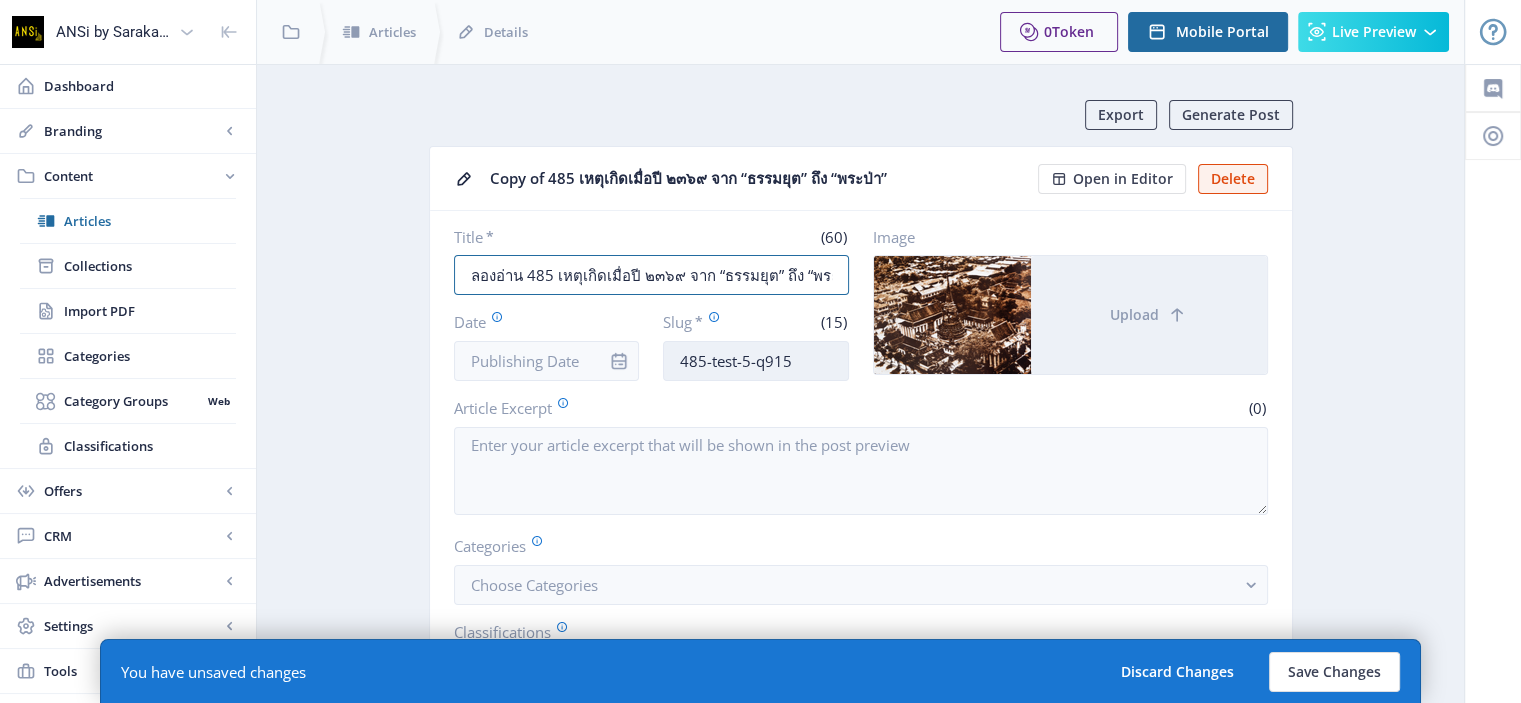 type on "ลองอ่าน 485 เหตุเกิดเมื่อปี ๒๓๖๙ จาก “ธรรมยุต” ถึง “พระป่า”" 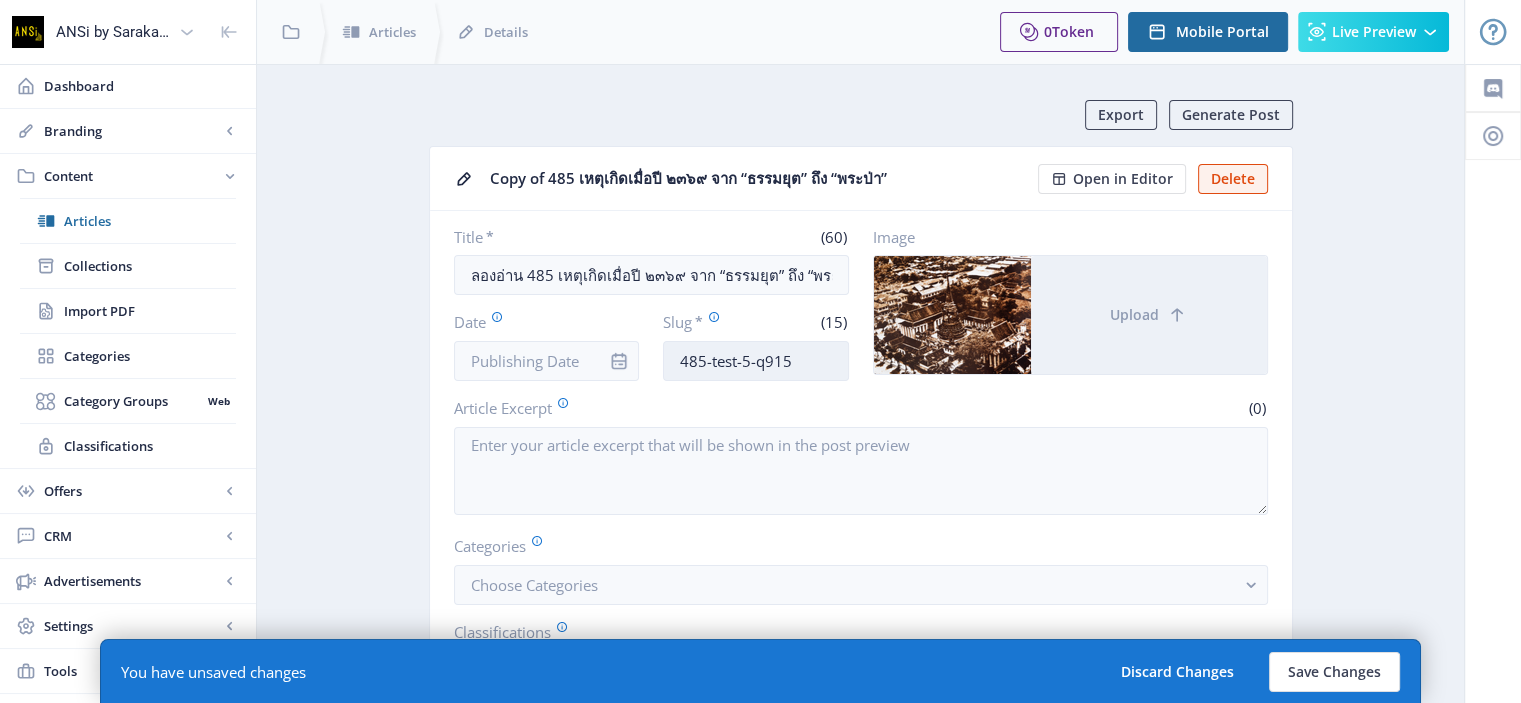 click on "485-test-5-q915" at bounding box center [756, 361] 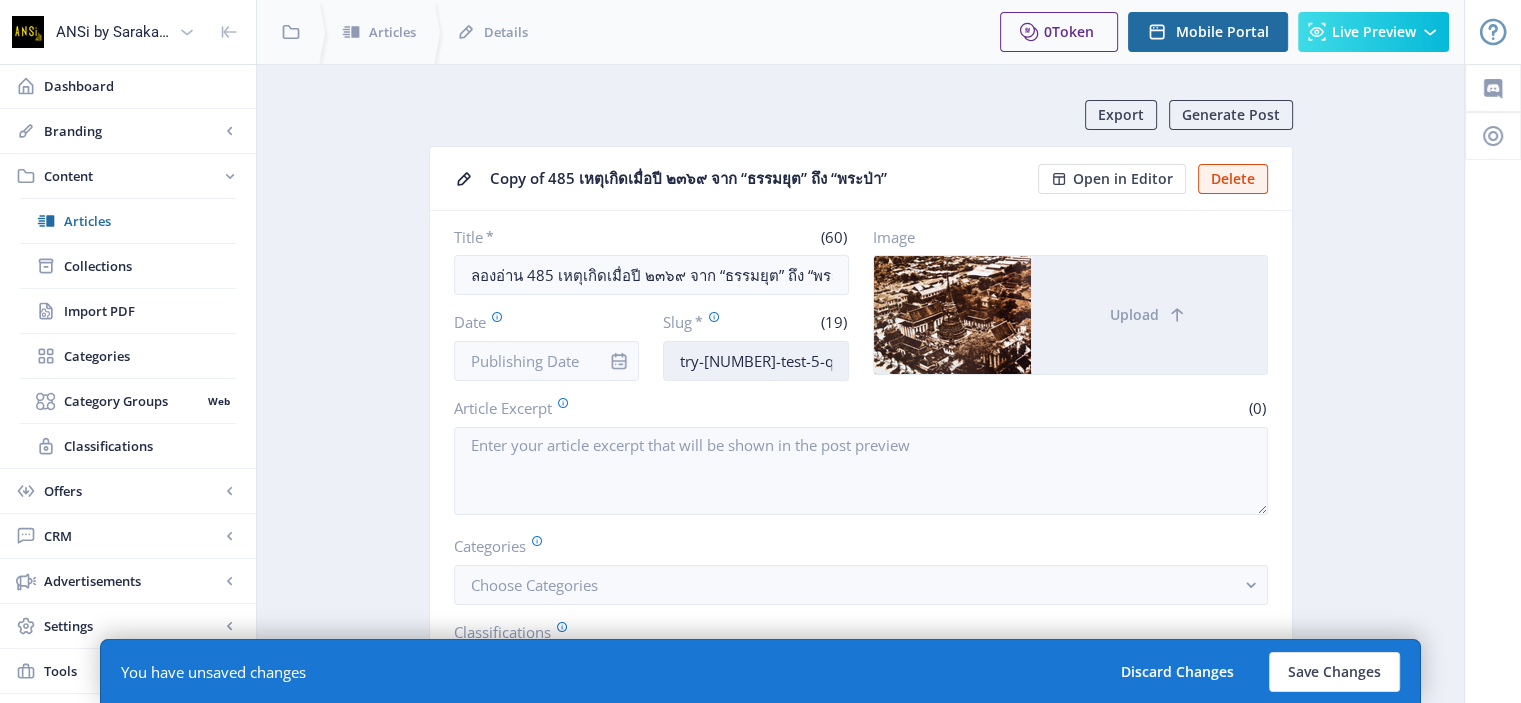 click on "try-[NUMBER]-test-5-q915" at bounding box center [756, 361] 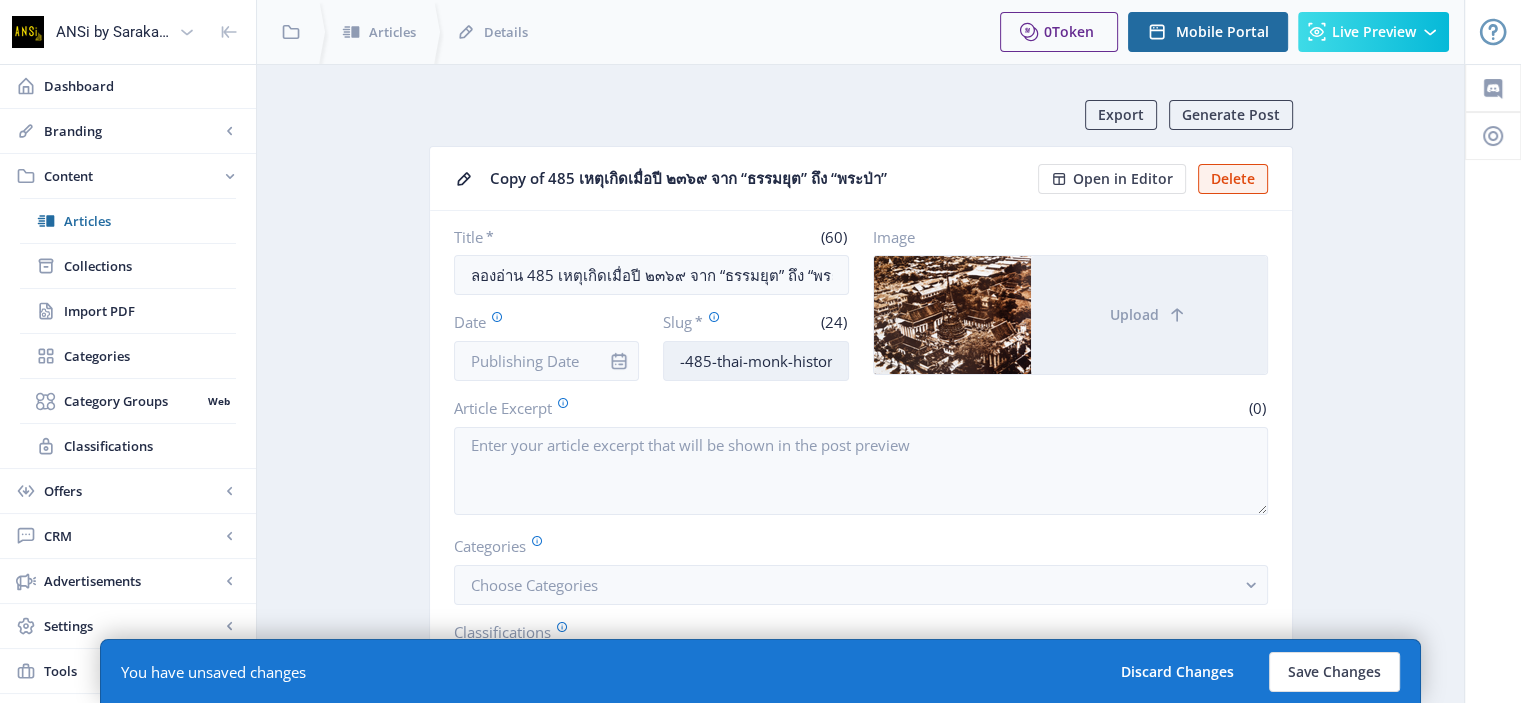 scroll, scrollTop: 0, scrollLeft: 27, axis: horizontal 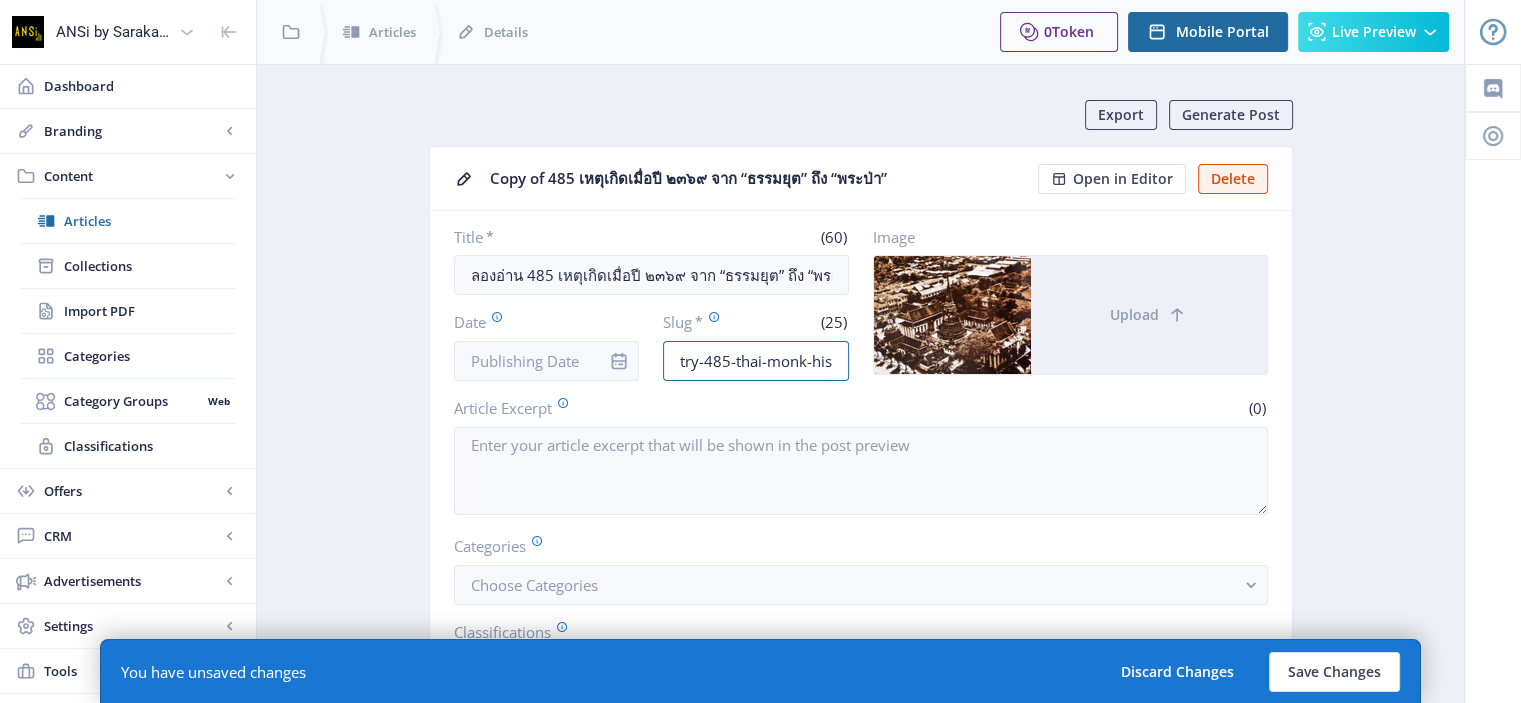 drag, startPoint x: 833, startPoint y: 359, endPoint x: 646, endPoint y: 362, distance: 187.02406 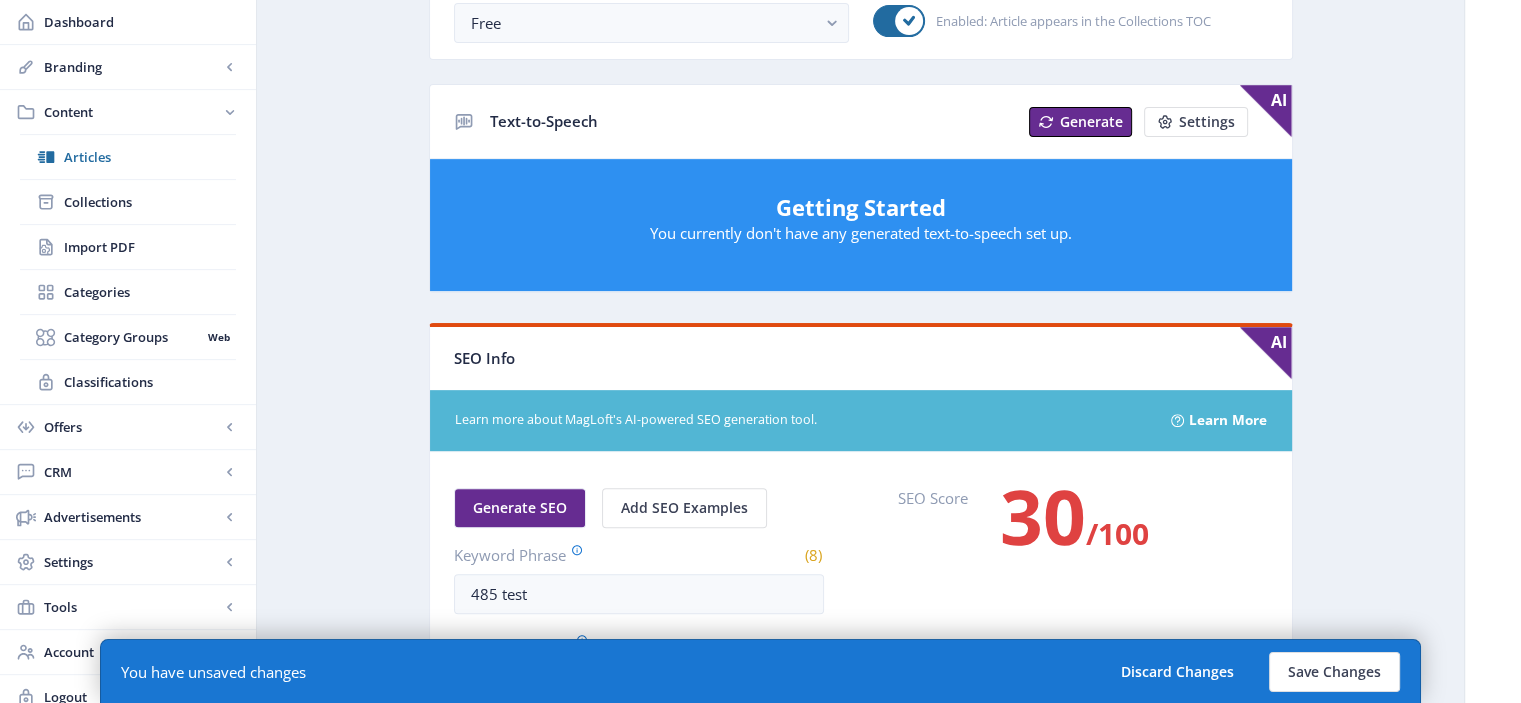 scroll, scrollTop: 736, scrollLeft: 0, axis: vertical 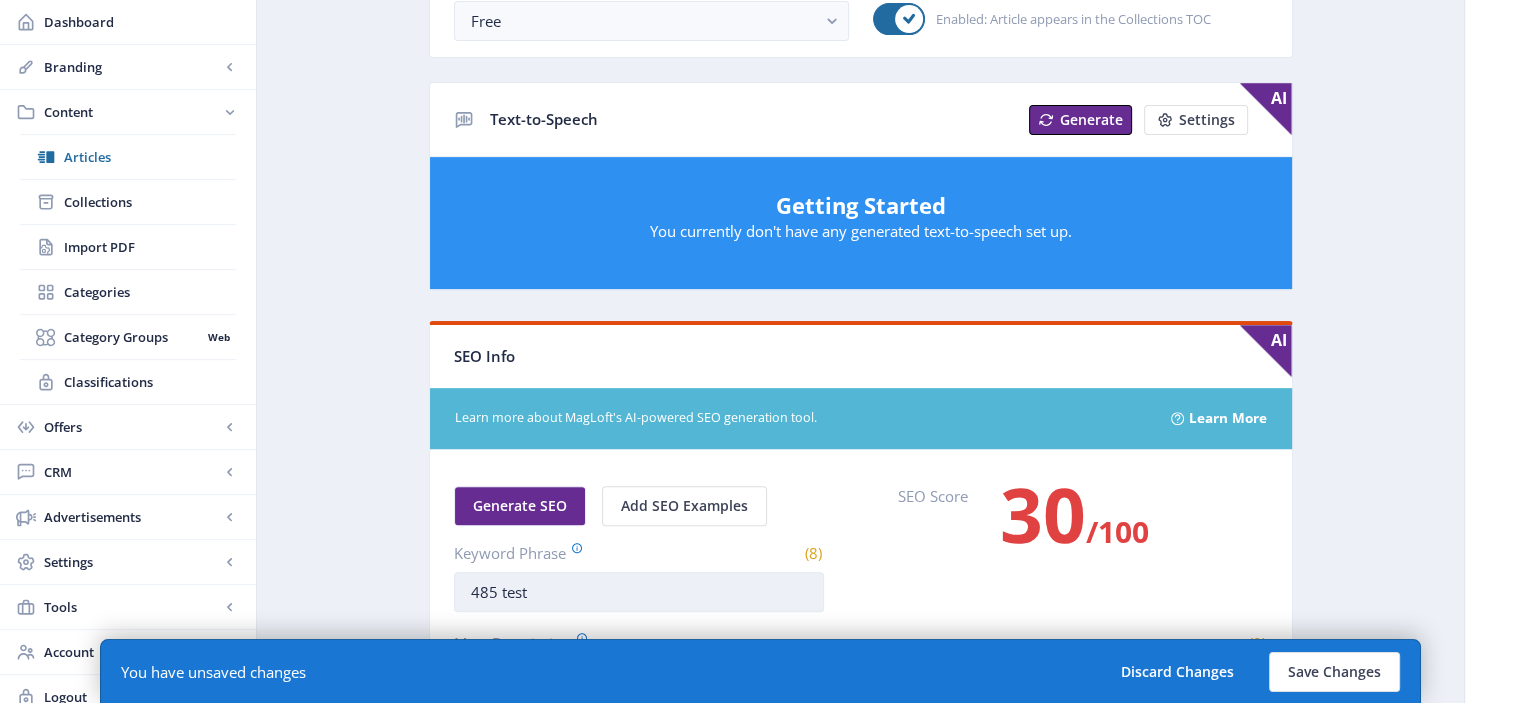 type on "try-485-thai-monk-history" 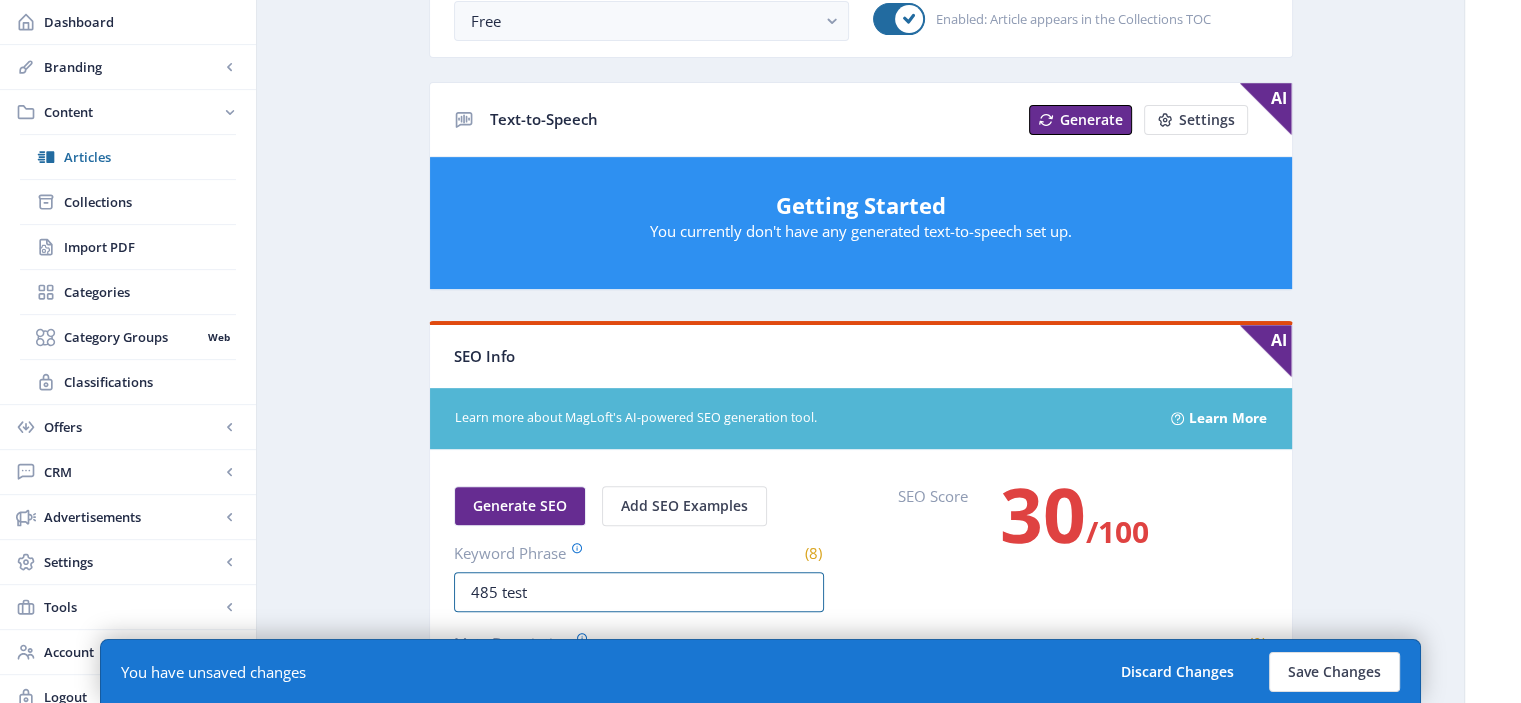 drag, startPoint x: 553, startPoint y: 579, endPoint x: 425, endPoint y: 583, distance: 128.06248 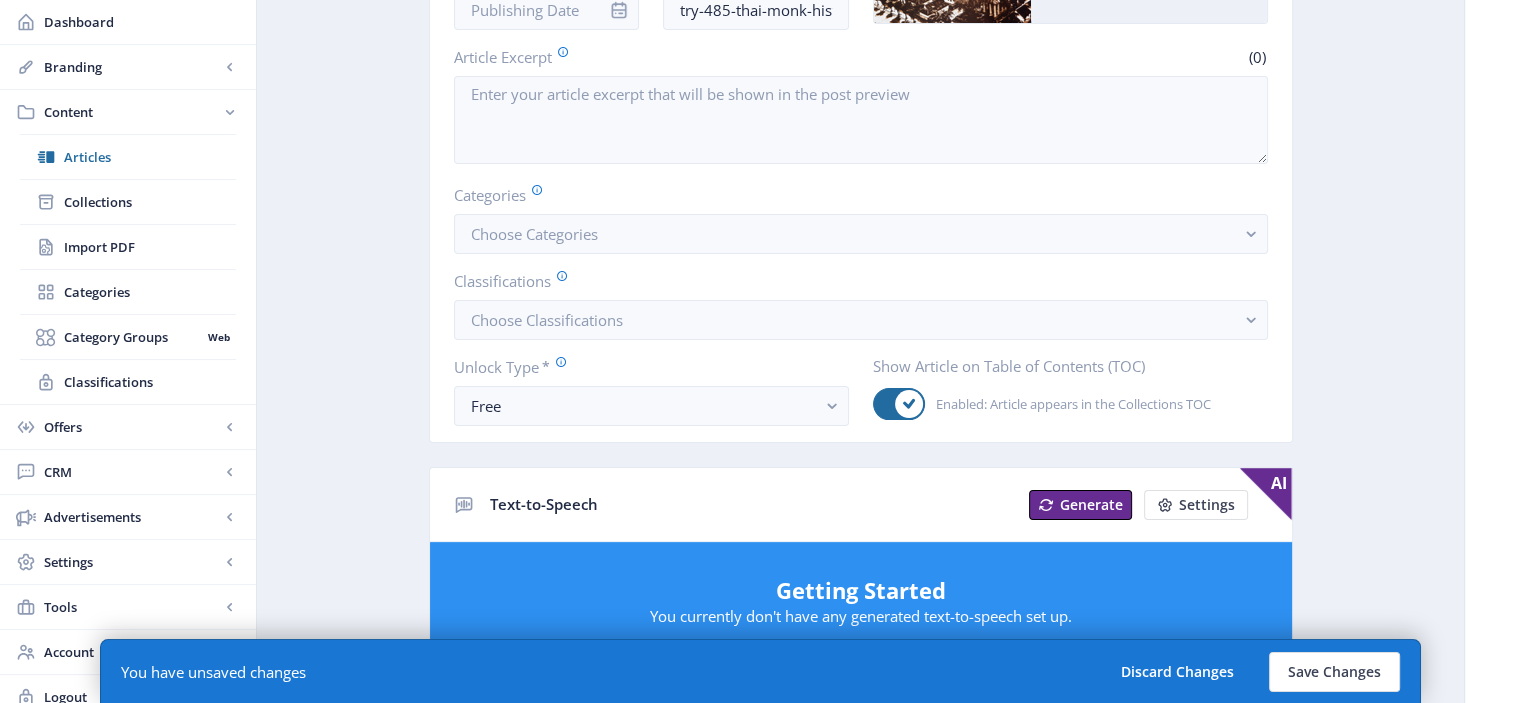 scroll, scrollTop: 322, scrollLeft: 0, axis: vertical 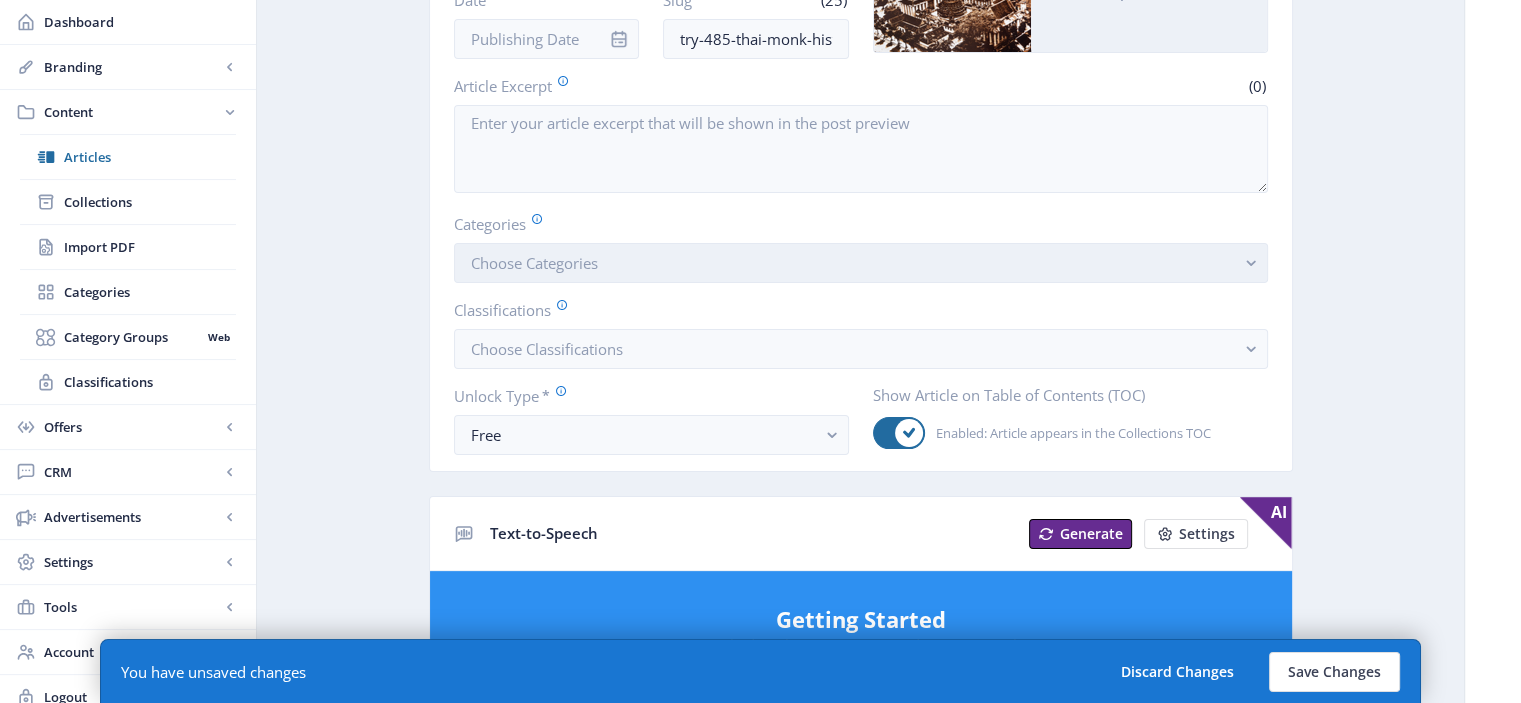 type on "try-485-thai-monk-history" 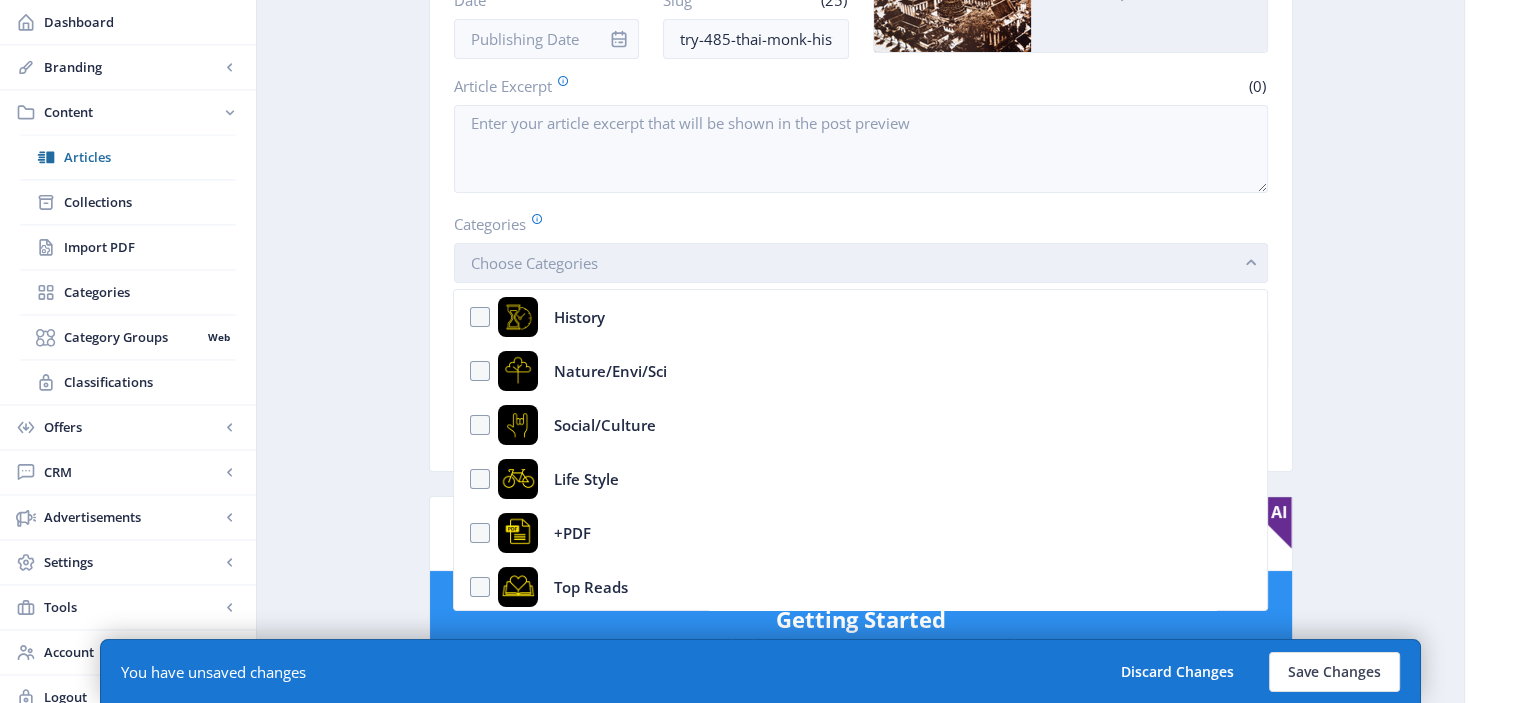 scroll, scrollTop: 0, scrollLeft: 0, axis: both 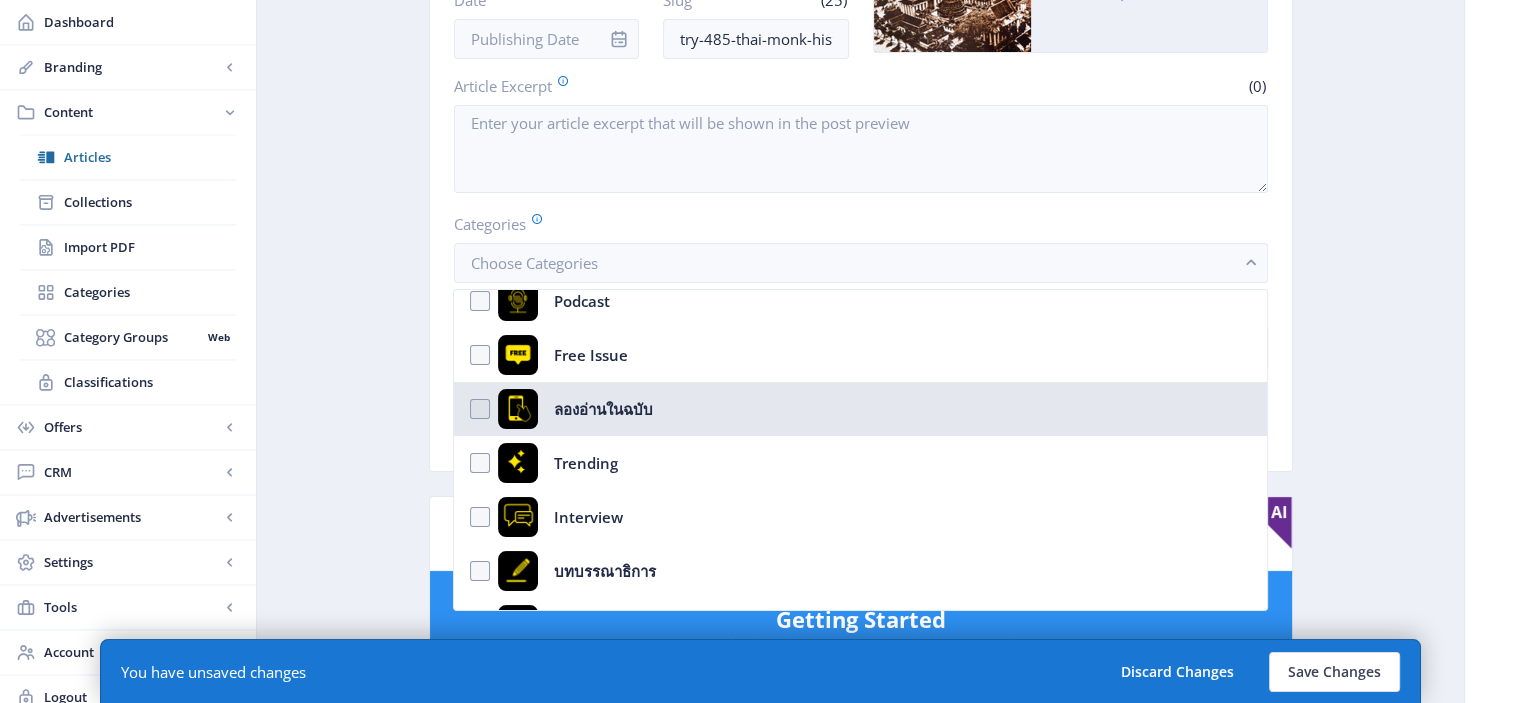 click on "ลองอ่านในฉบับ" at bounding box center (860, 409) 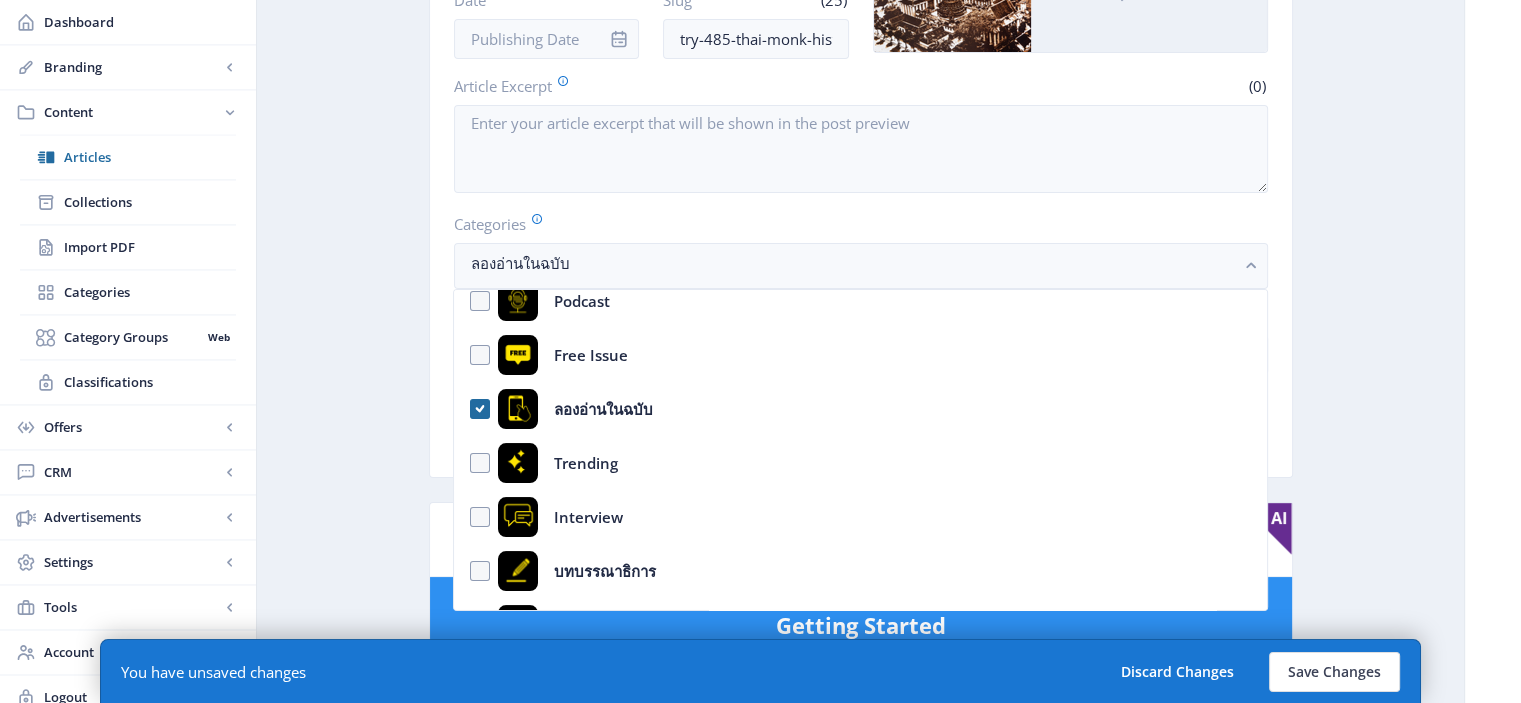 click on "Export Generate Post  Copy of [NUMBER] เหตุเกิดเมื่อปี ๒๓๖๙ จาก “ธรรมยุต” ถึง “พระป่า”   Open in Editor  Delete   Title   *   (60)  ลองอ่าน [NUMBER] เหตุเกิดเมื่อปี ๒๓๖๙ จาก “ธรรมยุต” ถึง “พระป่า”  Date   Slug   *   (25)  try-[NUMBER]-thai-monk-history  Image  Upload  Article Excerpt   (0)   Categories  ลองอ่านในฉบับ  Classifications  Choose Classifications  Unlock Type   *  Free  Show Article on Table of Contents (TOC)   Enabled: Article appears in the Collections TOC  Text-to-Speech Generate Settings AI Getting Started You currently don't have any generated text-to-speech set up. SEO Info AI  Learn more about MagLoft's AI-powered SEO generation tool.  Learn More Generate SEO Add SEO Examples  Keyword Phrase   (25)  try-[NUMBER]-thai-monk-history SEO Score  30   /100   Meta Description   (0)   SEO Performance  ." 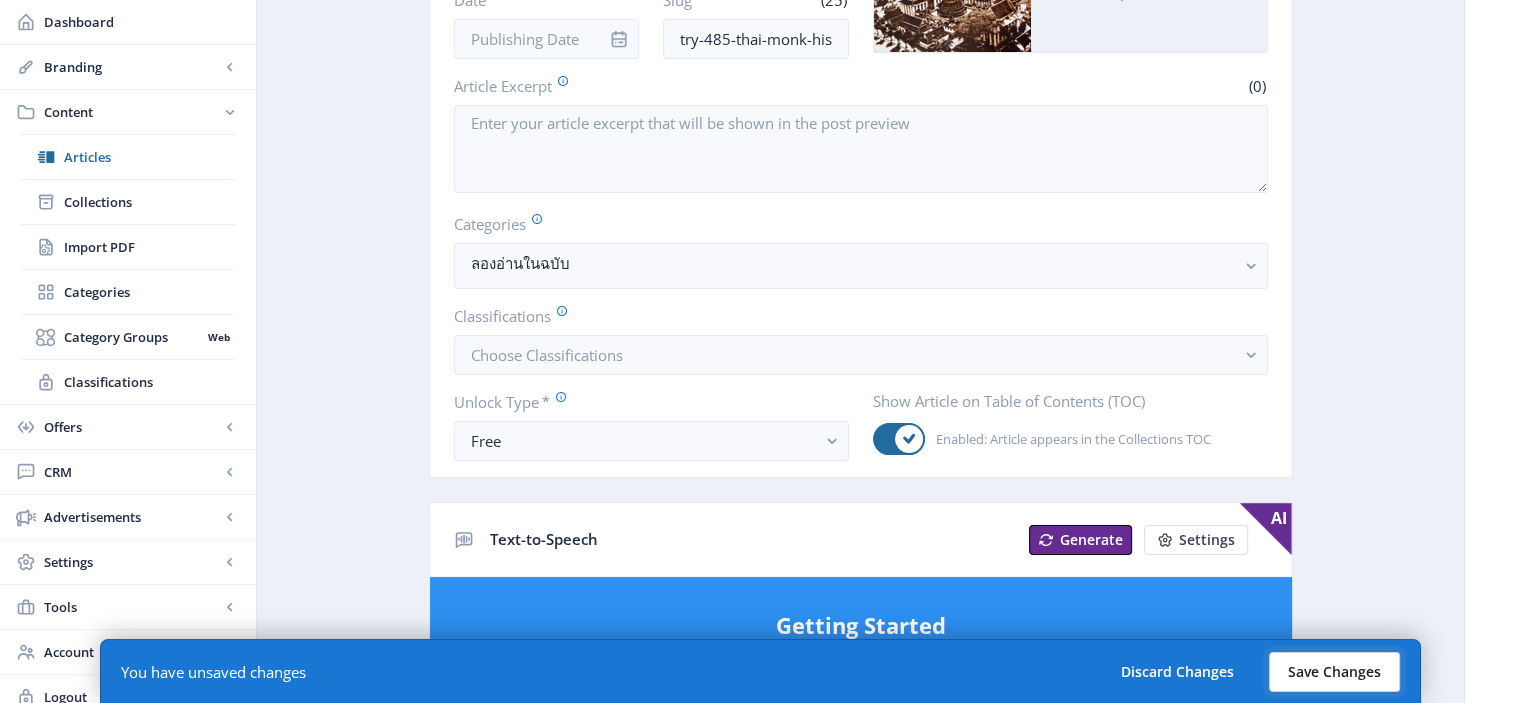 click on "Save Changes" 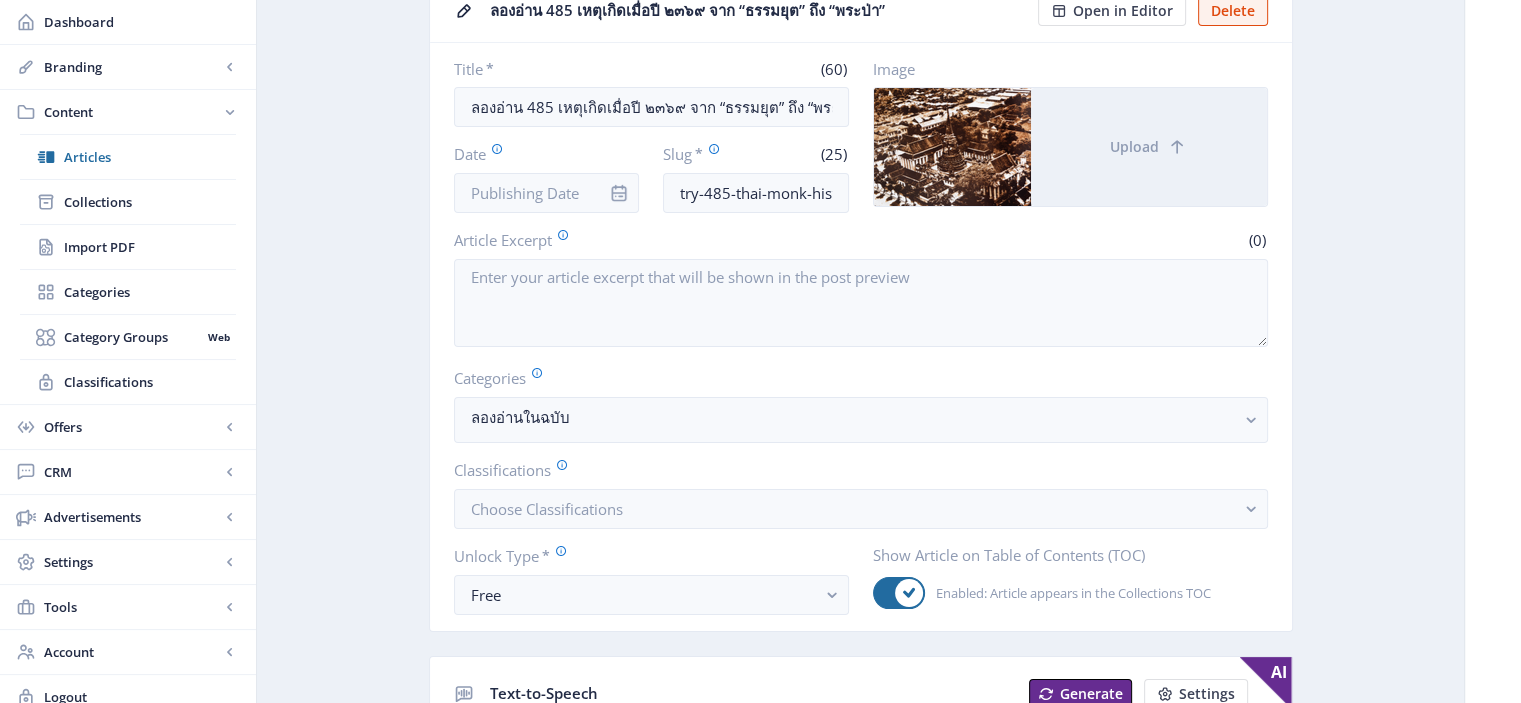 scroll, scrollTop: 0, scrollLeft: 0, axis: both 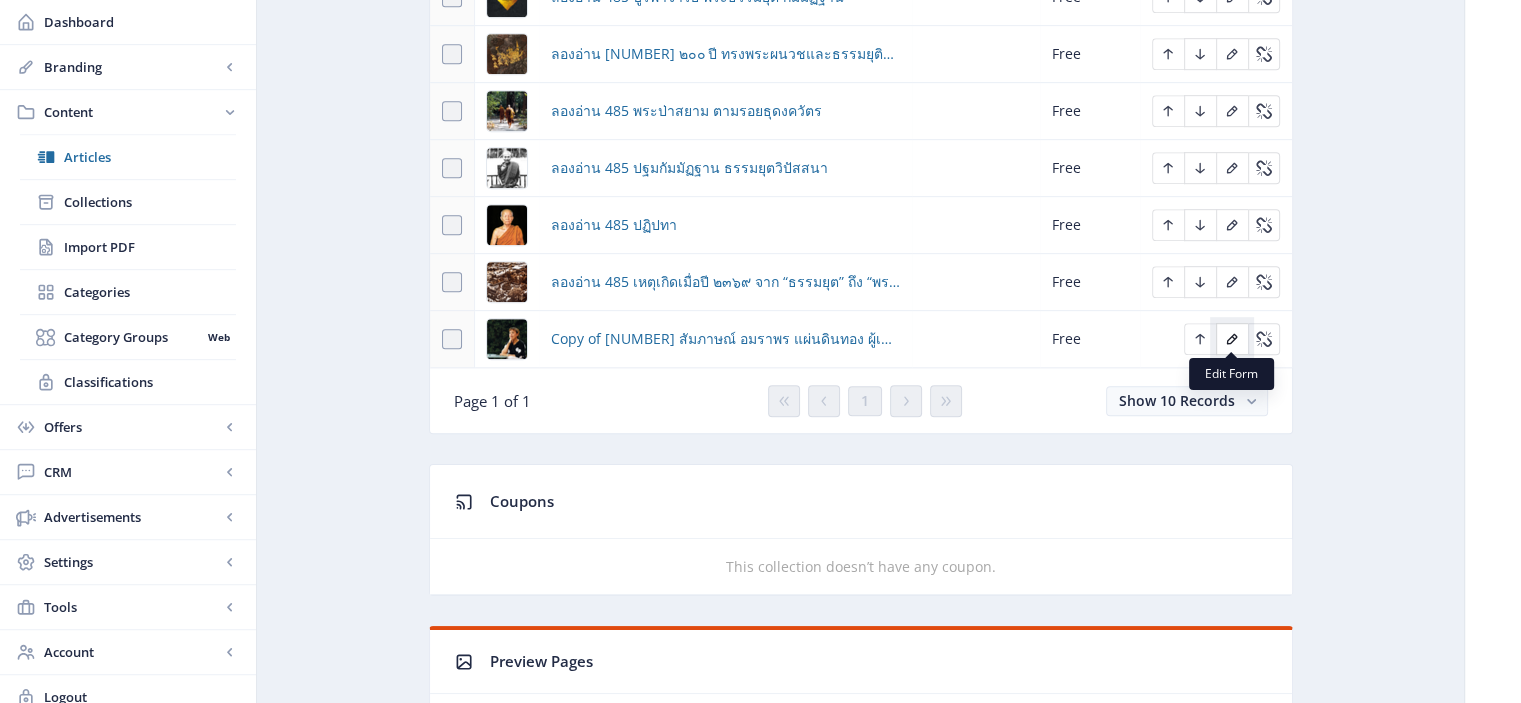 click 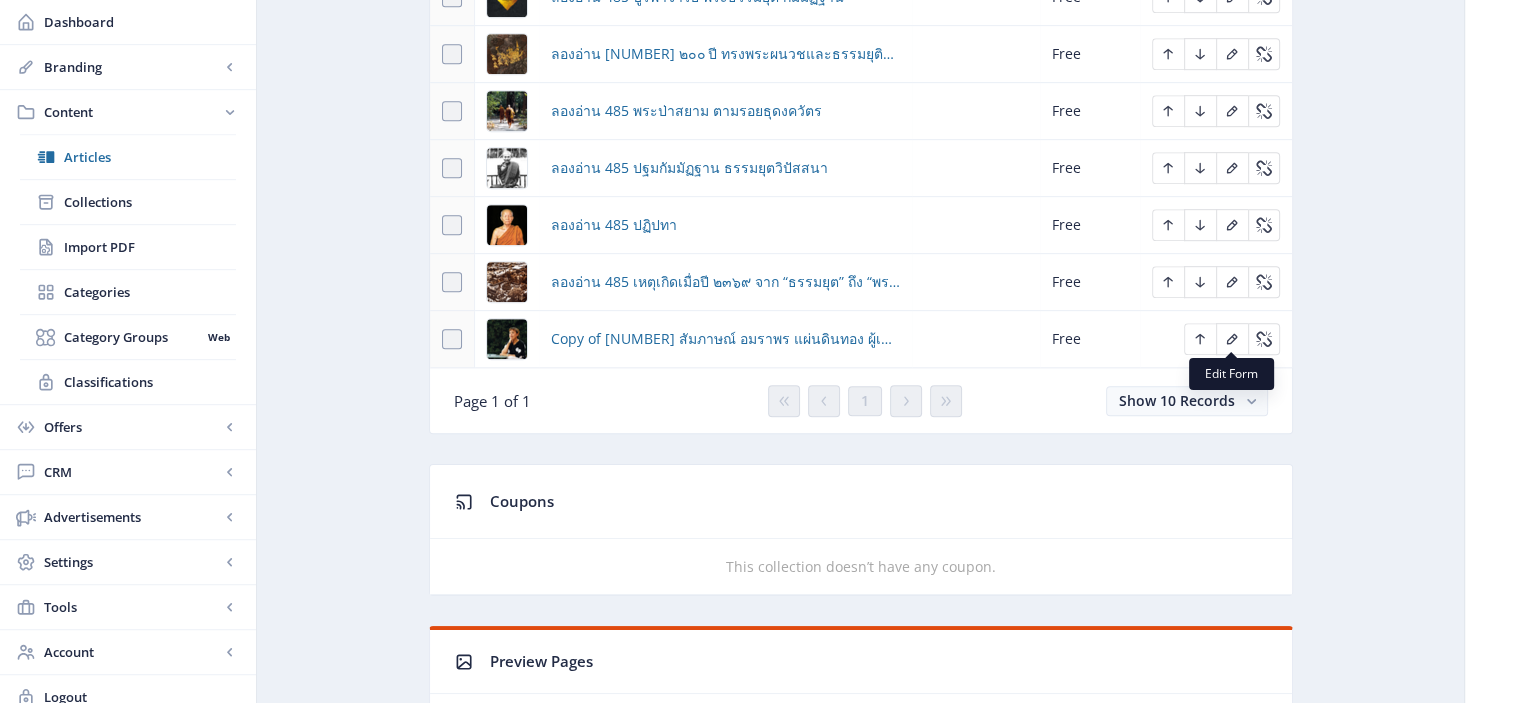 scroll, scrollTop: 0, scrollLeft: 0, axis: both 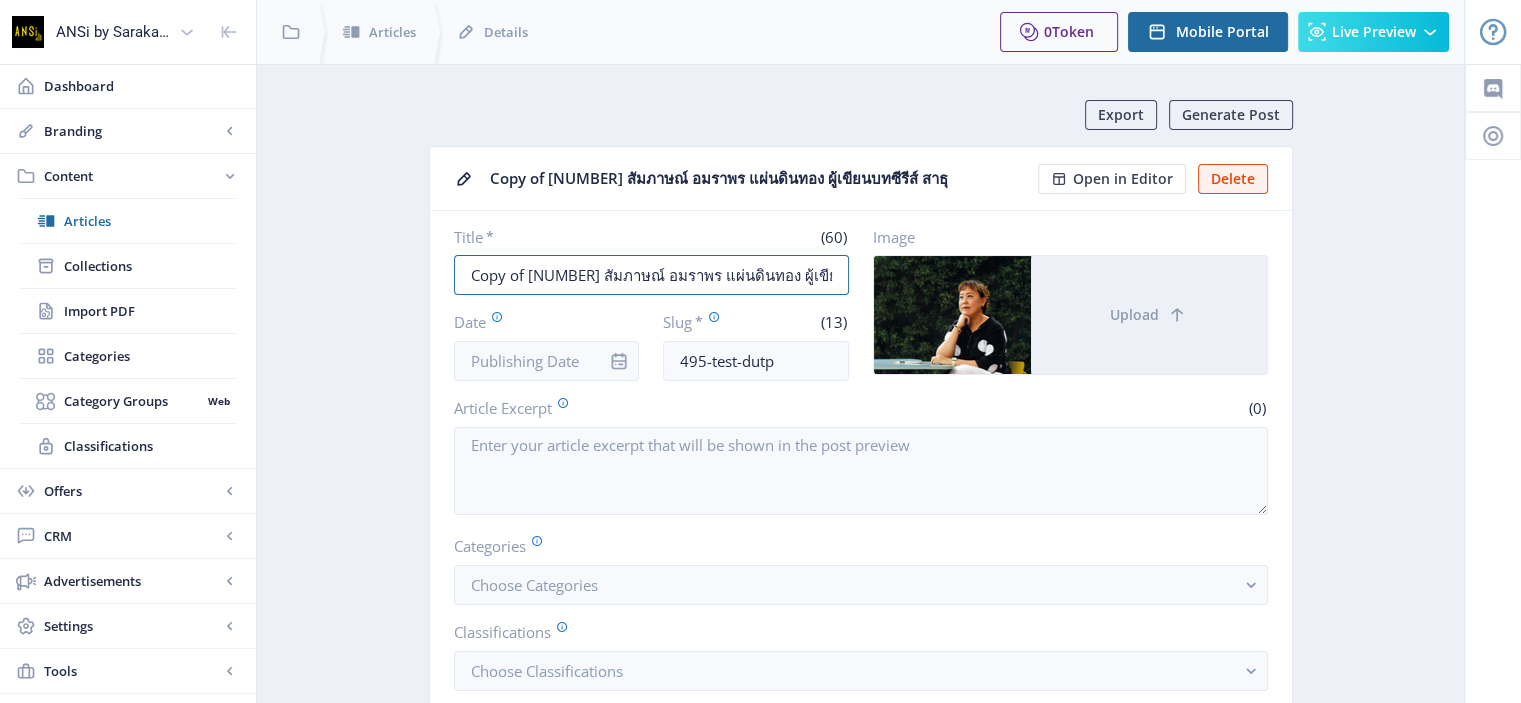 drag, startPoint x: 527, startPoint y: 274, endPoint x: 428, endPoint y: 276, distance: 99.0202 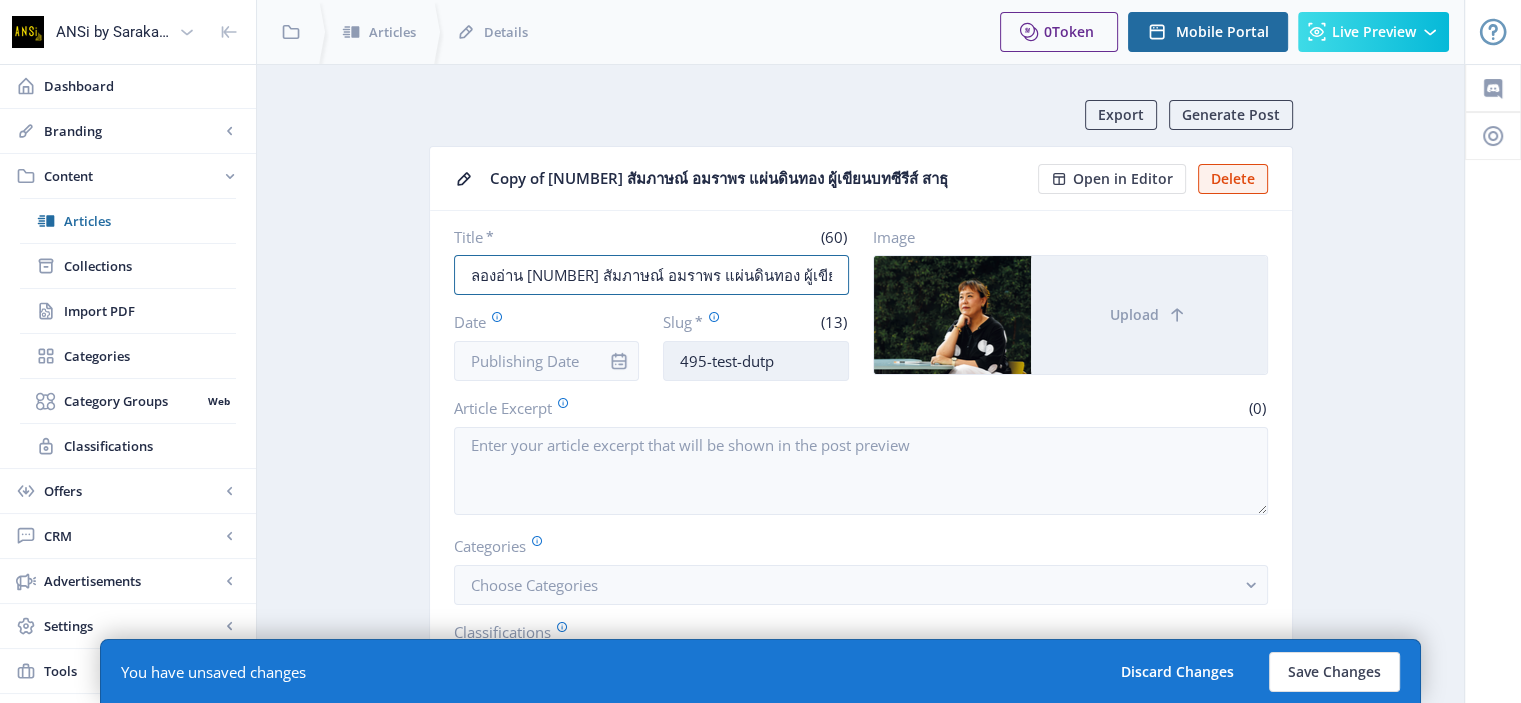type on "ลองอ่าน [NUMBER] สัมภาษณ์ อมราพร แผ่นดินทอง ผู้เขียนบทซีรีส์ สาธุ" 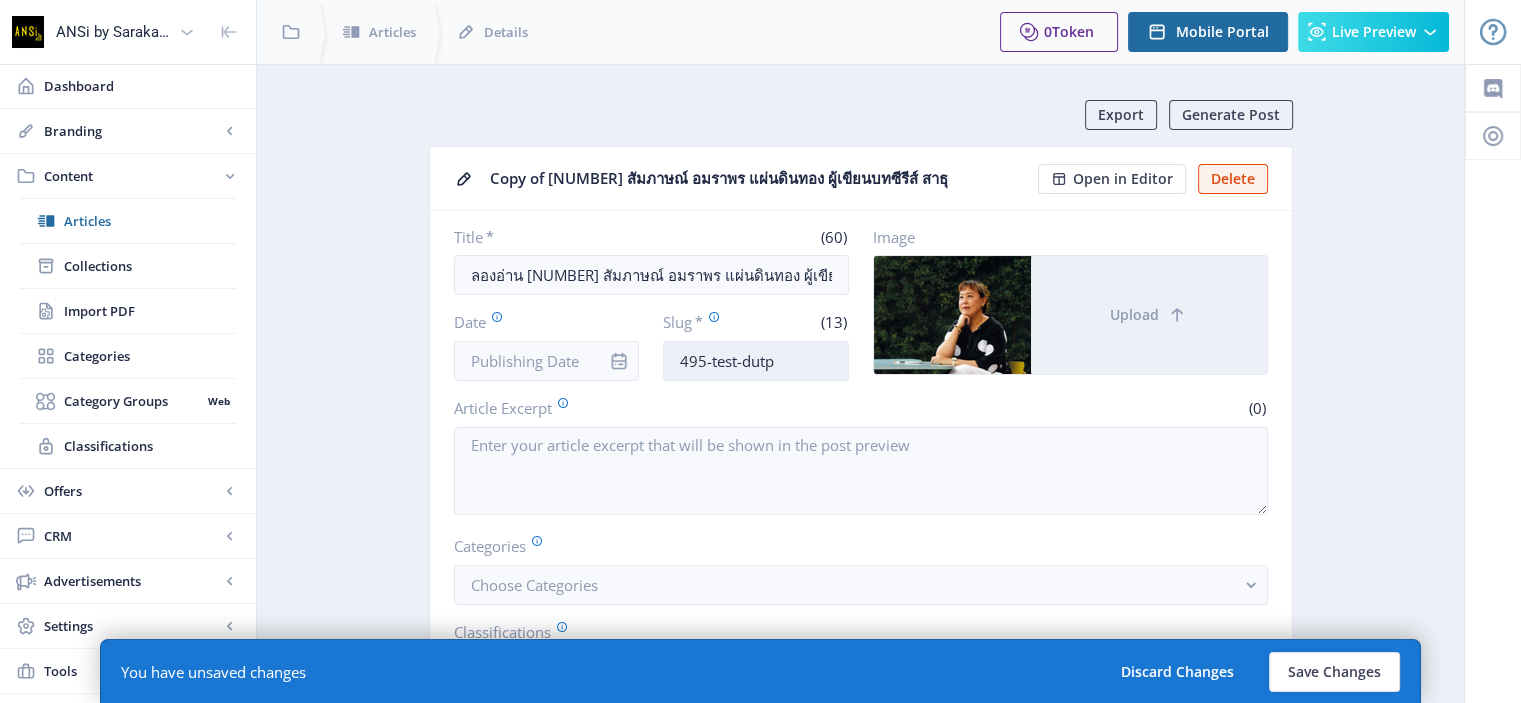 click on "495-test-dutp" at bounding box center (756, 361) 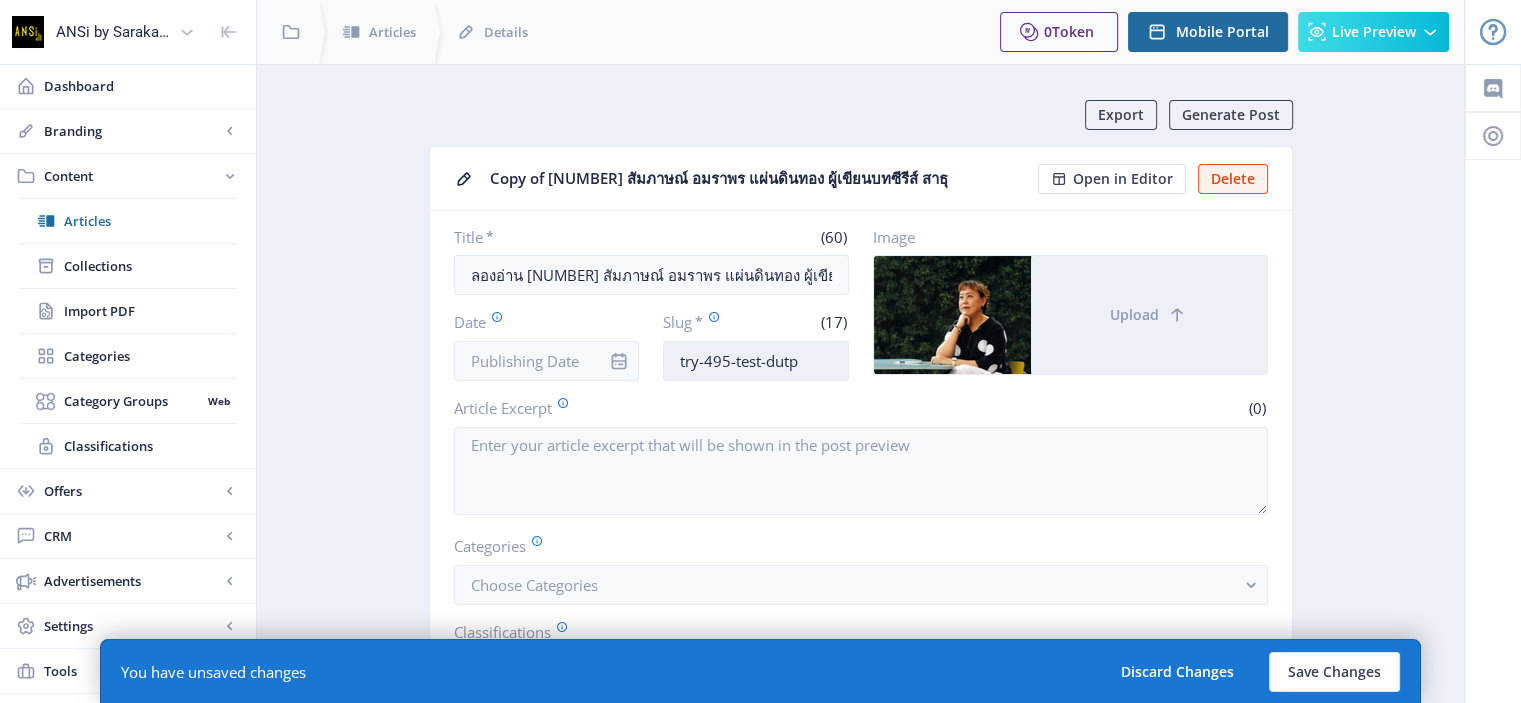 click on "try-495-test-dutp" at bounding box center (756, 361) 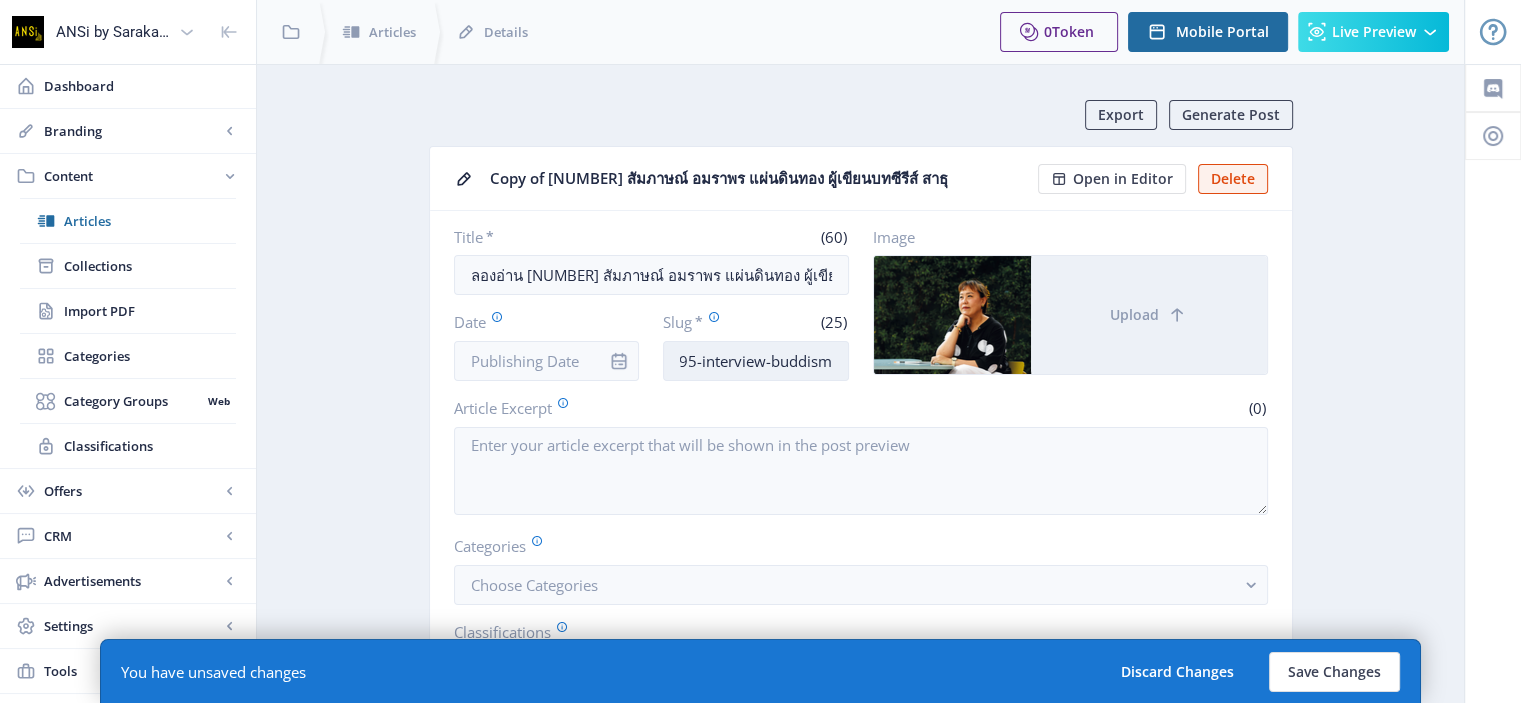 scroll, scrollTop: 0, scrollLeft: 32, axis: horizontal 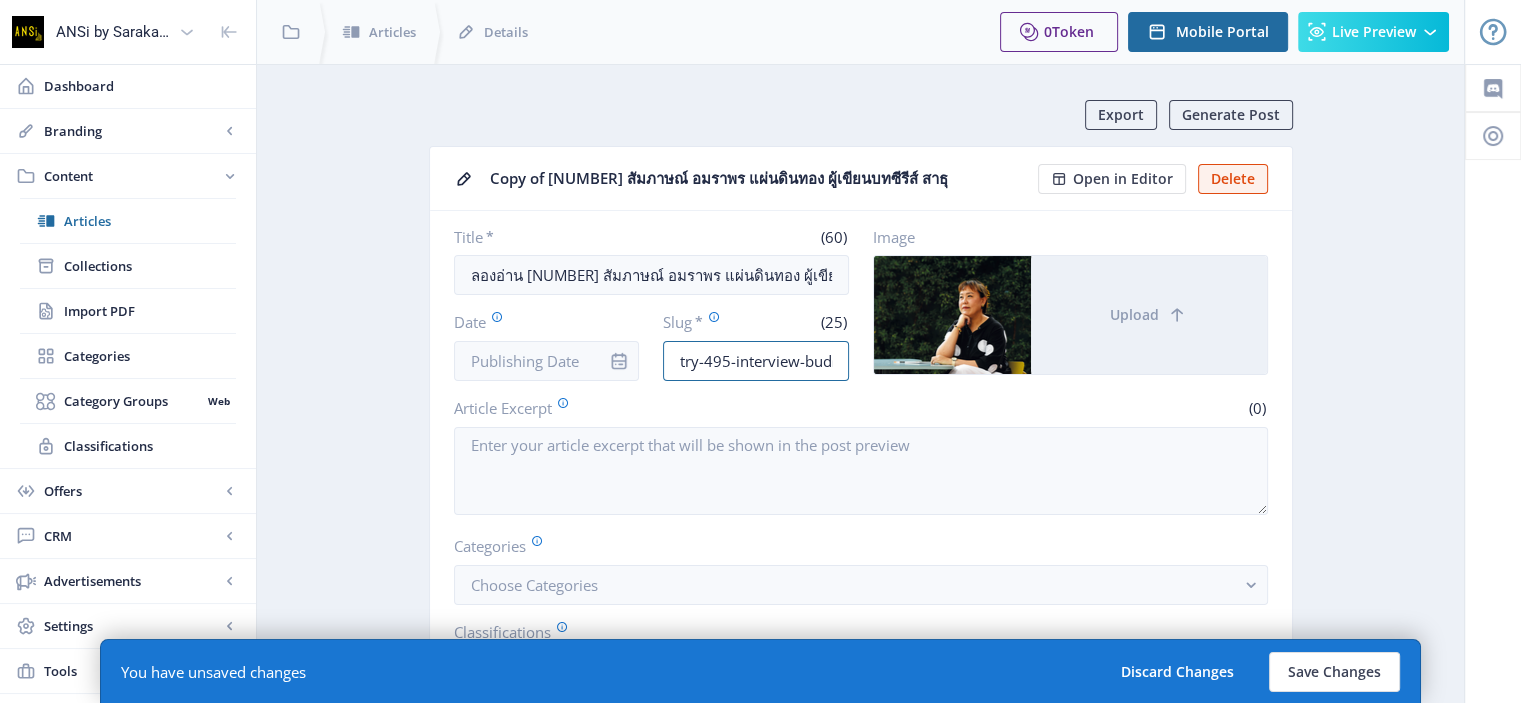 drag, startPoint x: 832, startPoint y: 360, endPoint x: 609, endPoint y: 362, distance: 223.00897 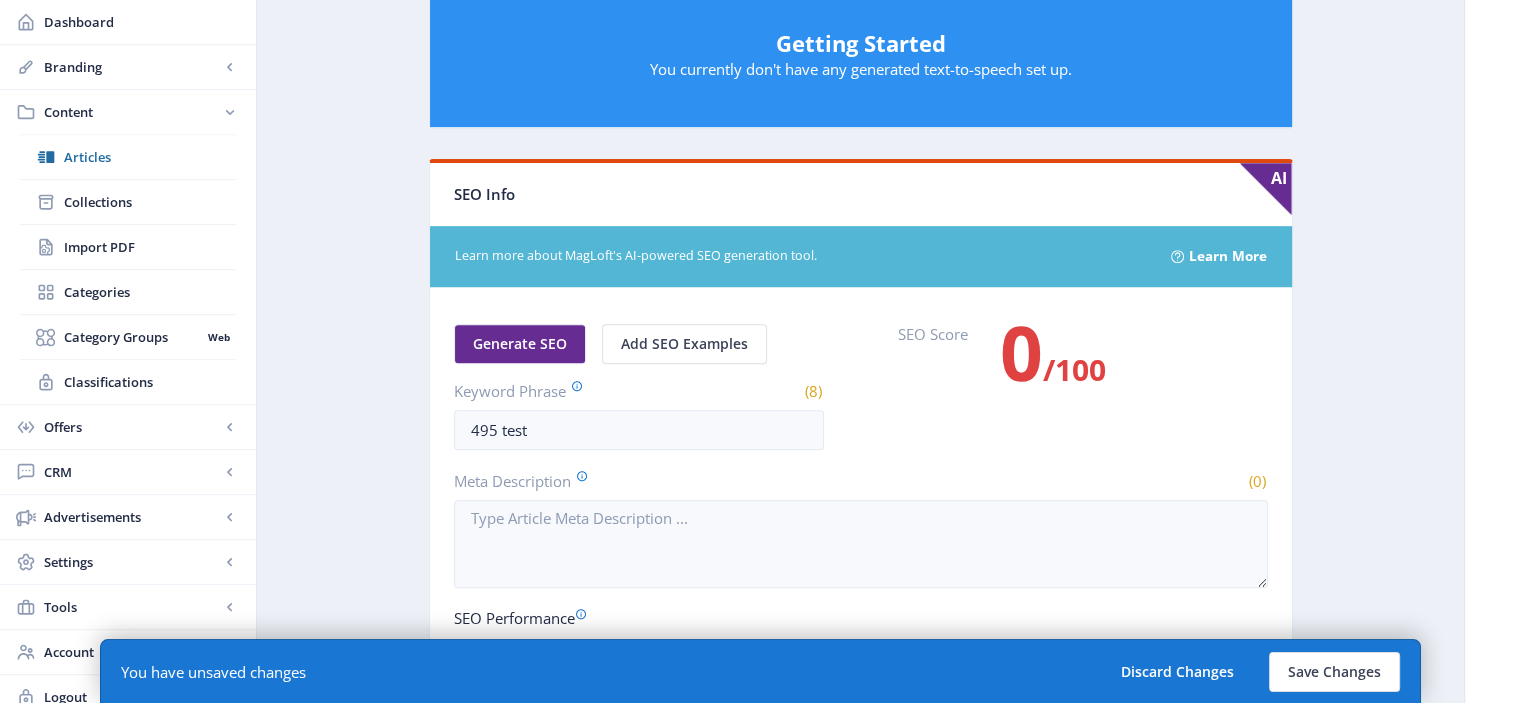 scroll, scrollTop: 896, scrollLeft: 0, axis: vertical 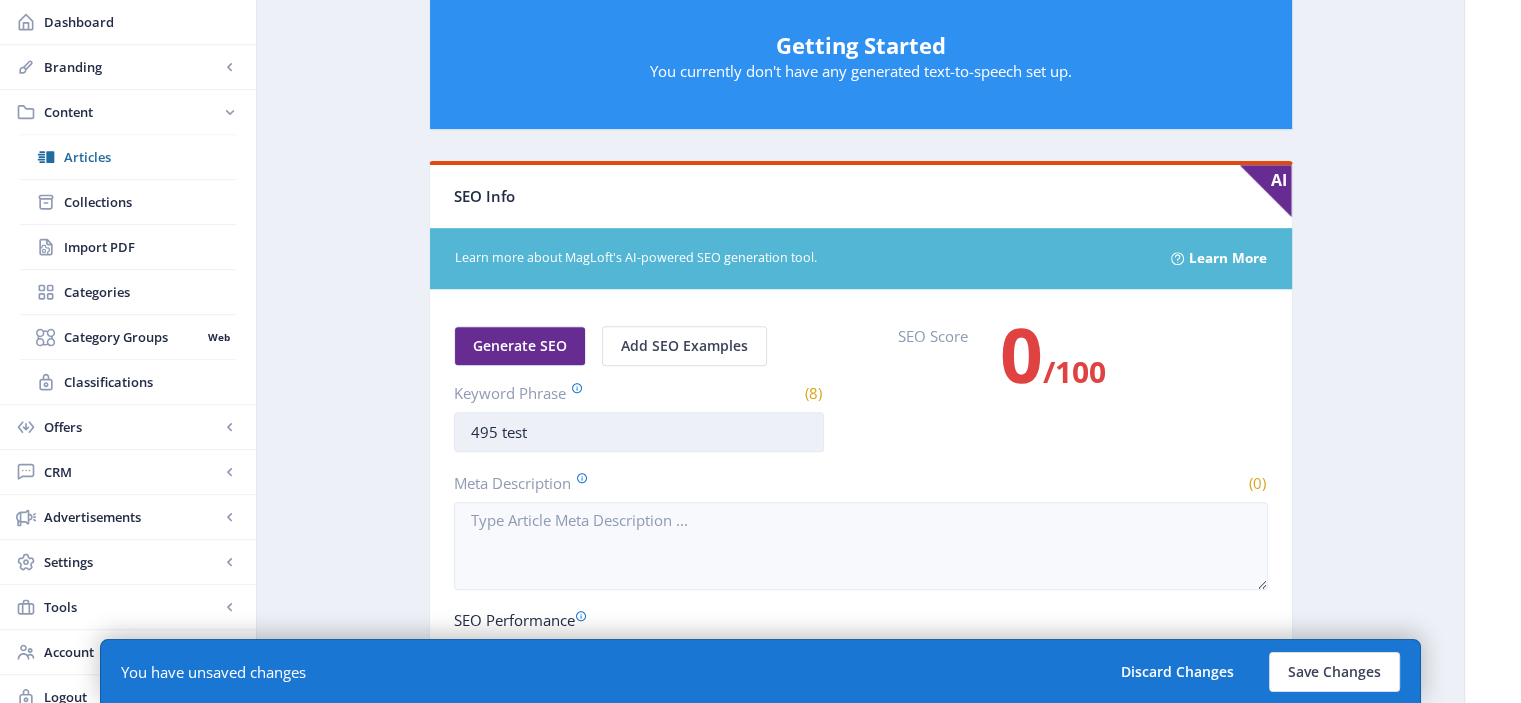 type on "try-495-interview-buddism" 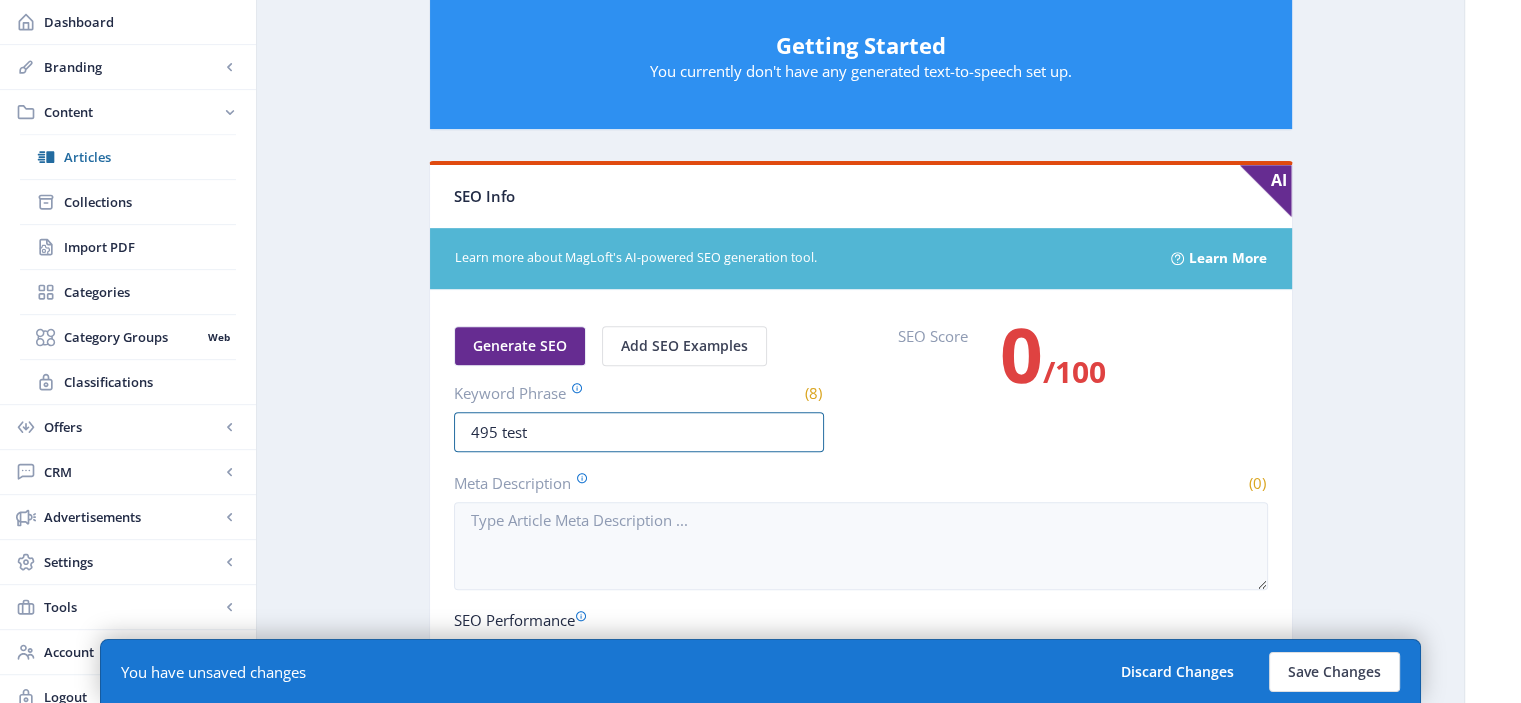 drag, startPoint x: 564, startPoint y: 422, endPoint x: 404, endPoint y: 441, distance: 161.12418 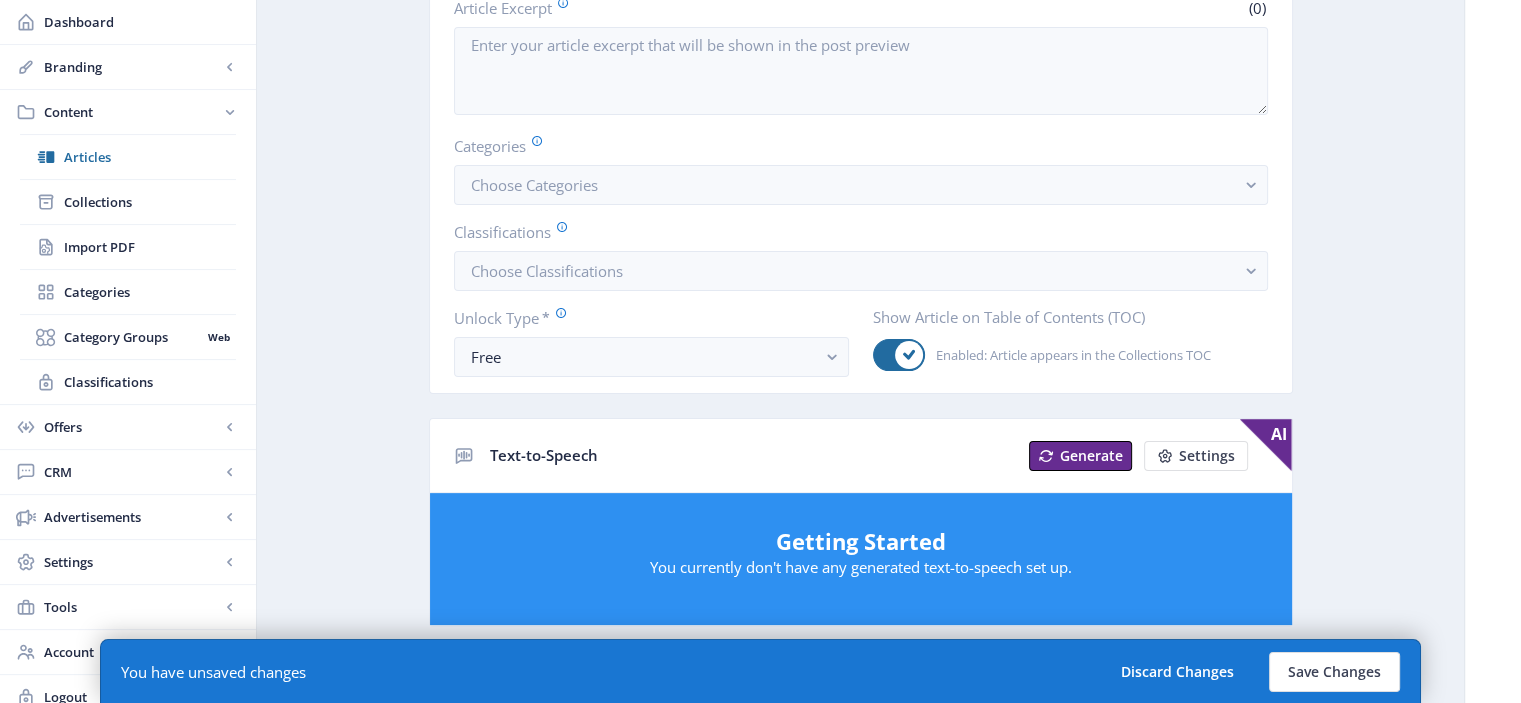 scroll, scrollTop: 336, scrollLeft: 0, axis: vertical 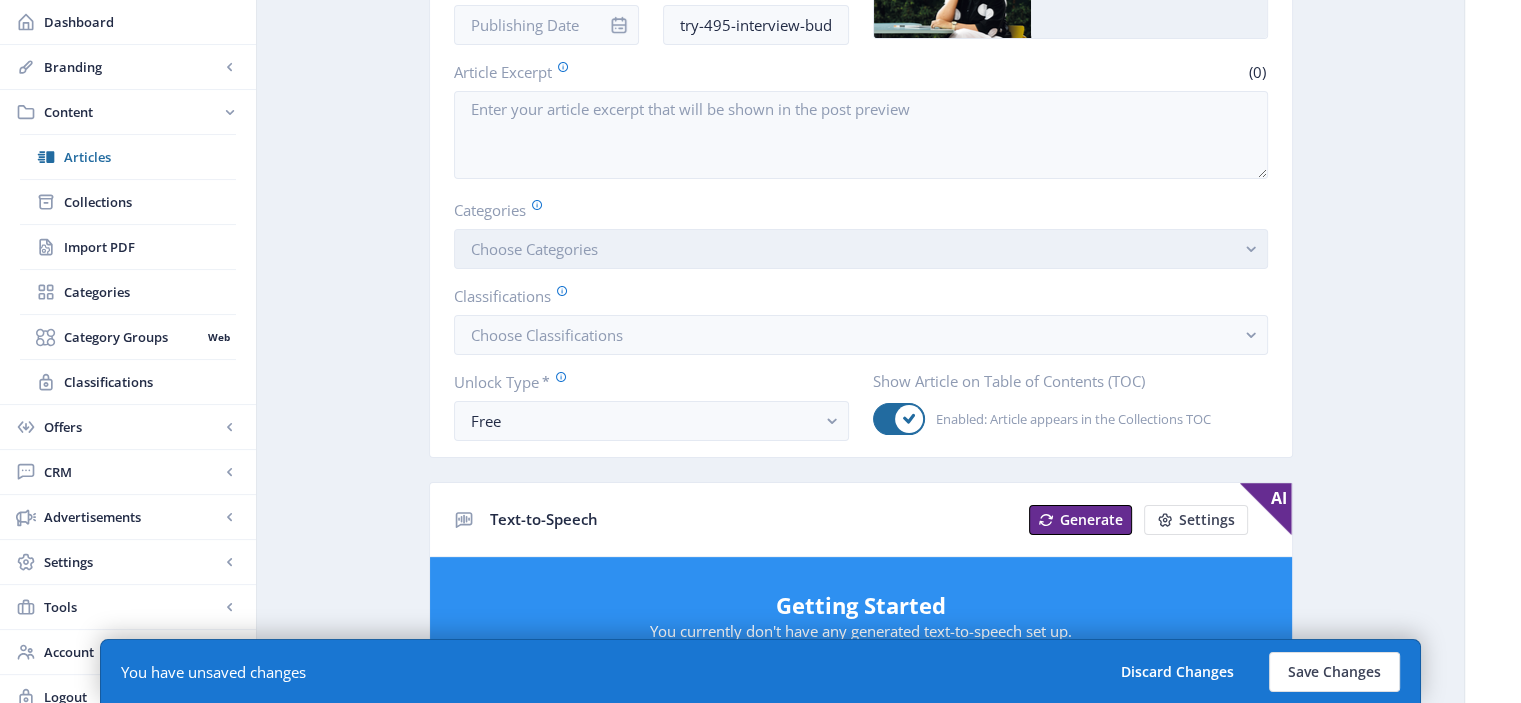 type on "try-495-interview-buddism" 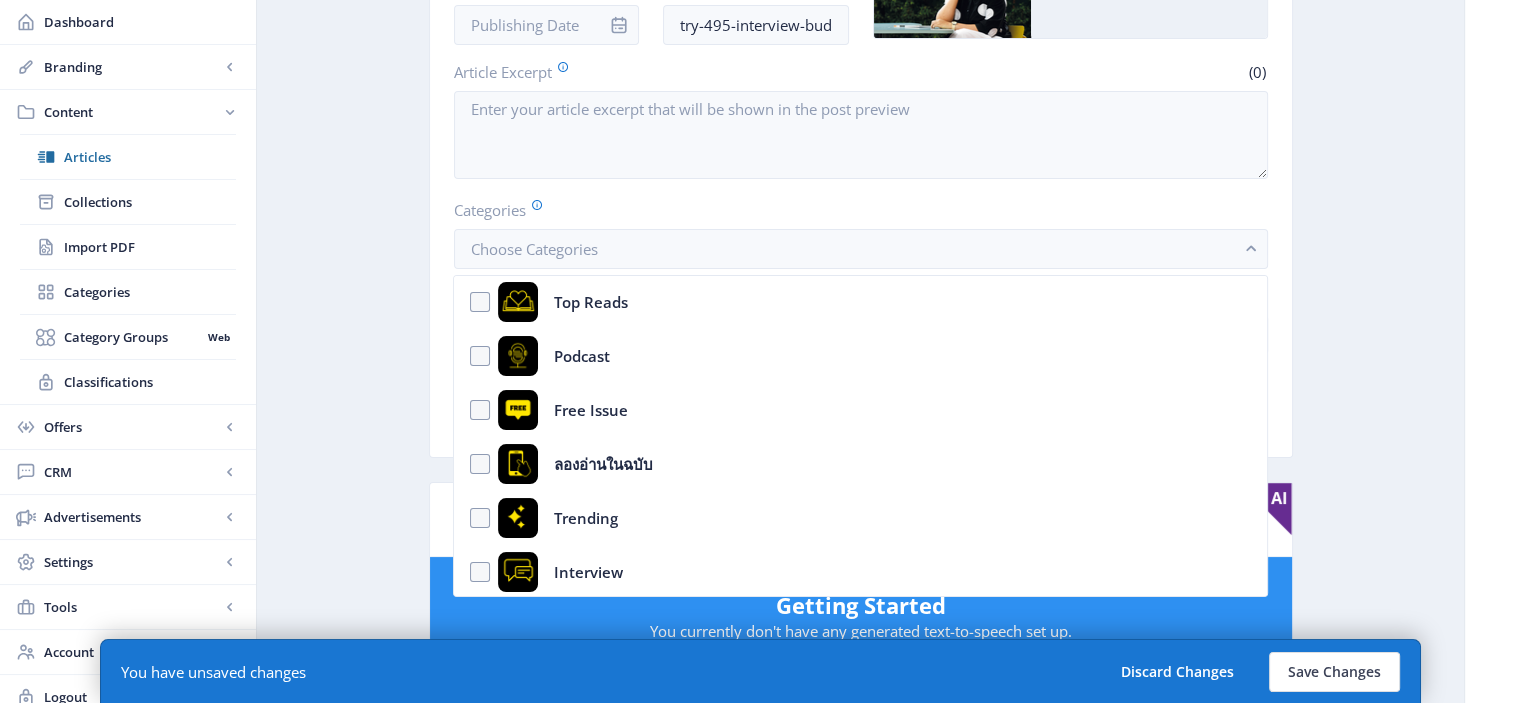 scroll, scrollTop: 272, scrollLeft: 0, axis: vertical 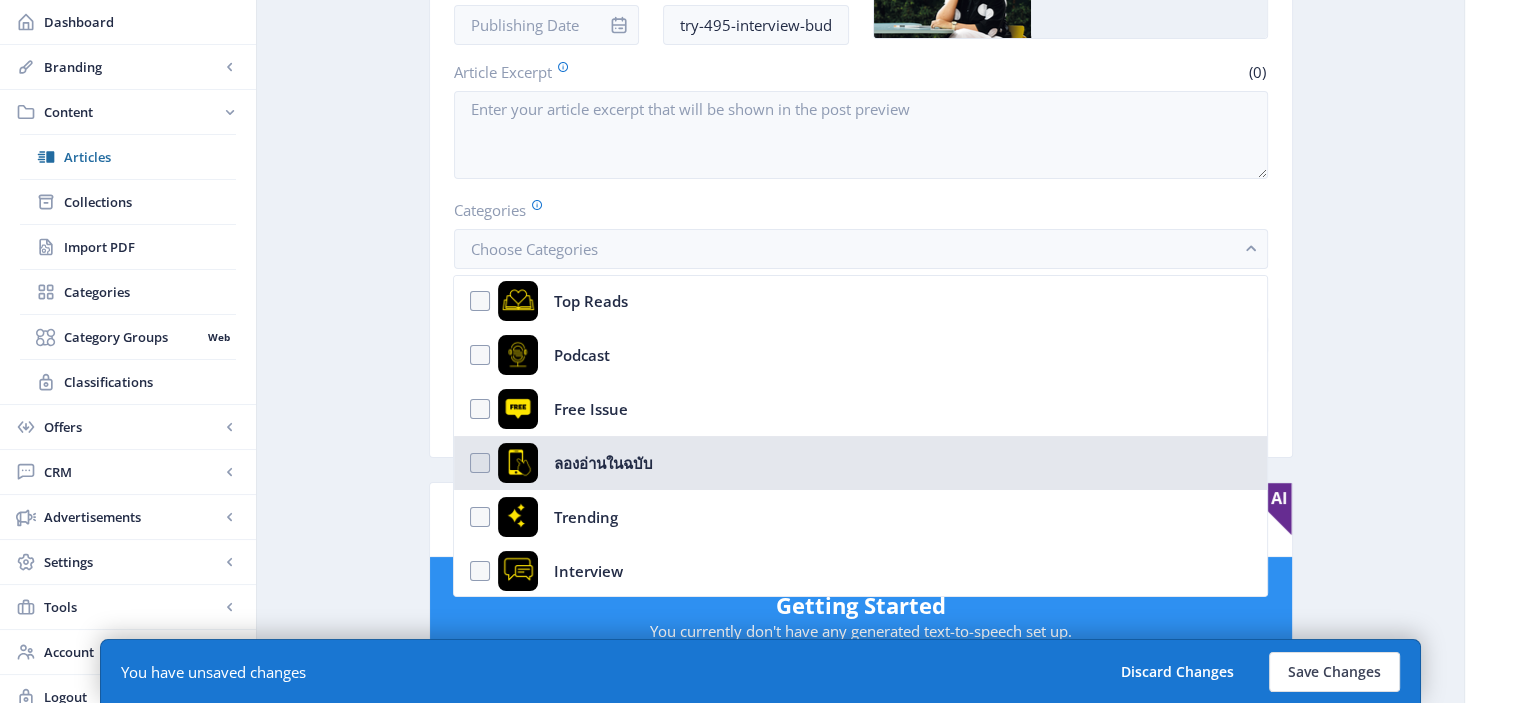 click on "ลองอ่านในฉบับ" at bounding box center [860, 463] 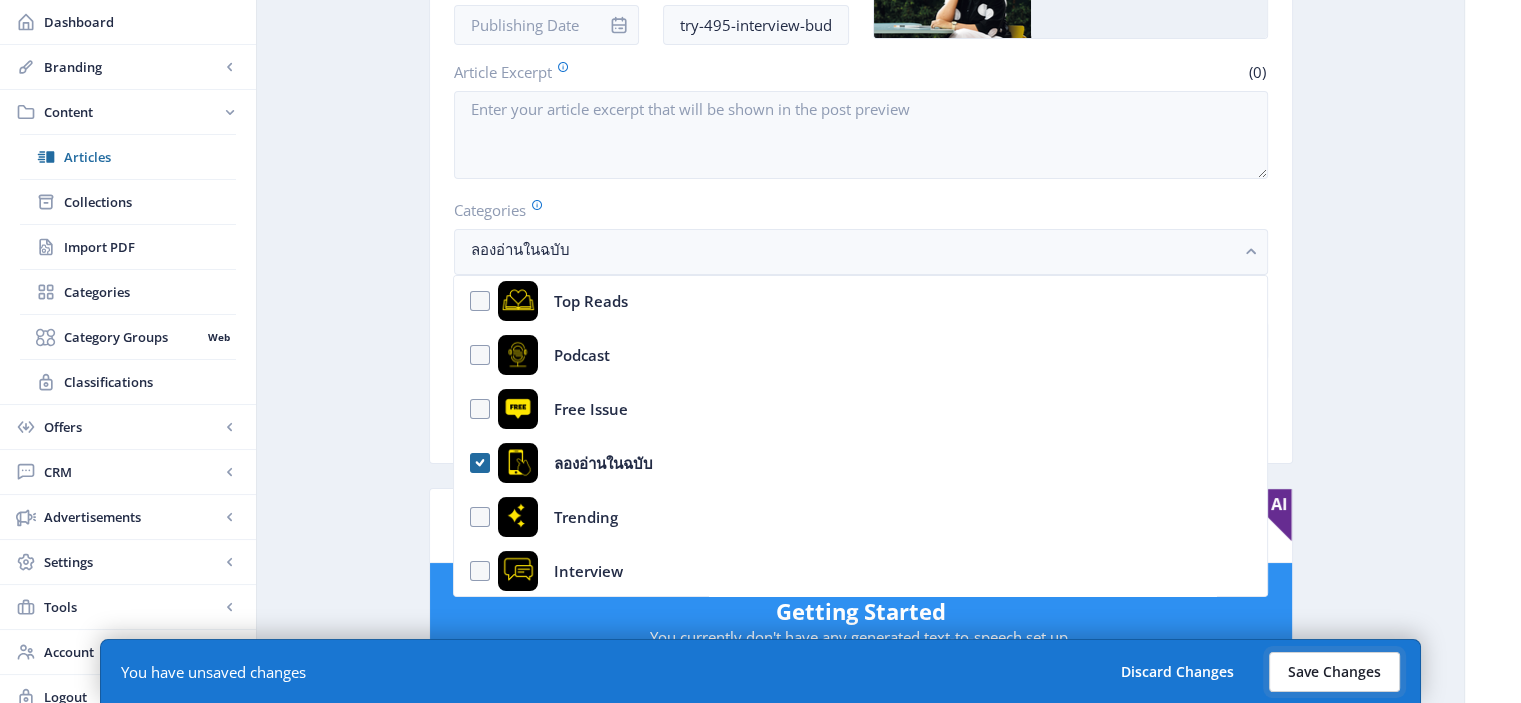 click on "Save Changes" 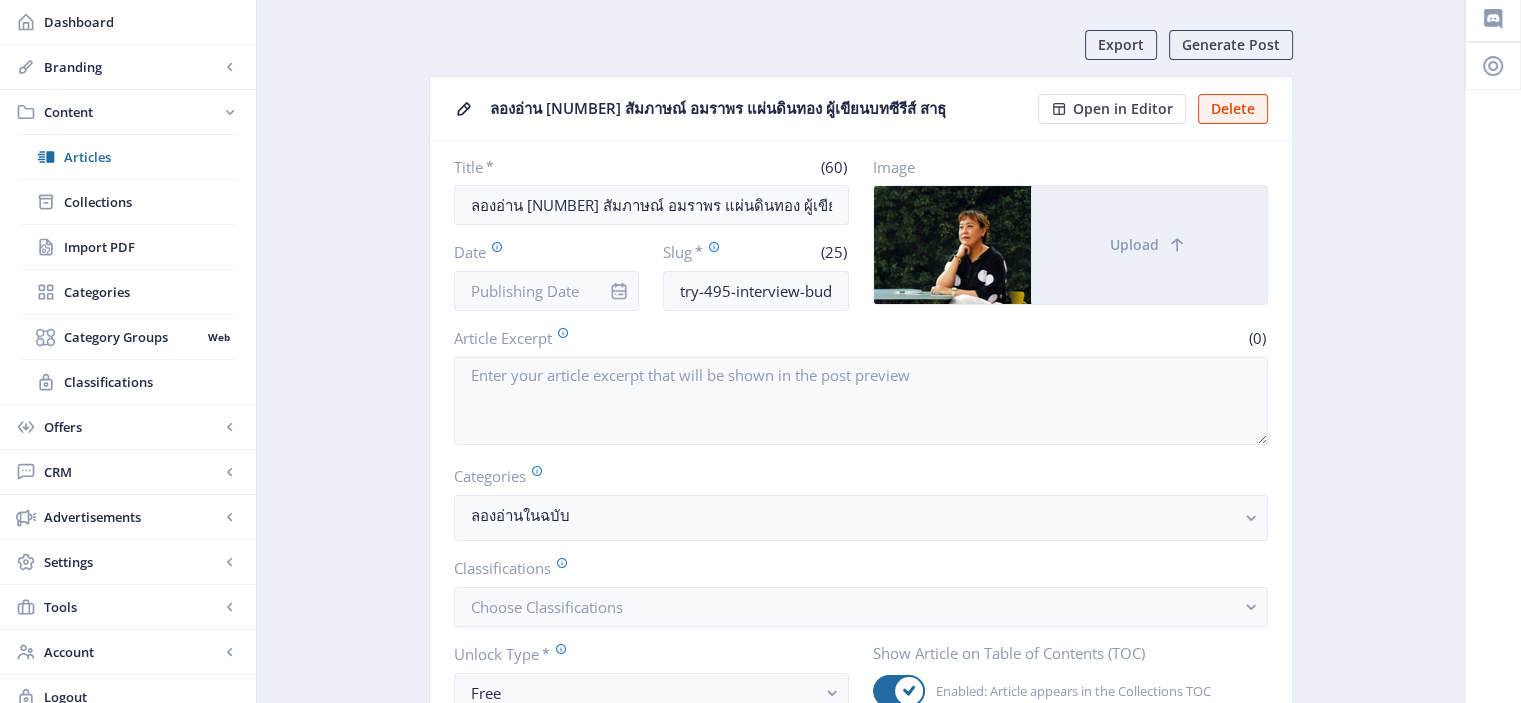 scroll, scrollTop: 0, scrollLeft: 0, axis: both 